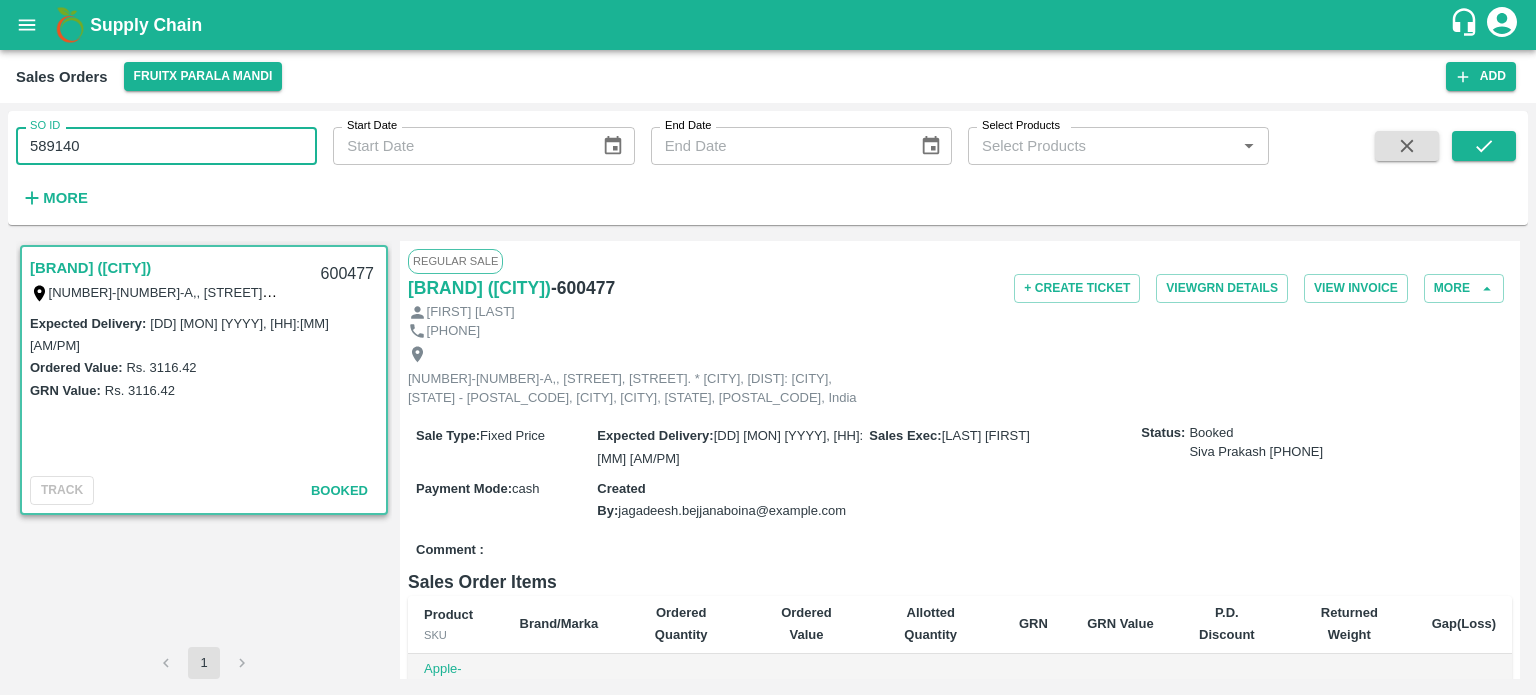 scroll, scrollTop: 0, scrollLeft: 0, axis: both 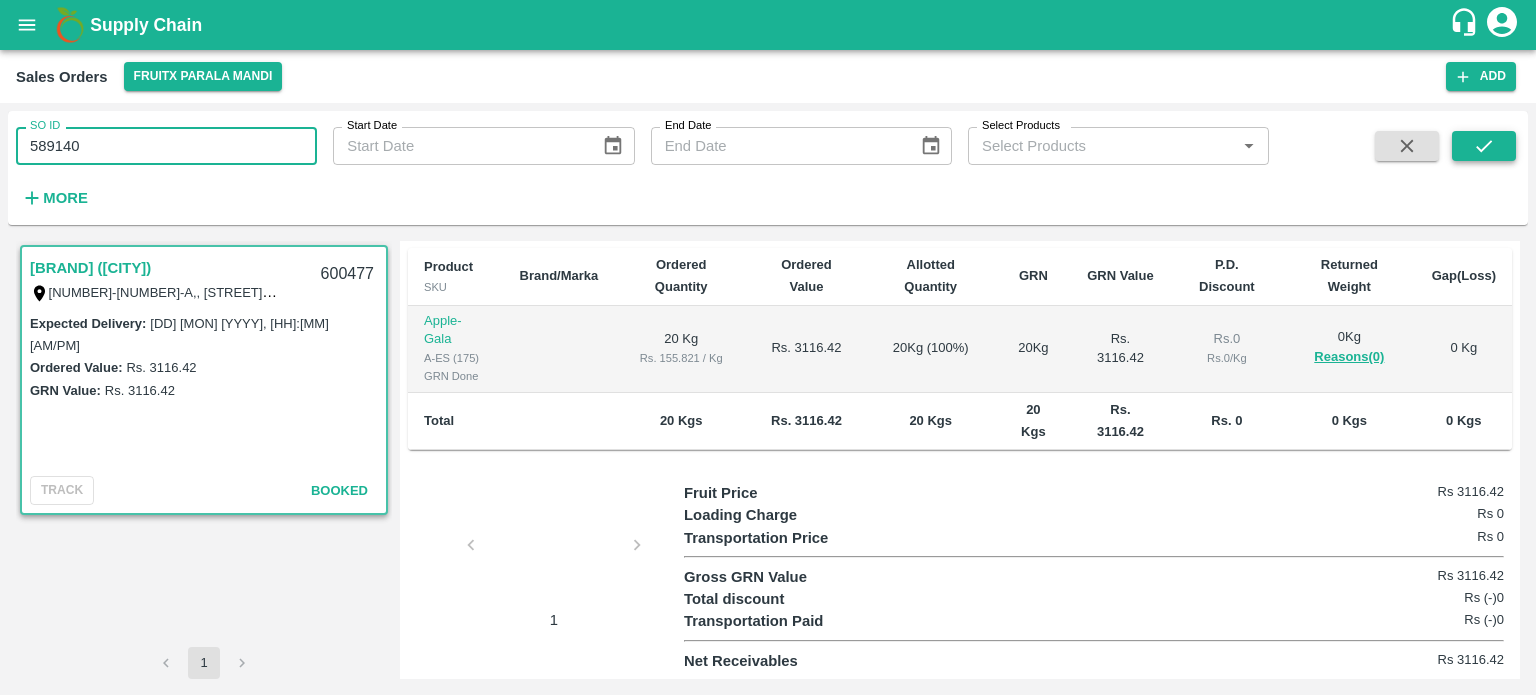 type on "589140" 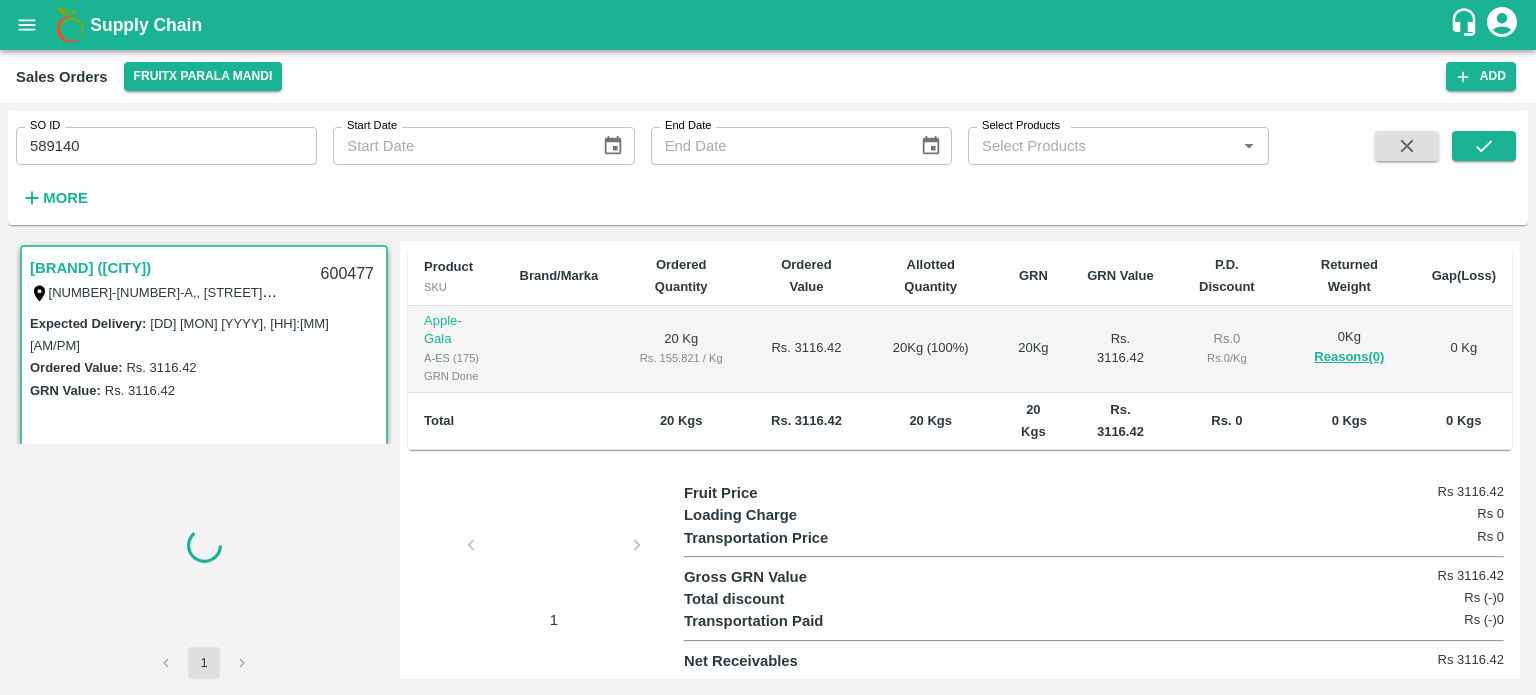scroll, scrollTop: 0, scrollLeft: 0, axis: both 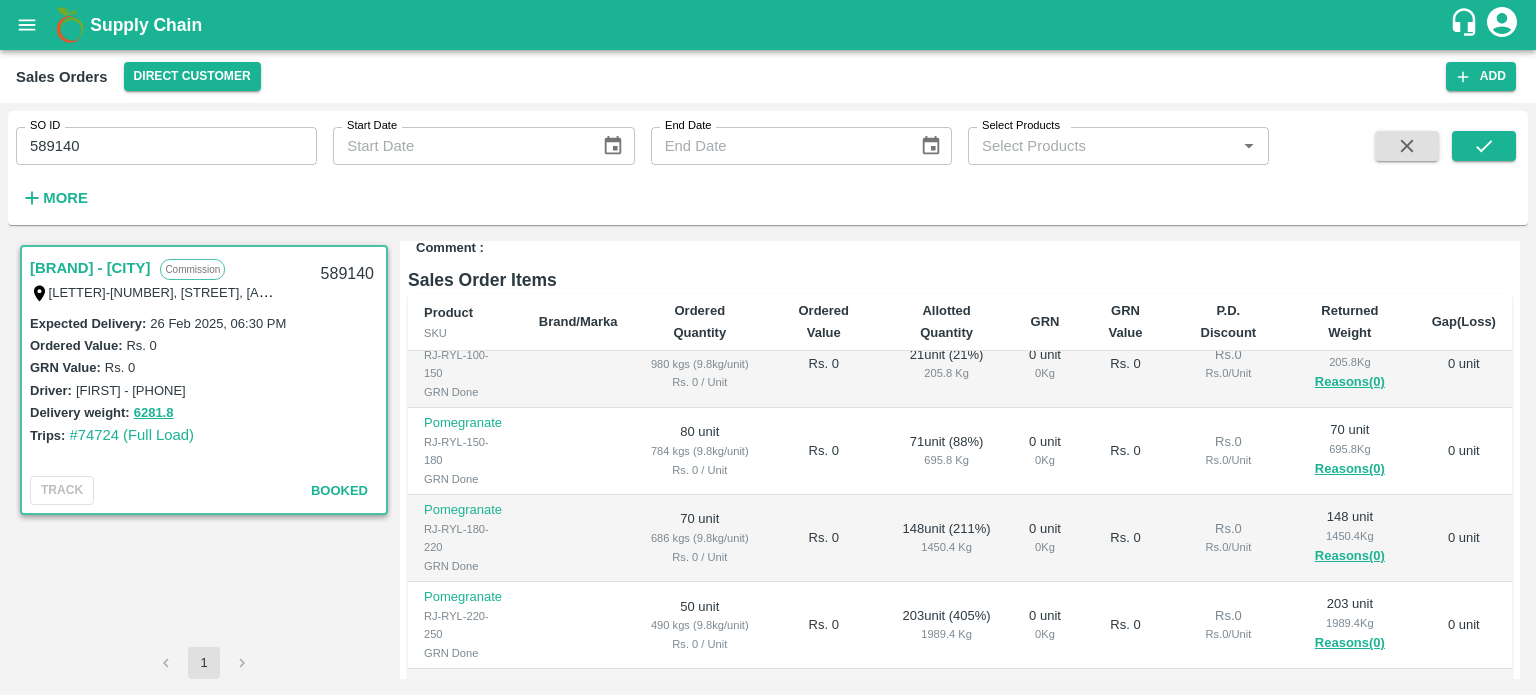 type 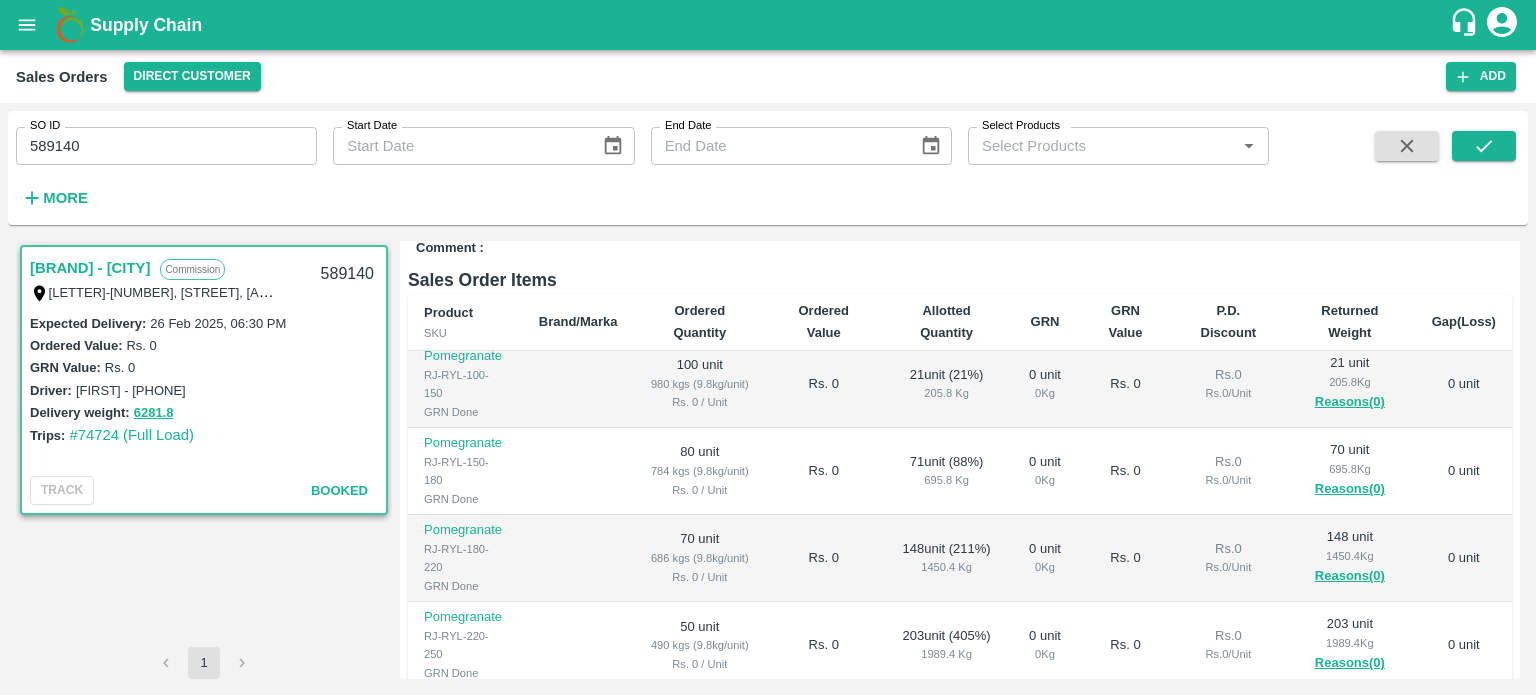 scroll, scrollTop: 0, scrollLeft: 0, axis: both 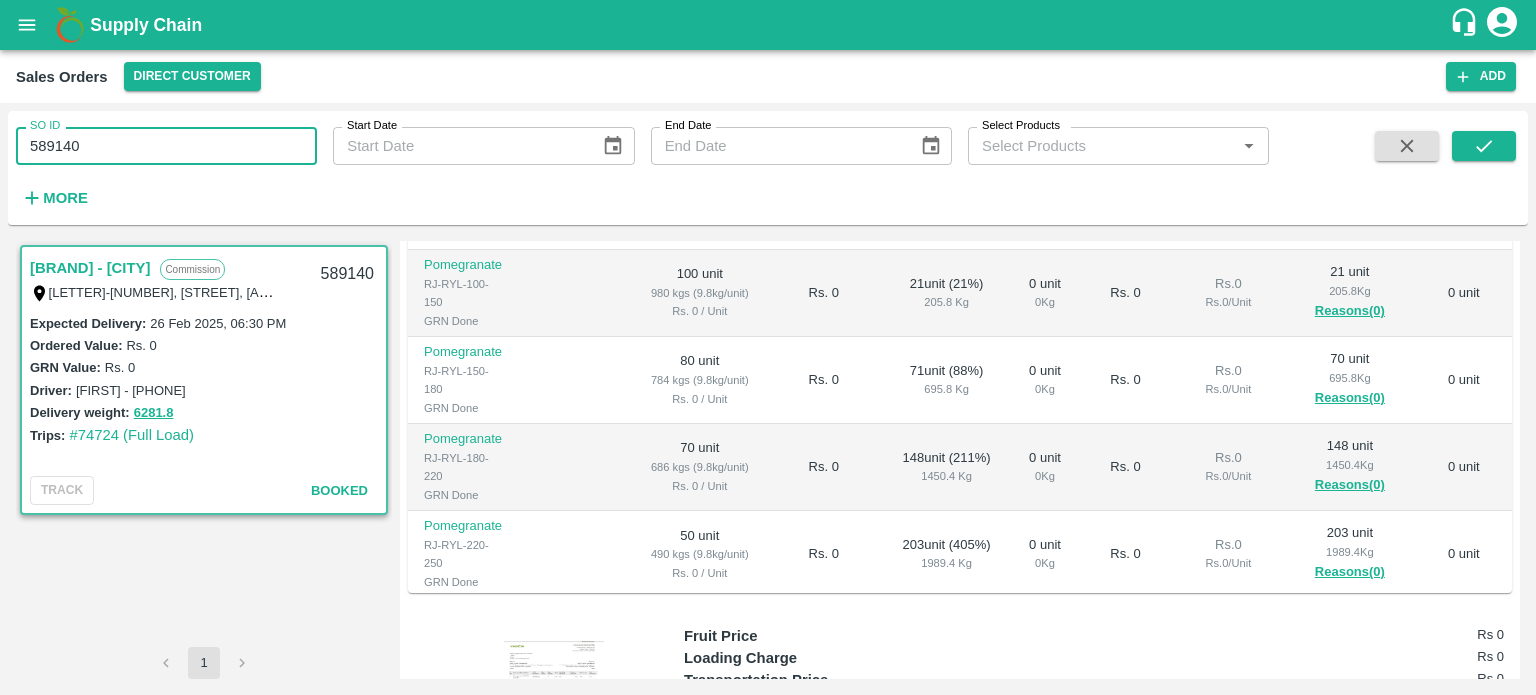 click on "589140" at bounding box center [166, 146] 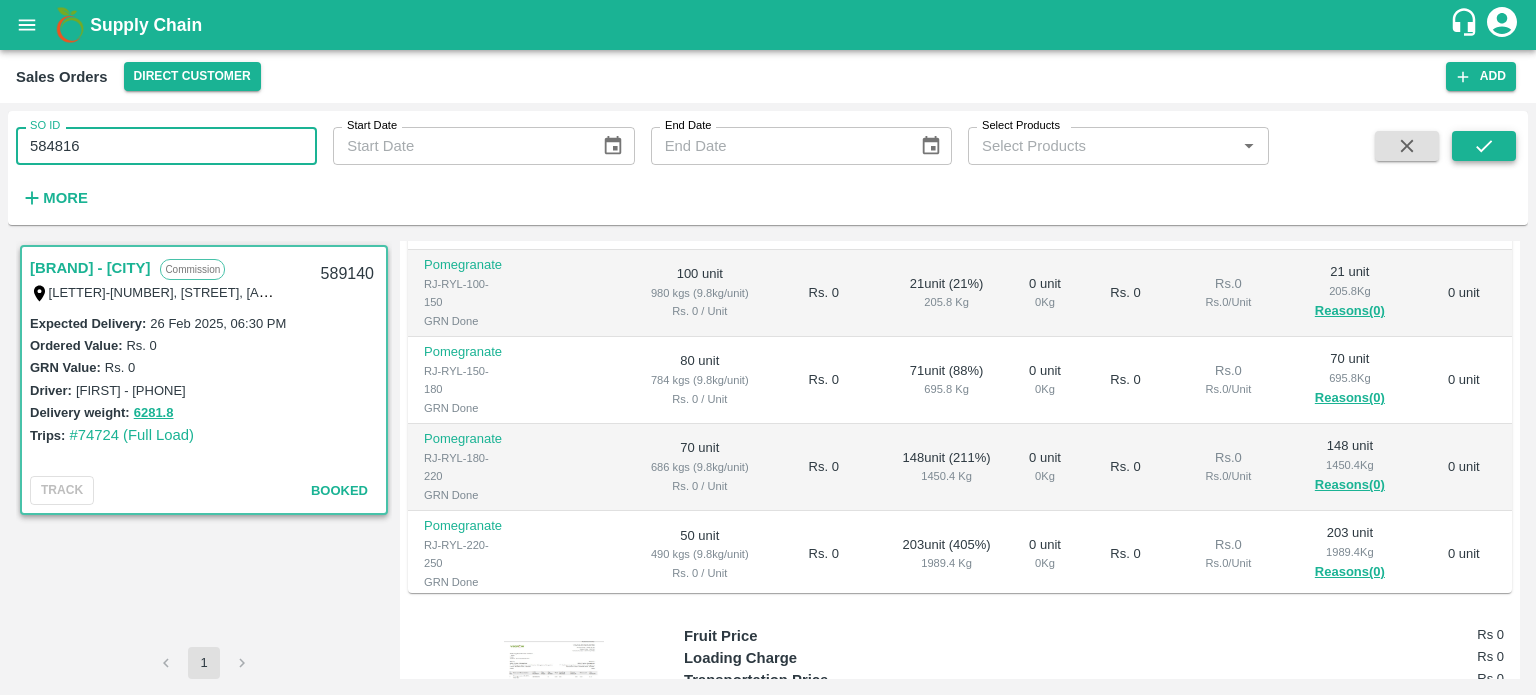 type on "584816" 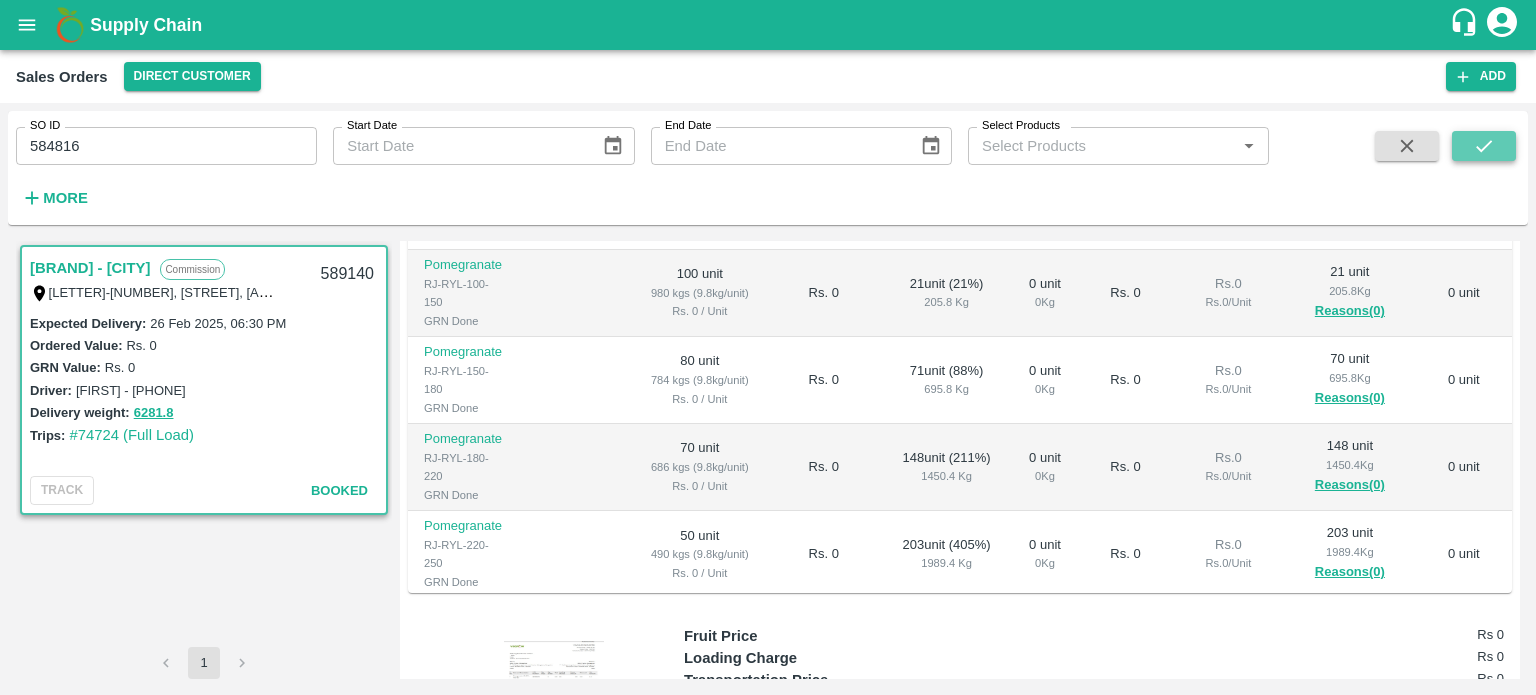 click 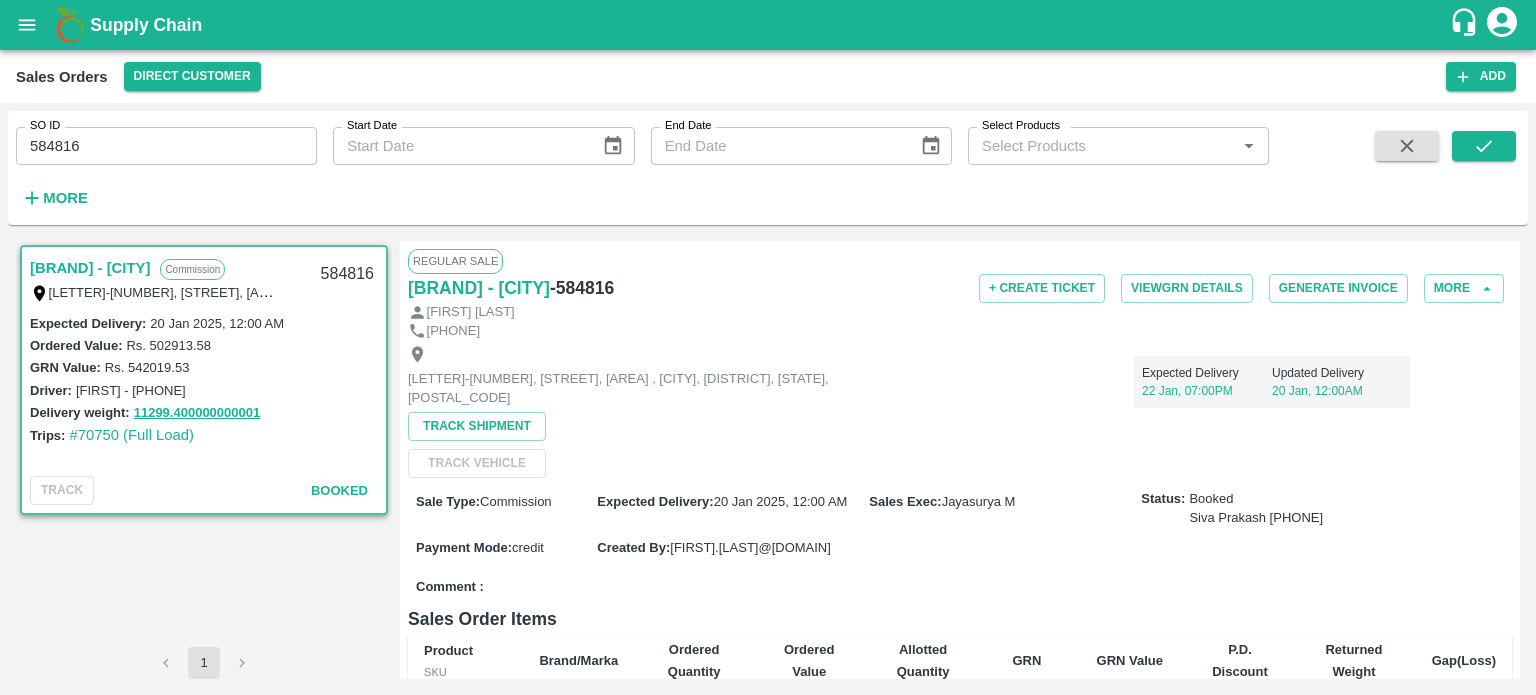 scroll, scrollTop: 385, scrollLeft: 0, axis: vertical 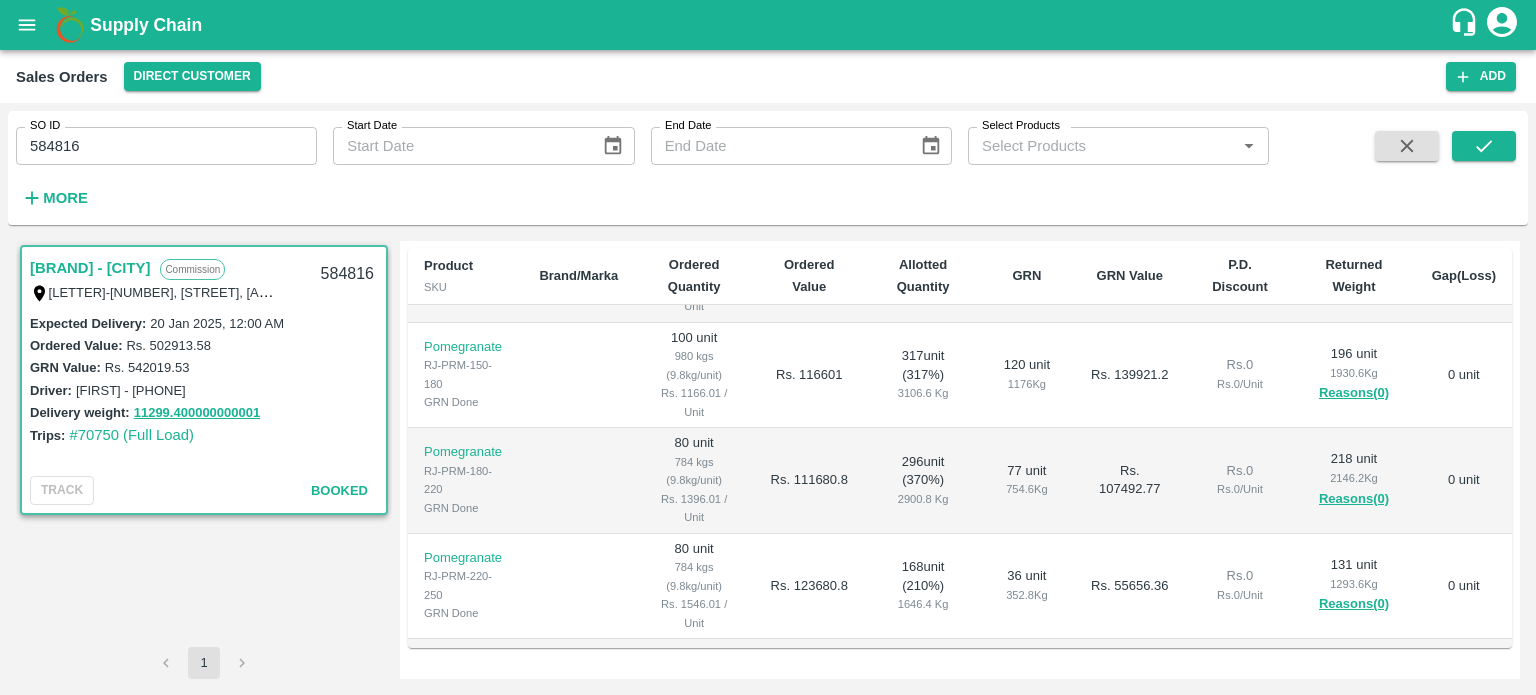 click on "1930.6  Kg" at bounding box center (1353, 373) 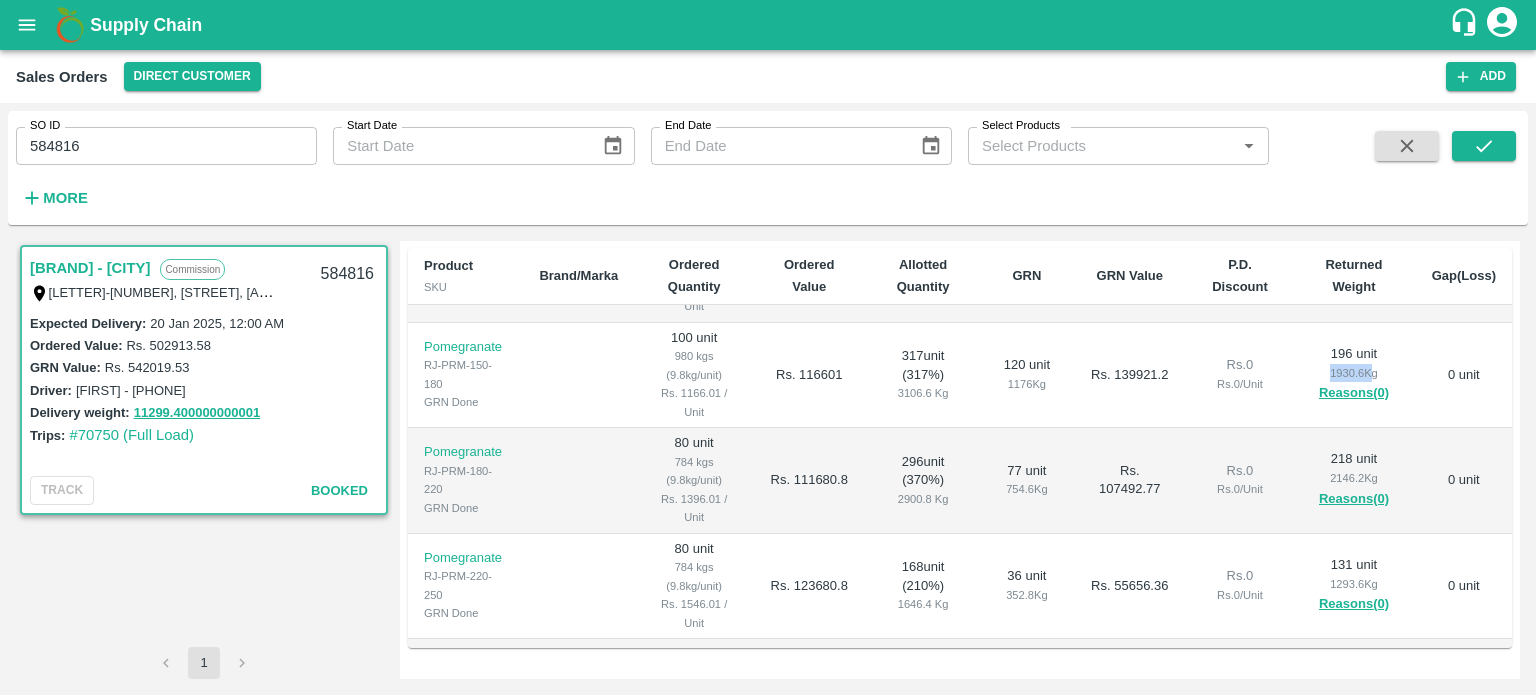 click on "1930.6  Kg" at bounding box center [1353, 373] 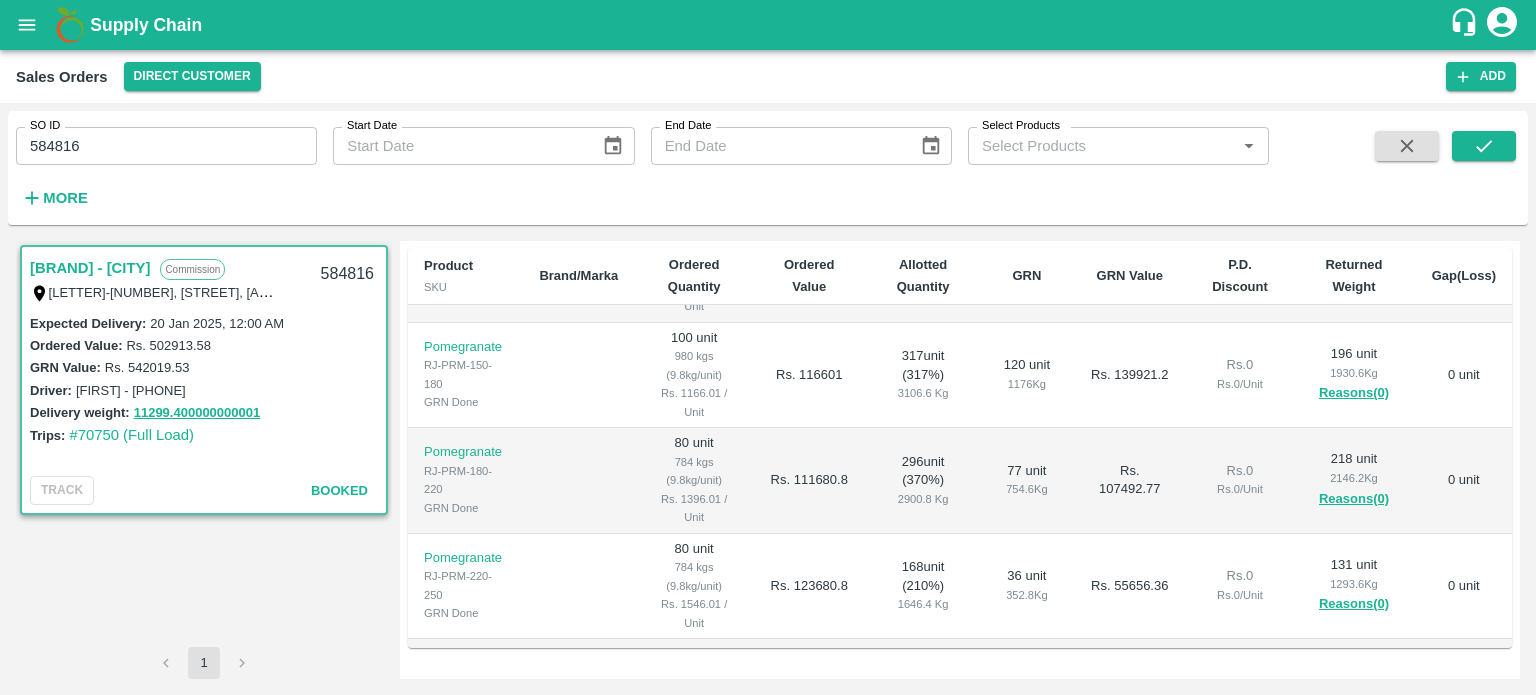 click on "980 kgs (9.8kg/unit)" at bounding box center [694, 365] 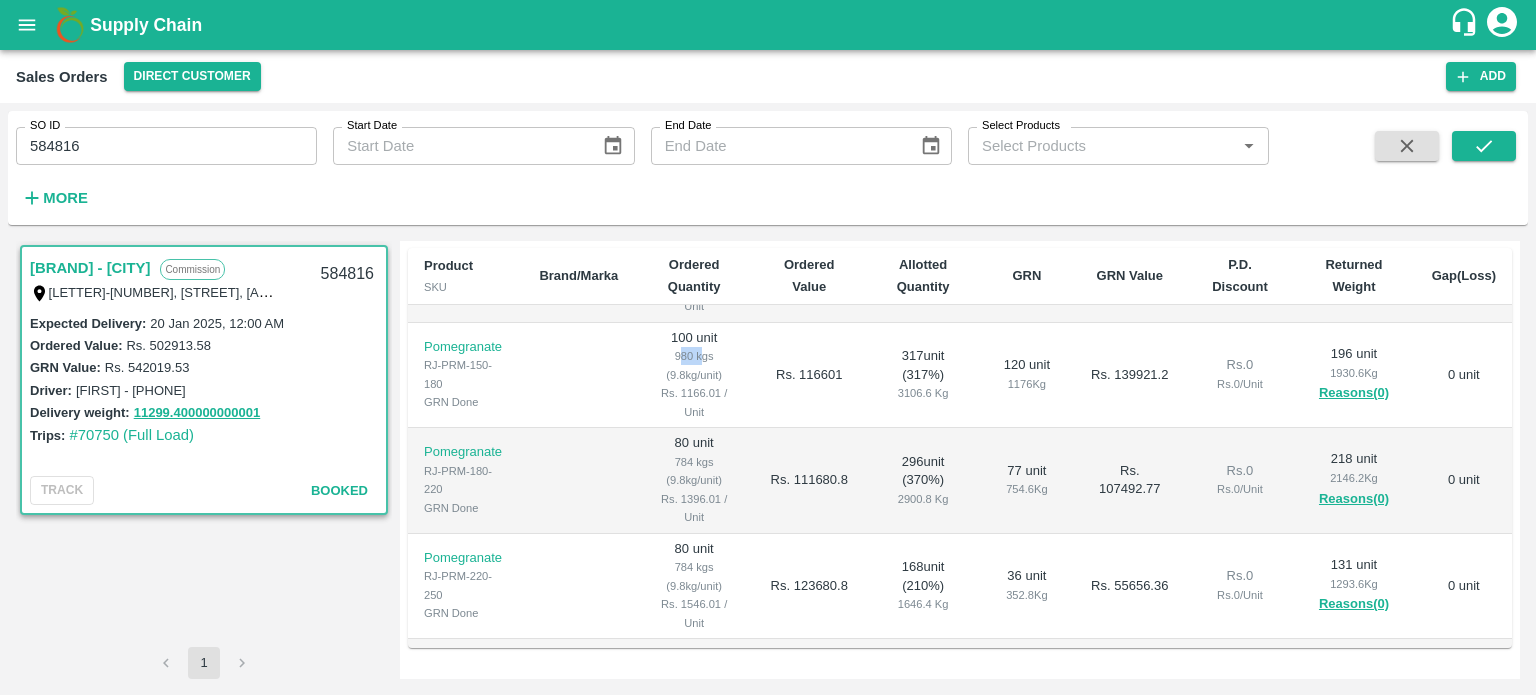 click on "980 kgs (9.8kg/unit)" at bounding box center (694, 365) 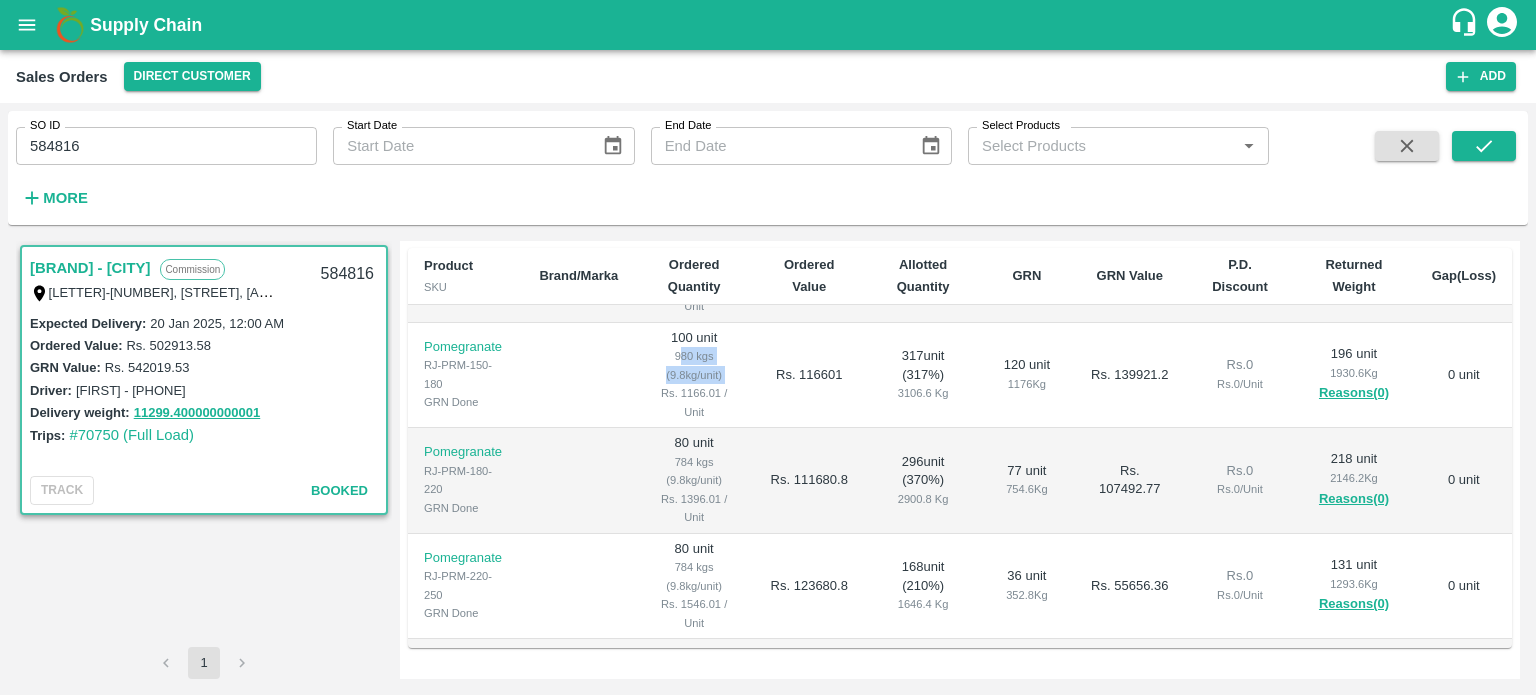 click on "980 kgs (9.8kg/unit)" at bounding box center (694, 365) 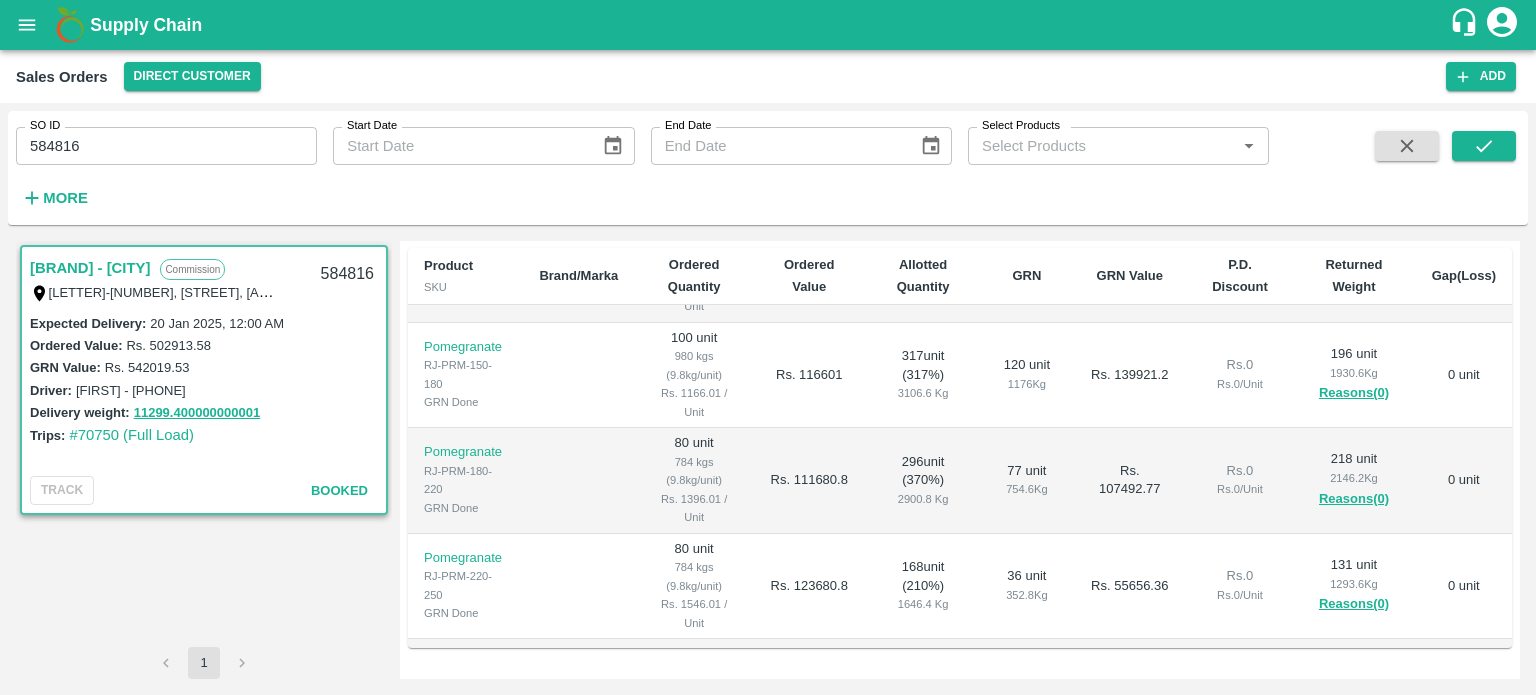 click on "Rs. 1166.01 / Unit" at bounding box center (694, 402) 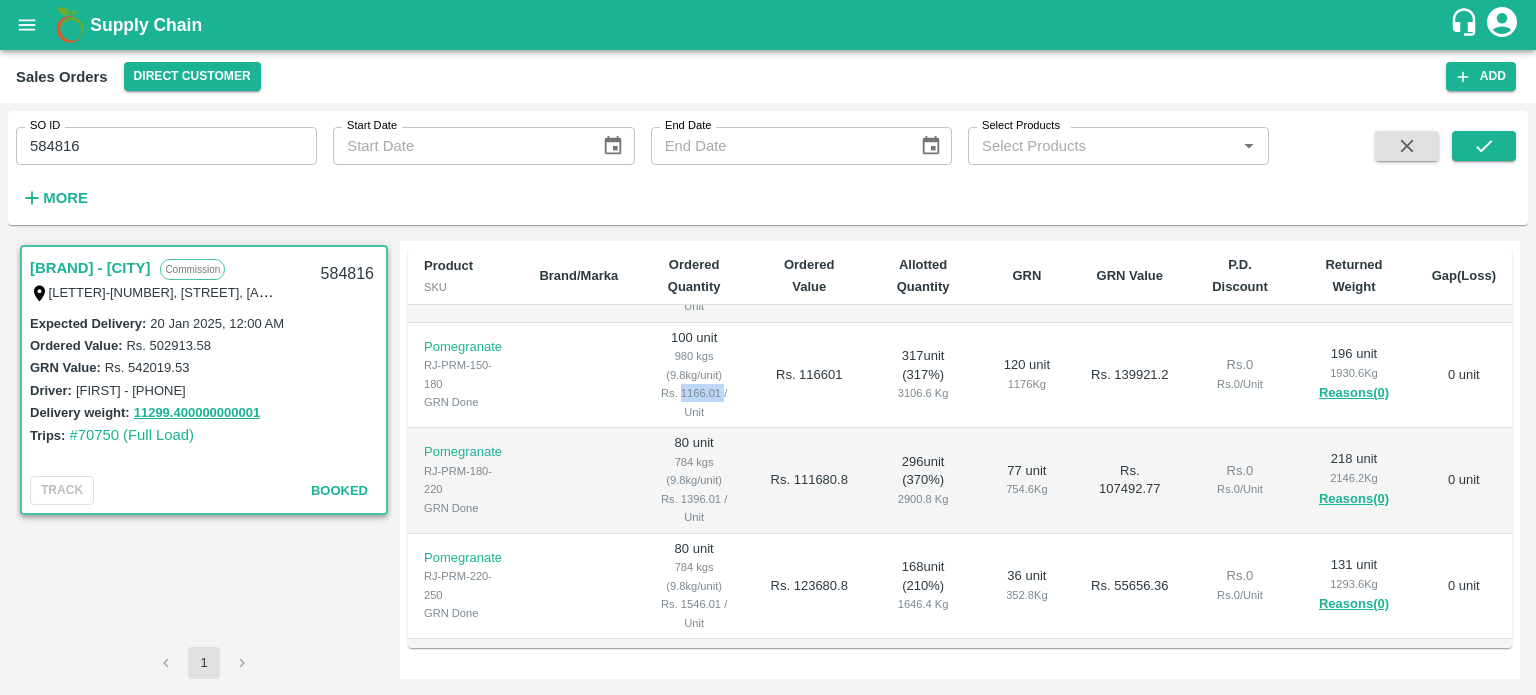 click on "Rs. 1166.01 / Unit" at bounding box center [694, 402] 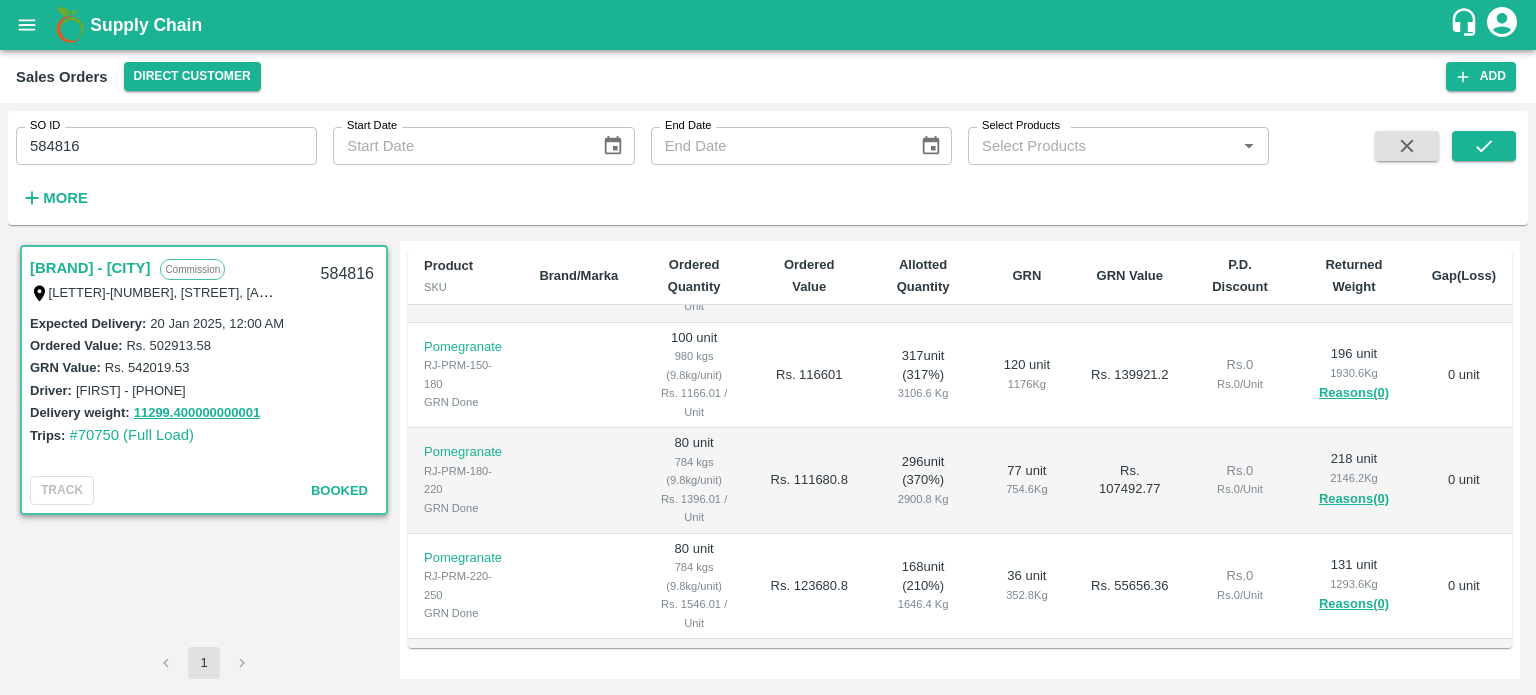 click on "980 kgs (9.8kg/unit)" at bounding box center [694, 365] 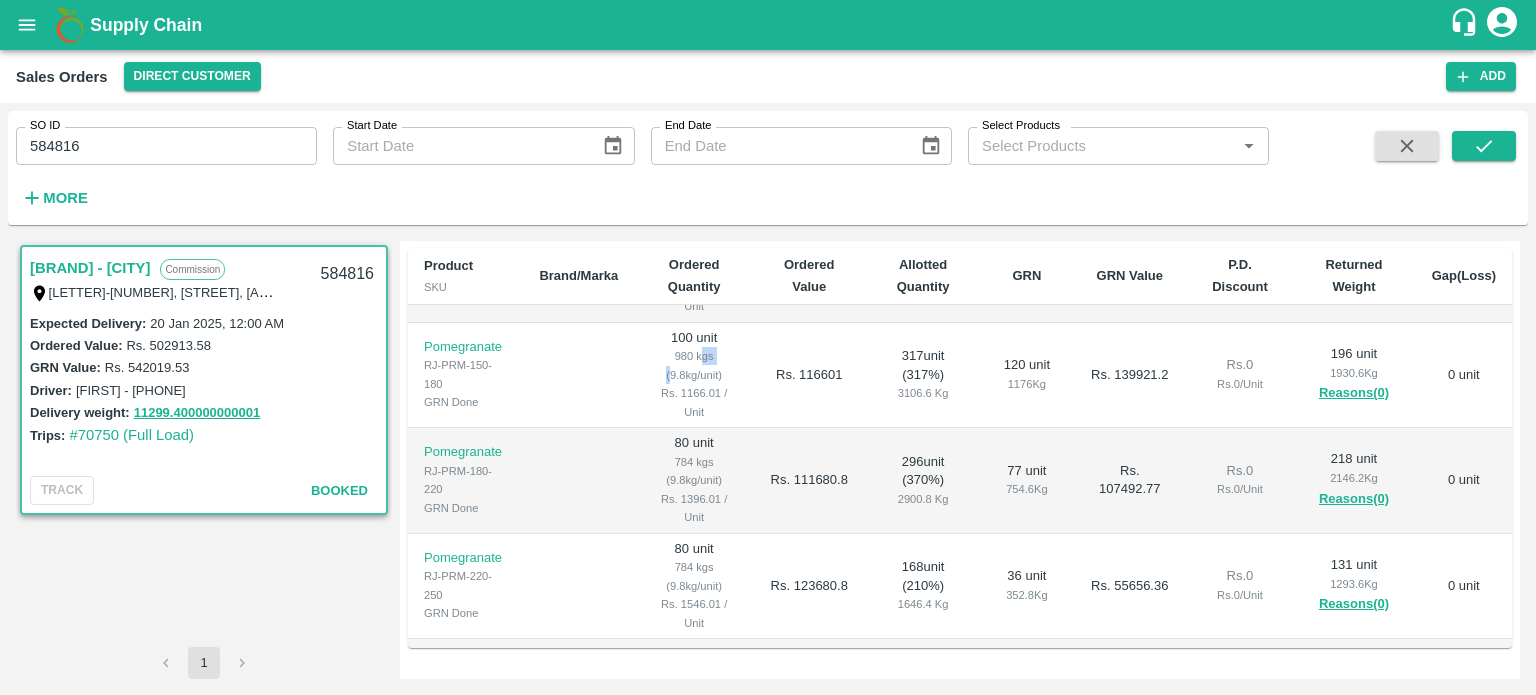 click on "980 kgs (9.8kg/unit)" at bounding box center (694, 365) 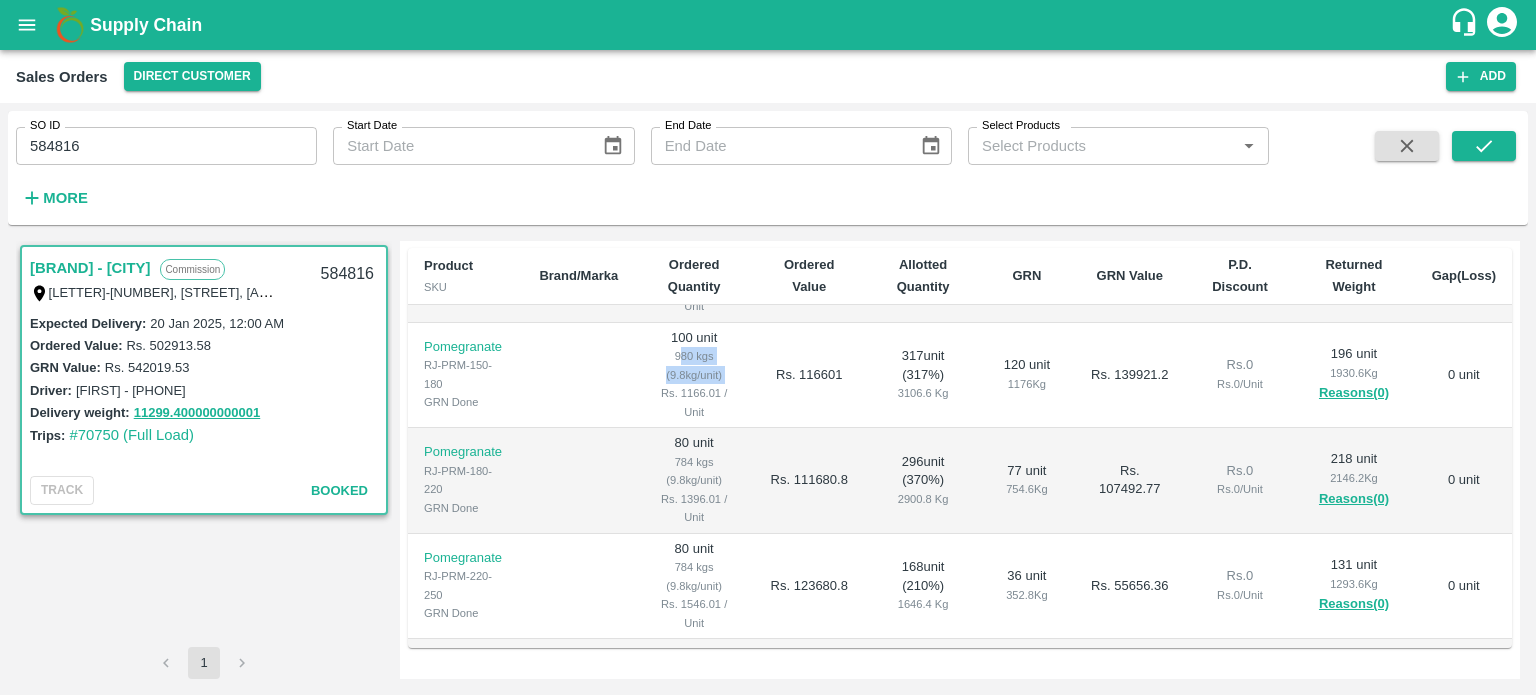 click on "980 kgs (9.8kg/unit)" at bounding box center [694, 365] 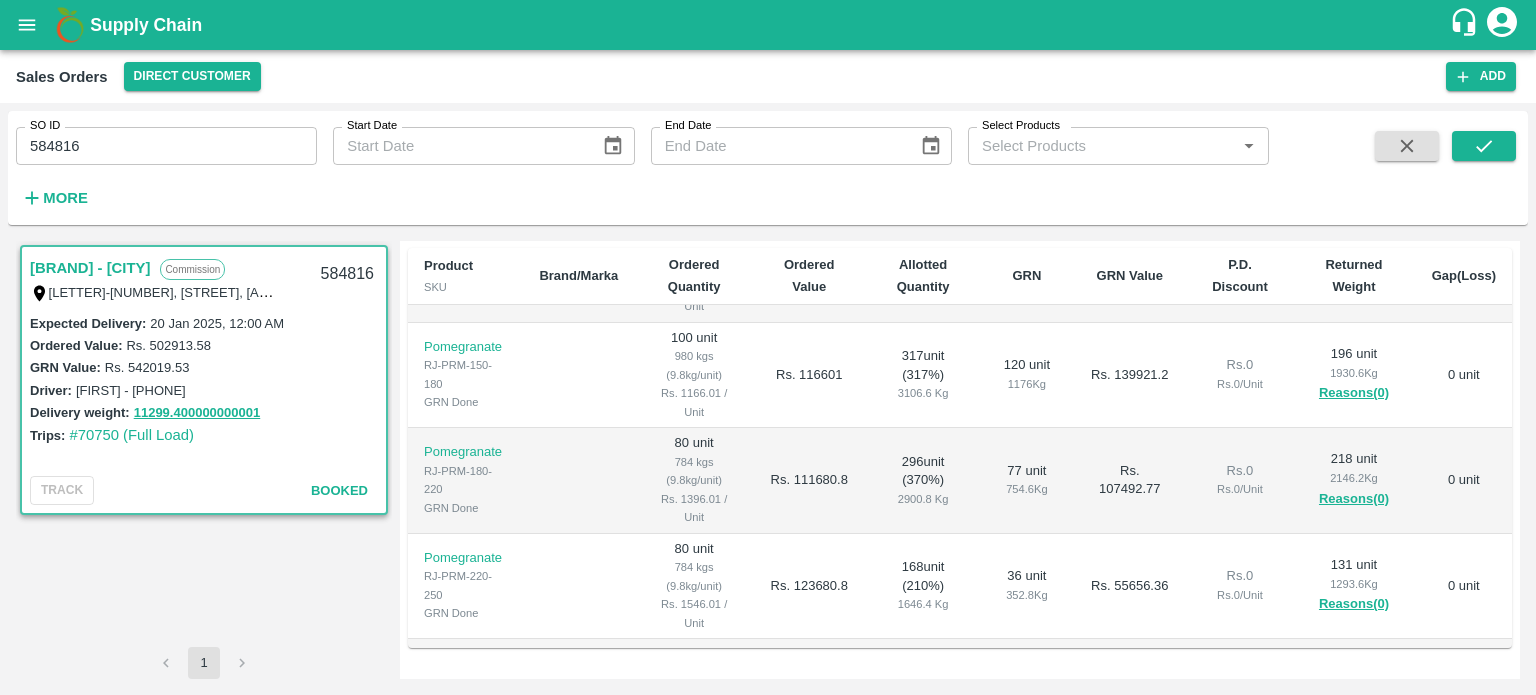 click on "1930.6  Kg" at bounding box center [1353, 373] 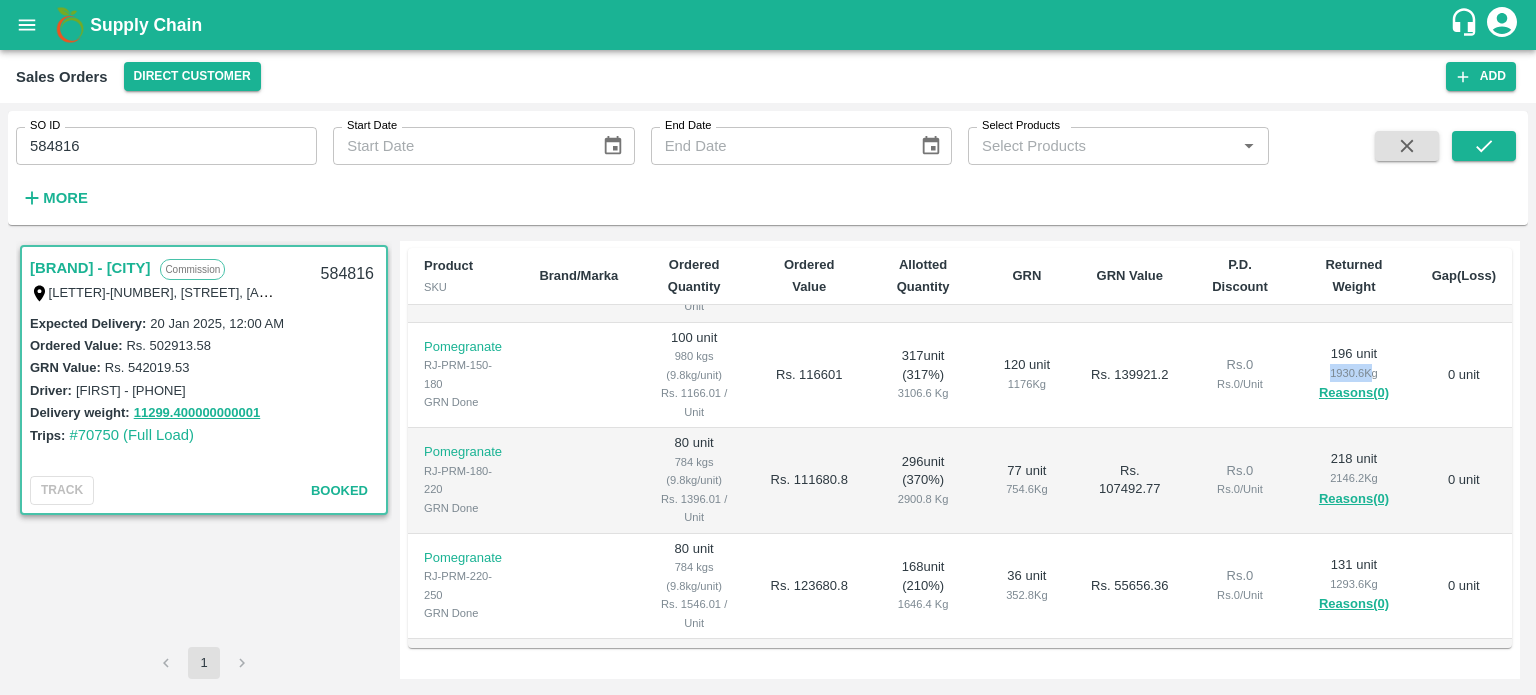 click on "1930.6  Kg" at bounding box center [1353, 373] 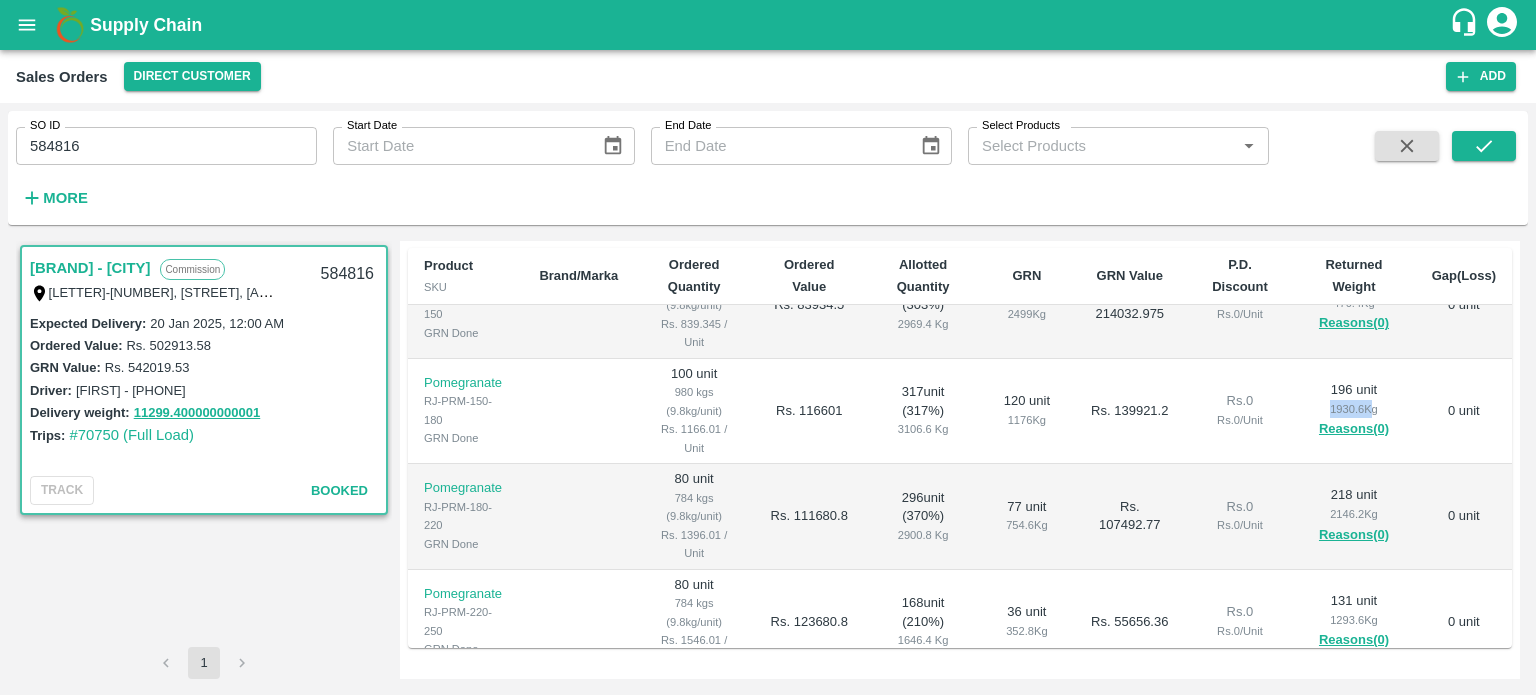 scroll, scrollTop: 52, scrollLeft: 0, axis: vertical 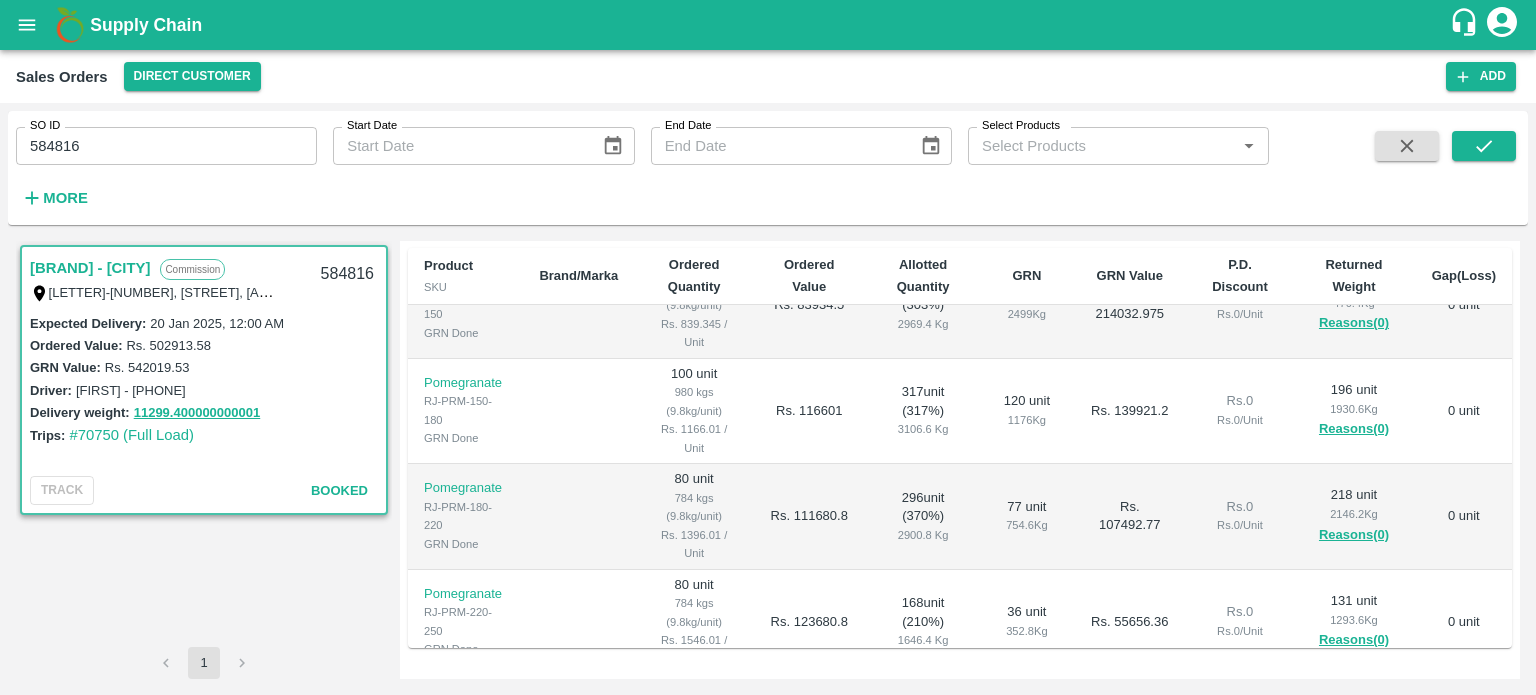 drag, startPoint x: 996, startPoint y: 421, endPoint x: 1053, endPoint y: 412, distance: 57.706154 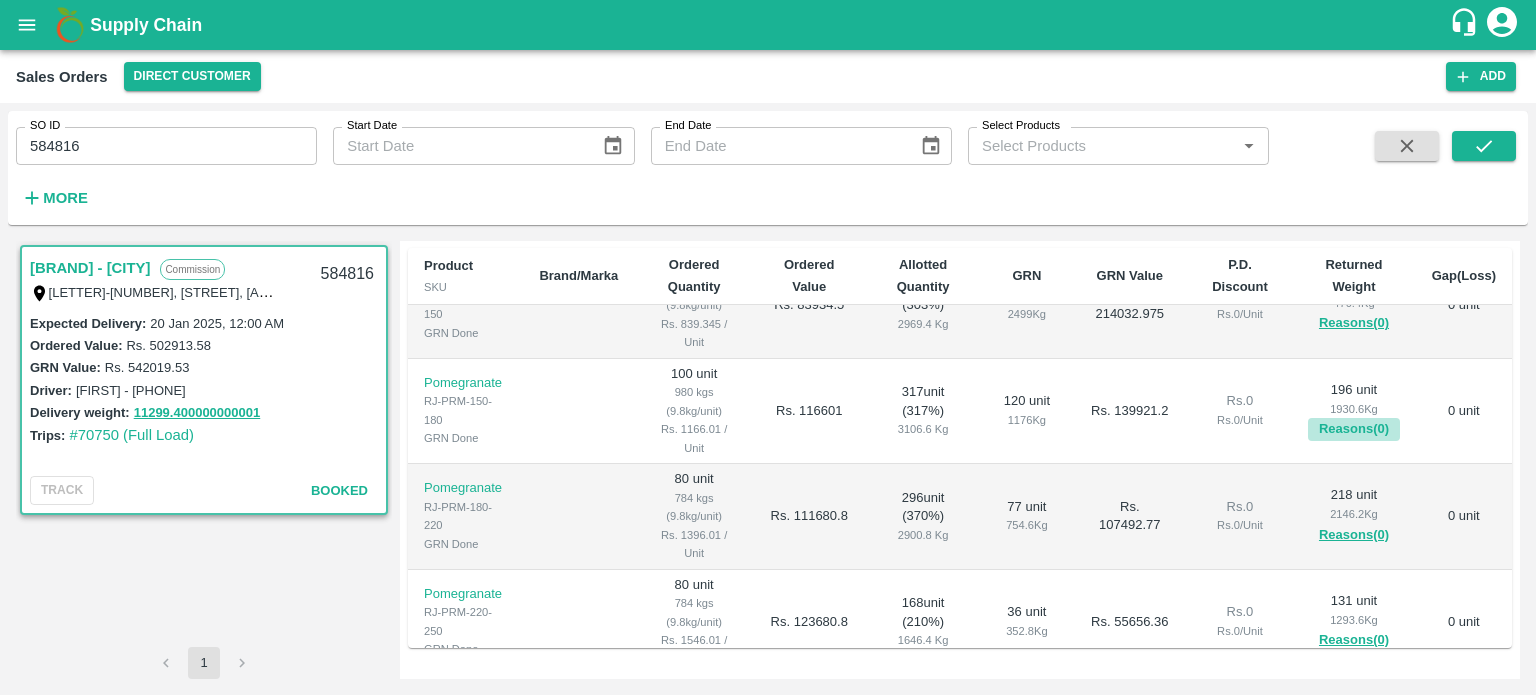 drag, startPoint x: 1318, startPoint y: 414, endPoint x: 1362, endPoint y: 414, distance: 44 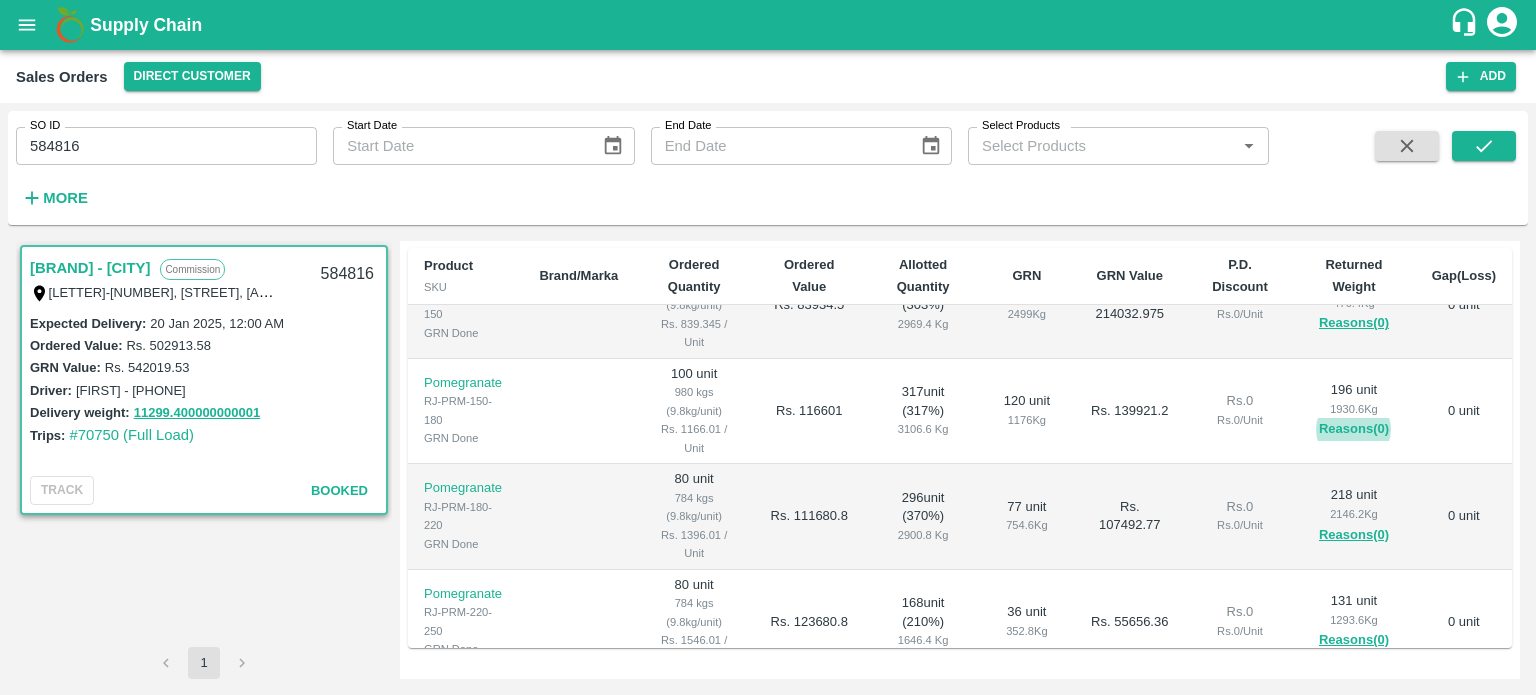 type 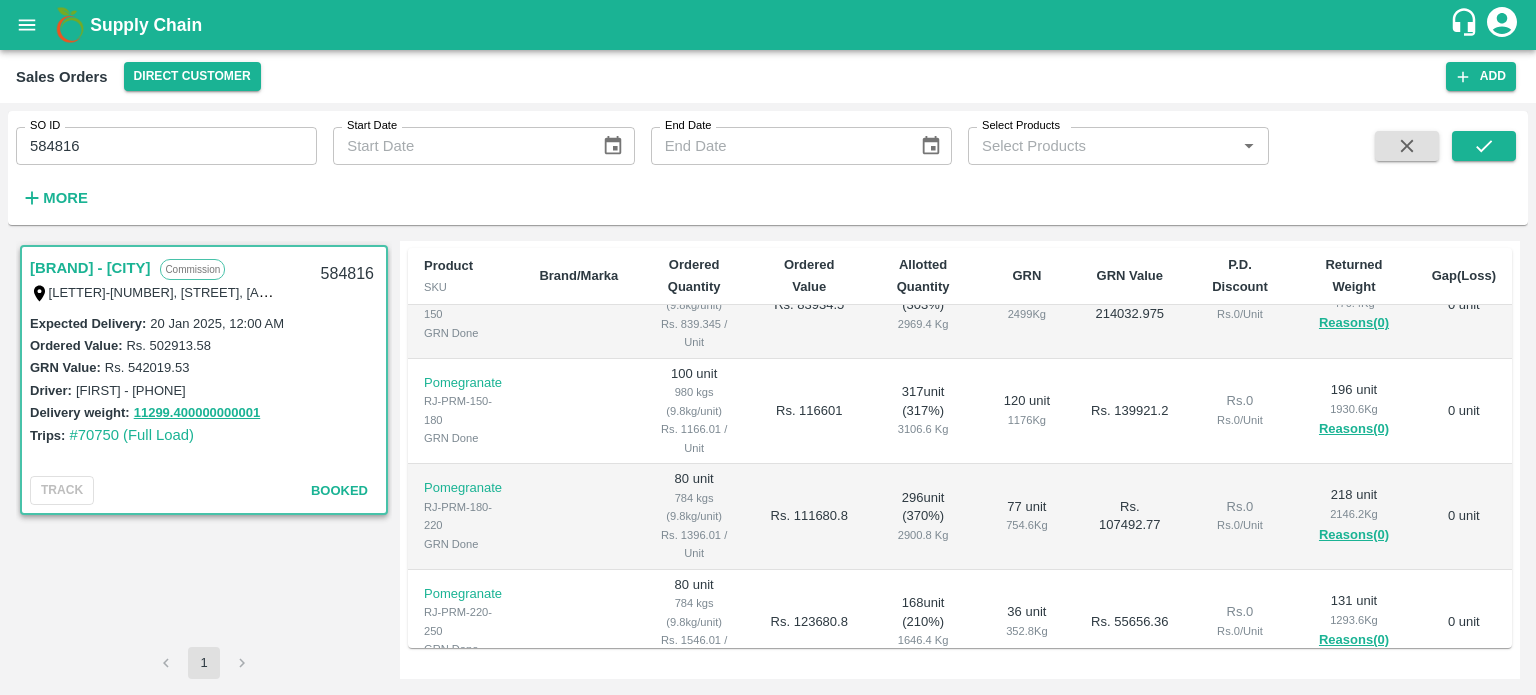 click on "1930.6  Kg" at bounding box center [1353, 409] 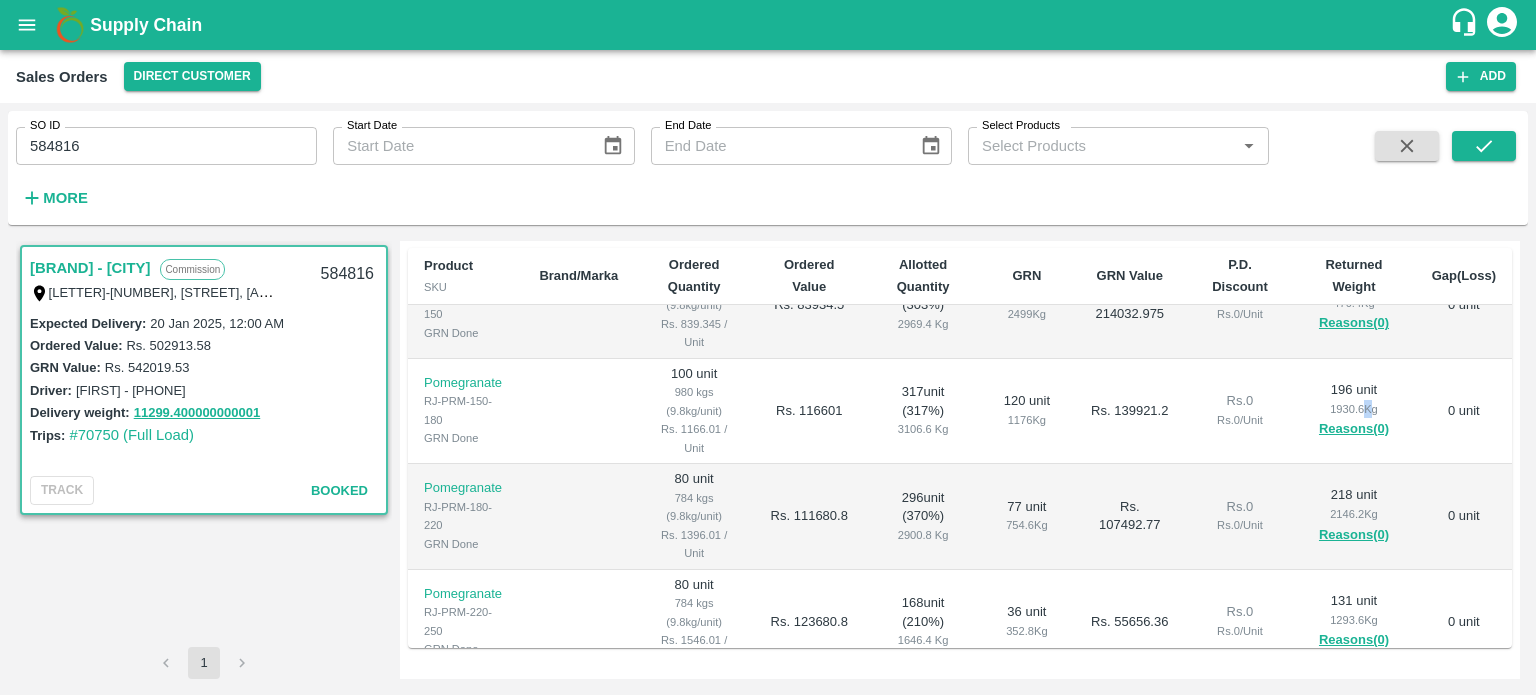 click on "1930.6  Kg" at bounding box center [1353, 409] 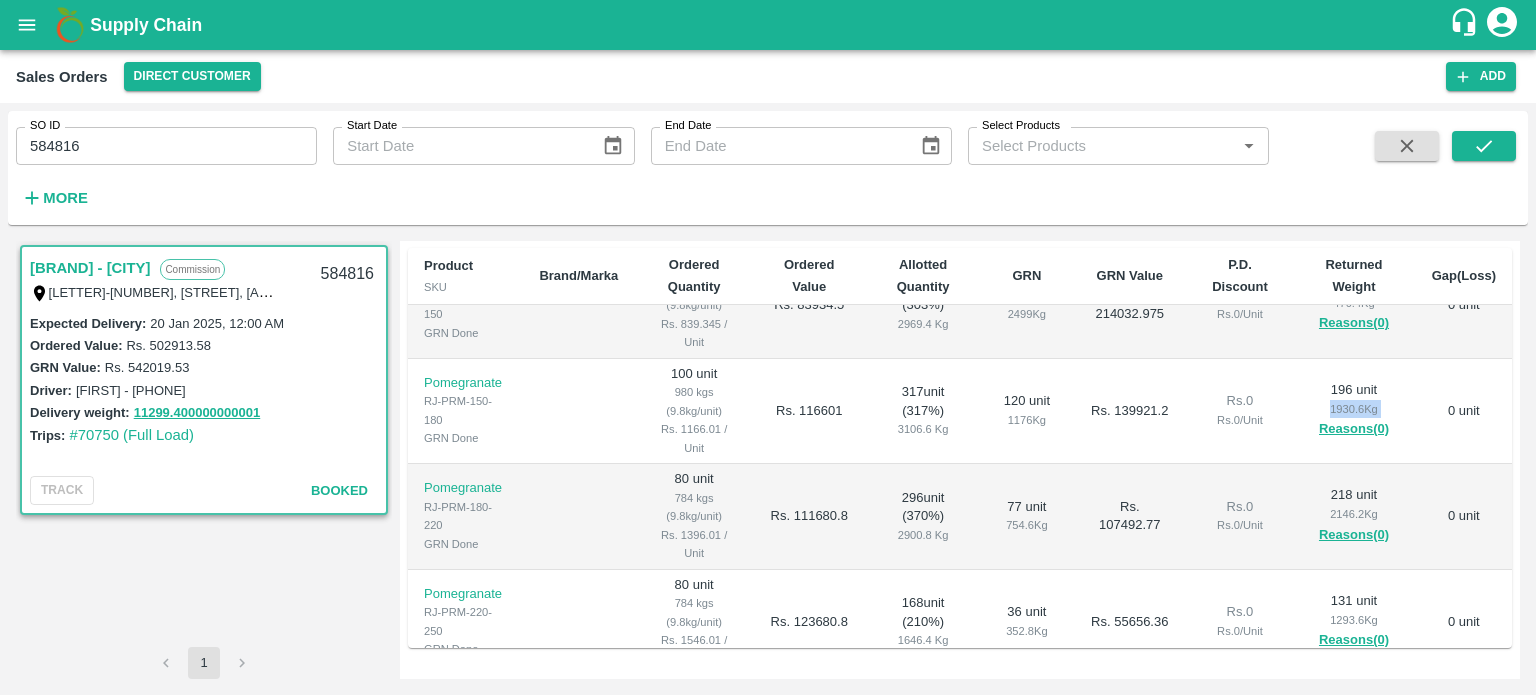 click on "1930.6  Kg" at bounding box center (1353, 409) 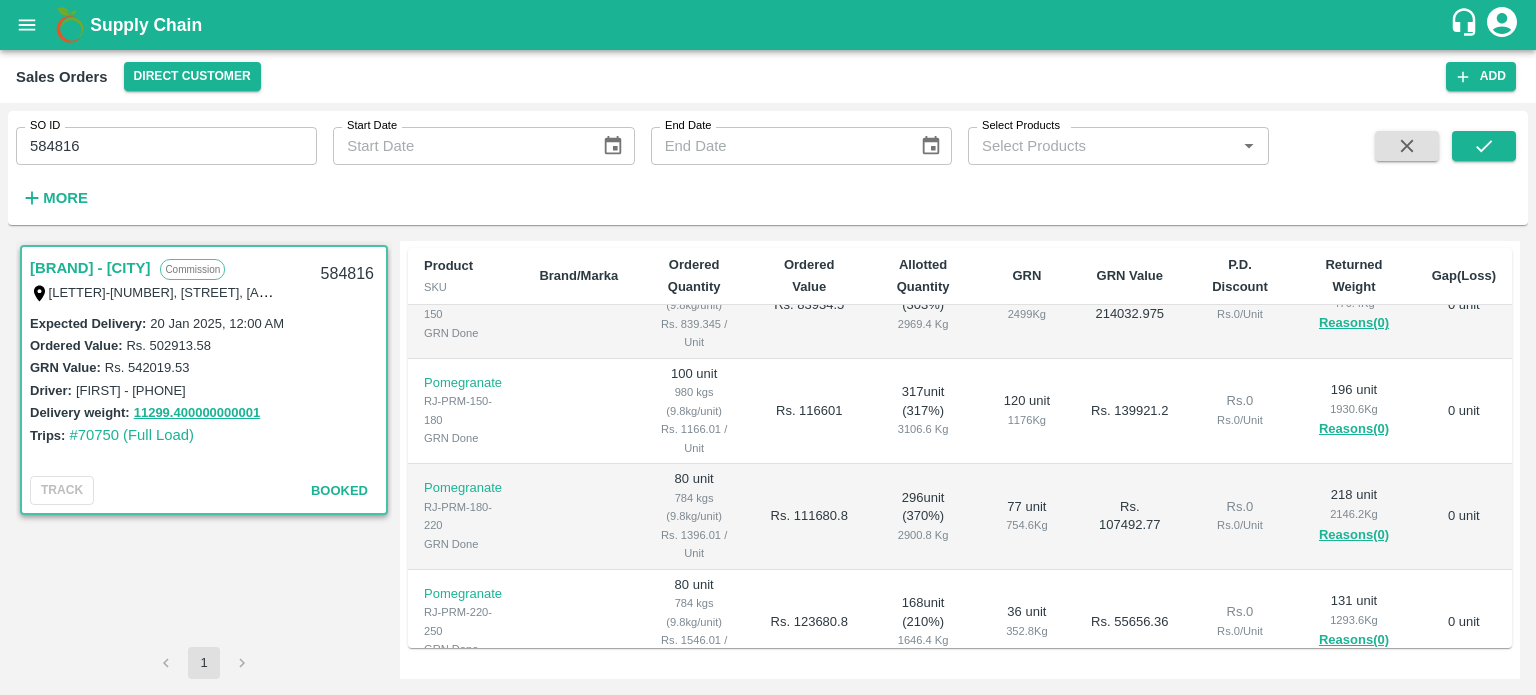 click on "1930.6  Kg" at bounding box center [1353, 409] 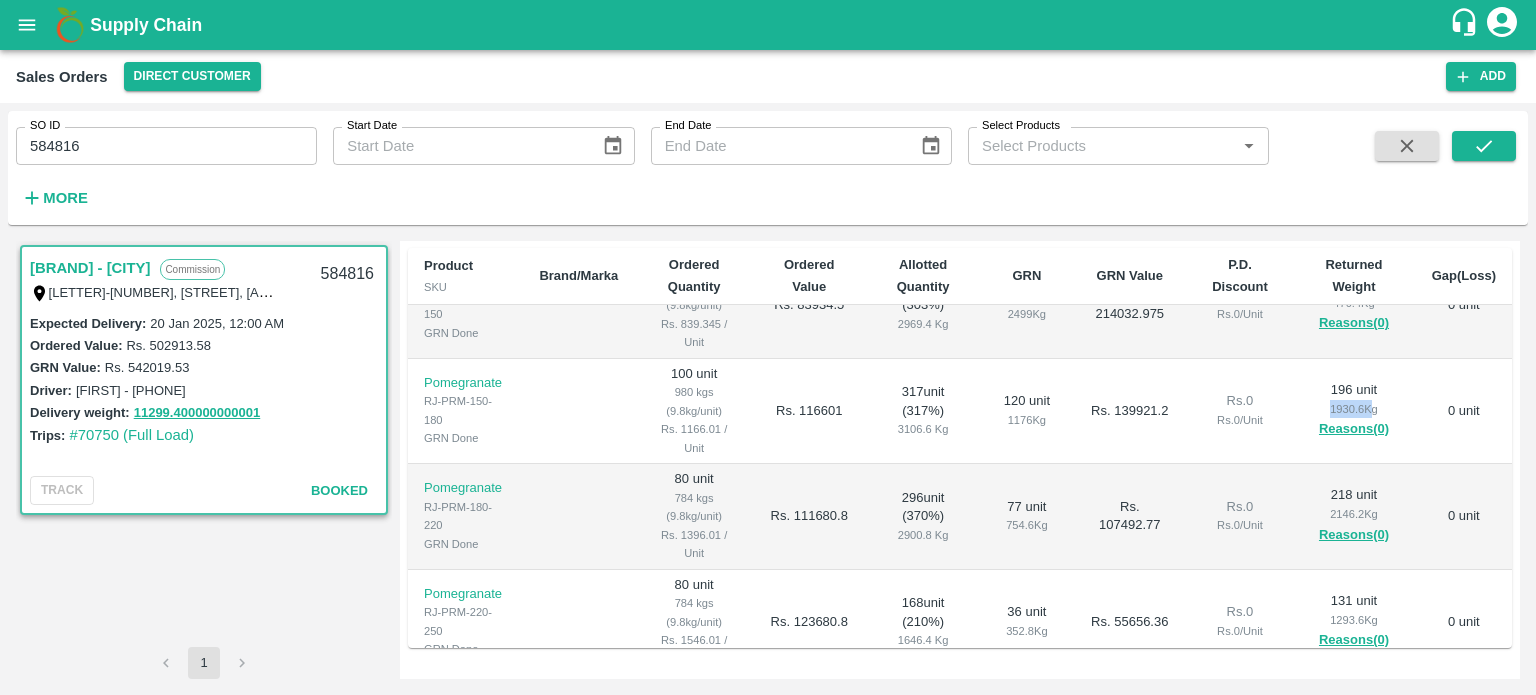 click on "1930.6  Kg" at bounding box center [1353, 409] 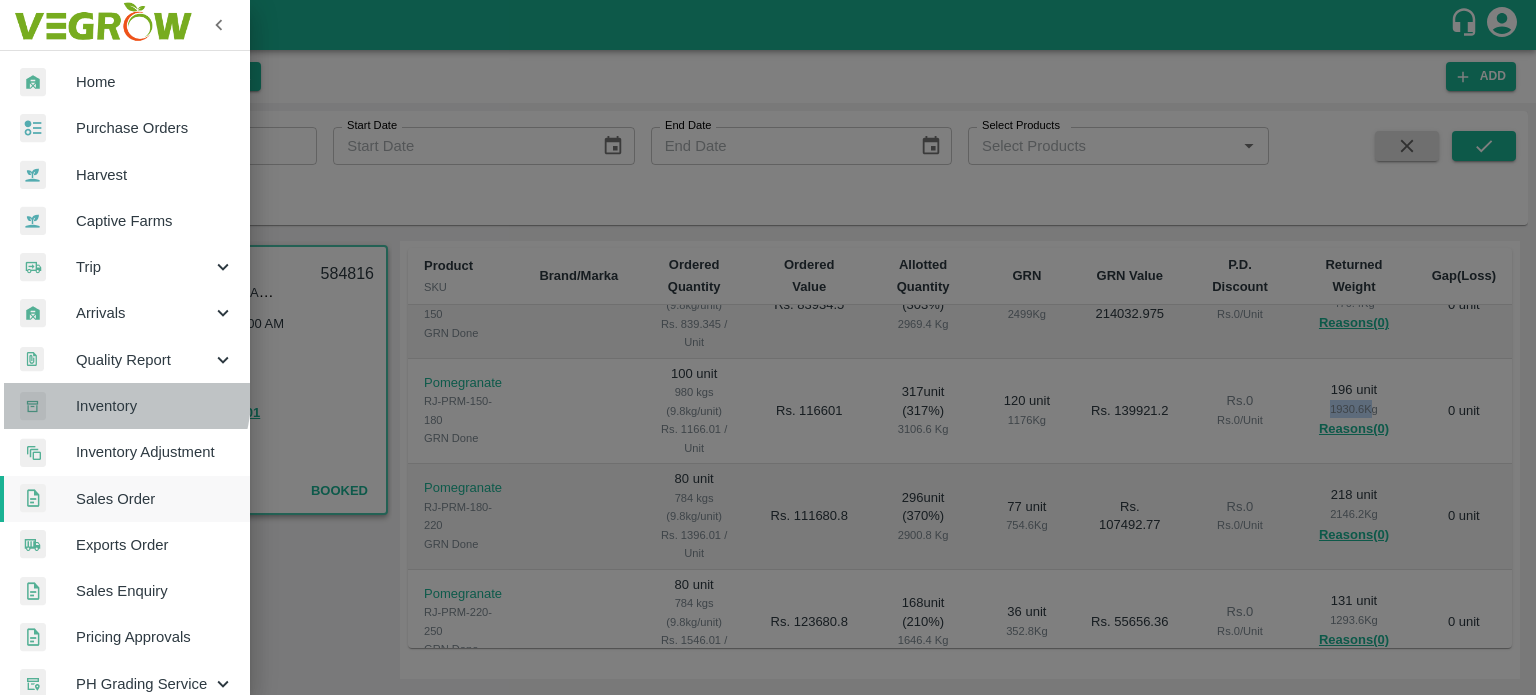 click on "Inventory" at bounding box center (155, 406) 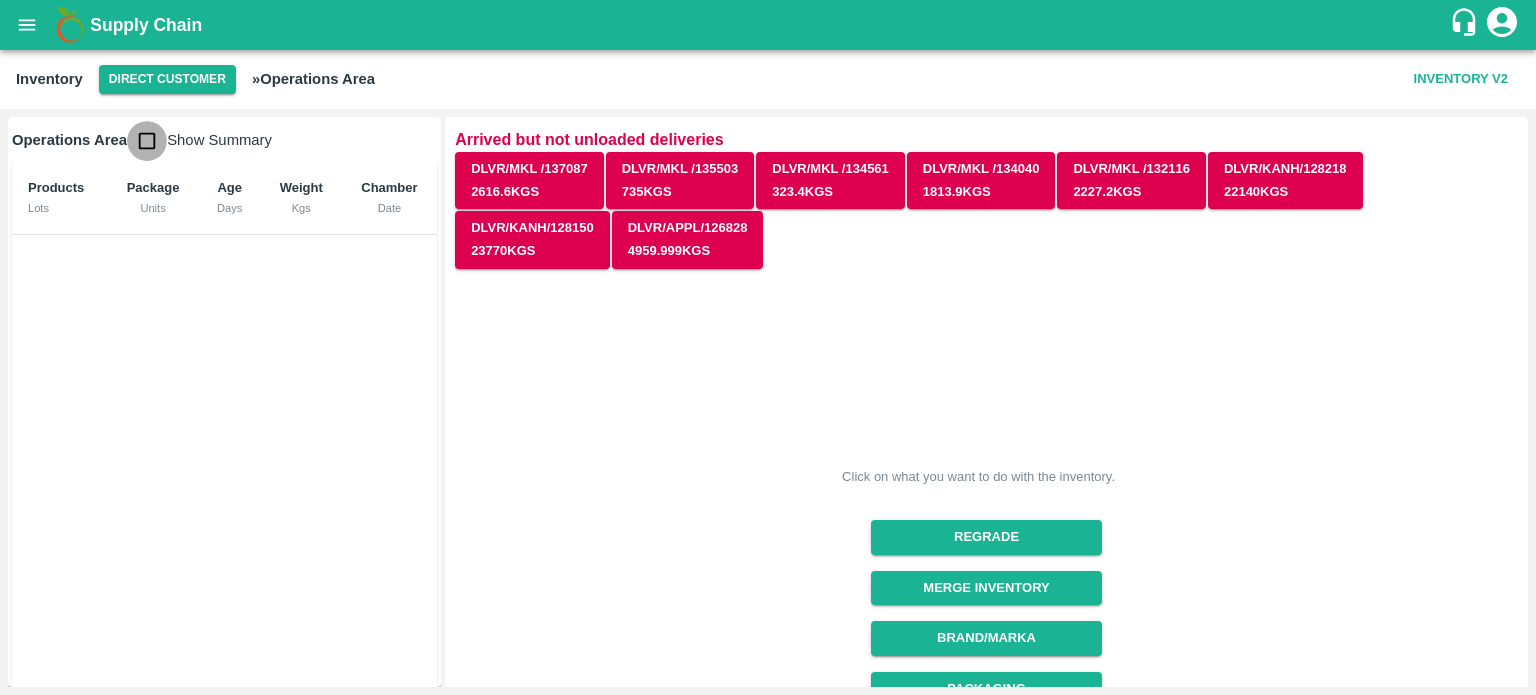 click at bounding box center (147, 141) 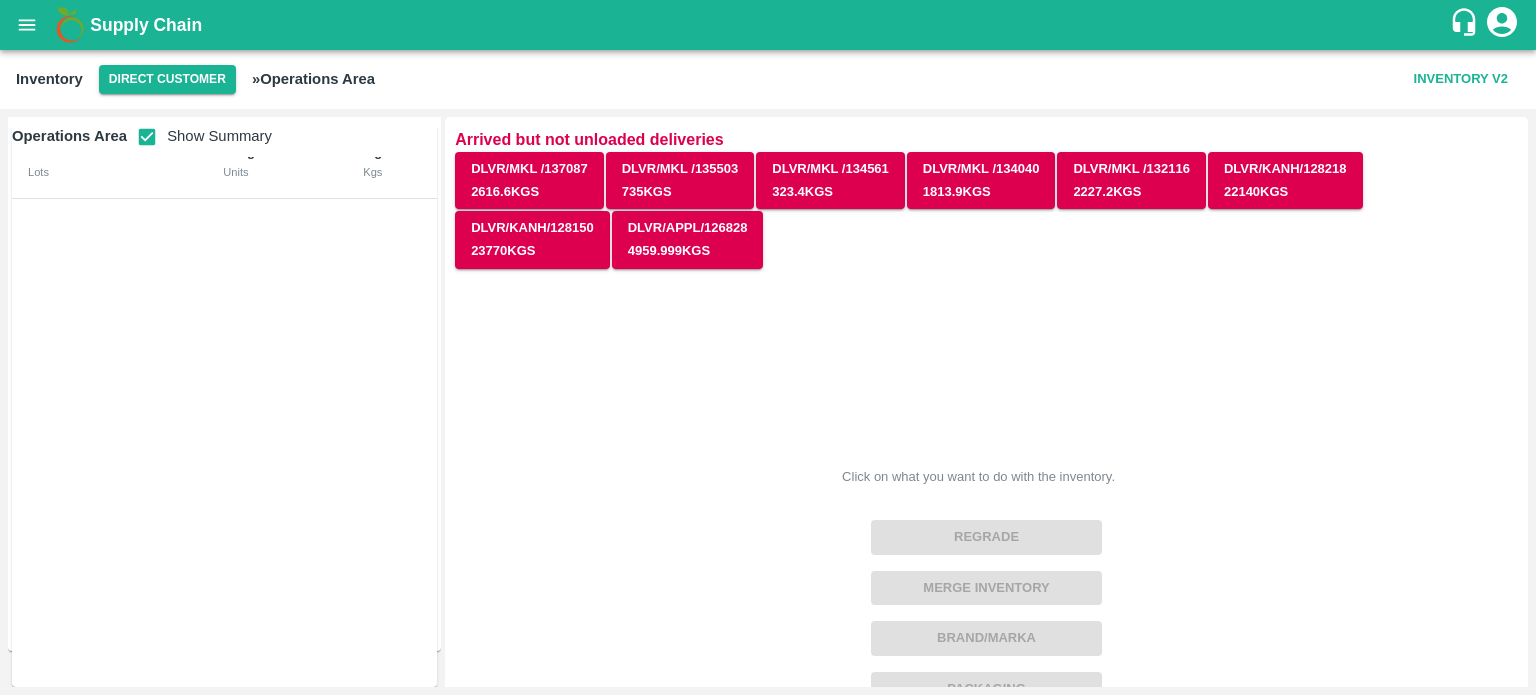 scroll, scrollTop: 0, scrollLeft: 0, axis: both 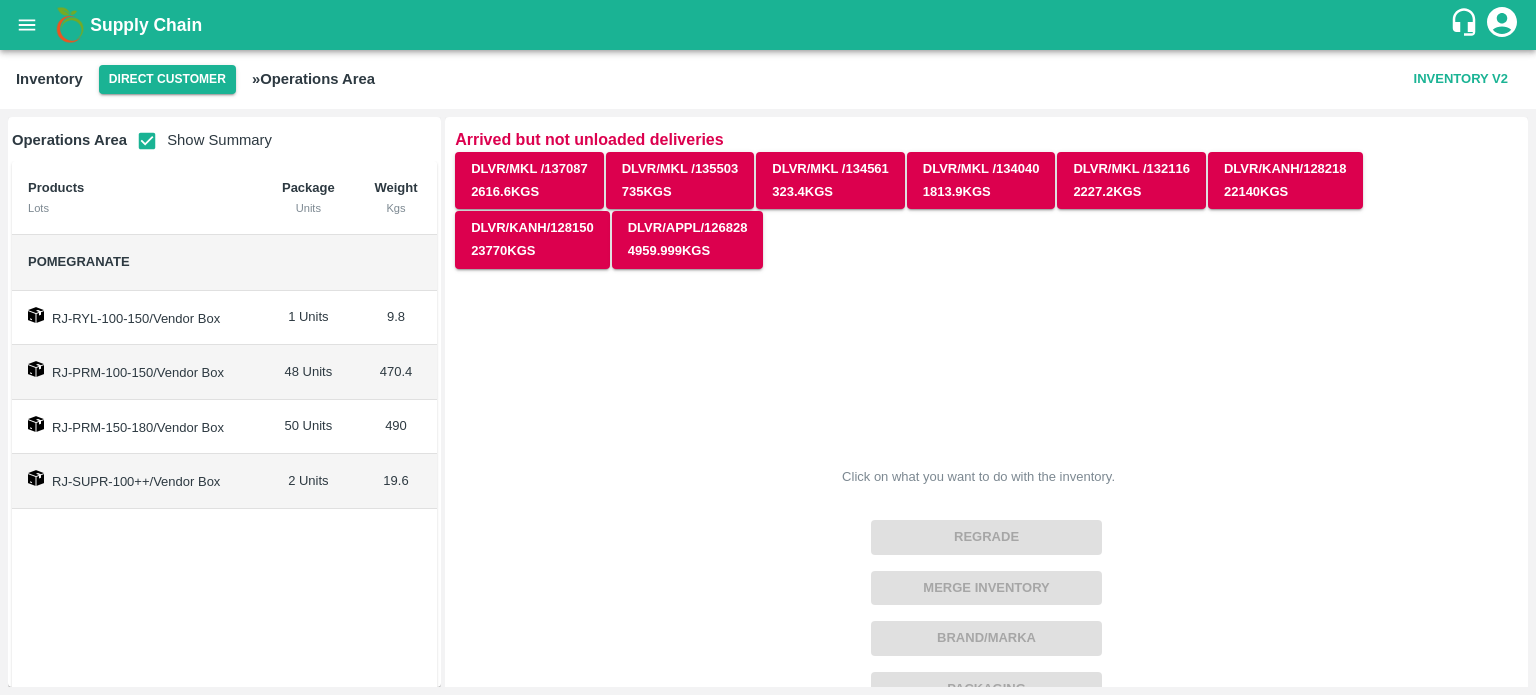 click on "Click on what you want to do with the inventory. Regrade Merge Inventory Brand/Marka Packaging Change SKU Discard Dump EOD Stock EOD Lot-wise Stock Payment Request Purchase Return" at bounding box center (978, 633) 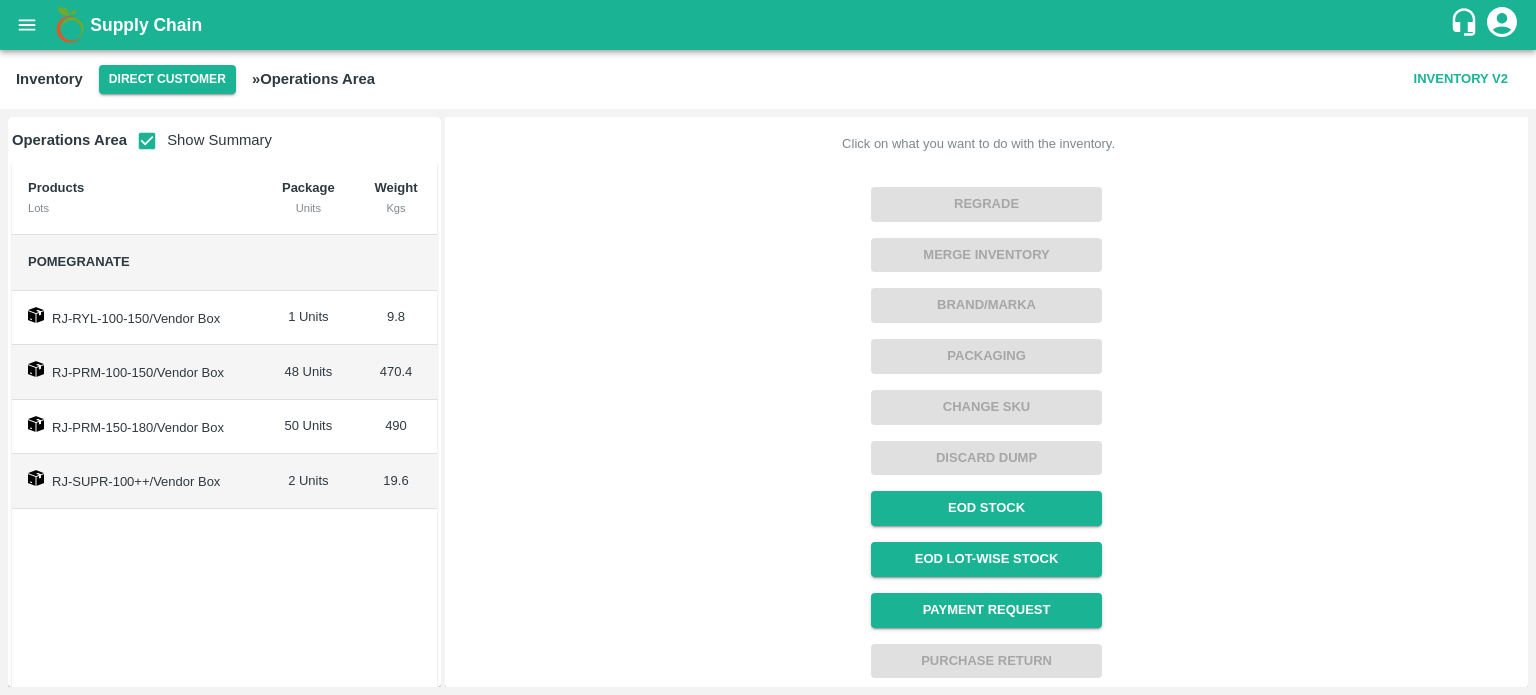 click on "RJ-PRM-150-180/Vendor Box" at bounding box center [137, 427] 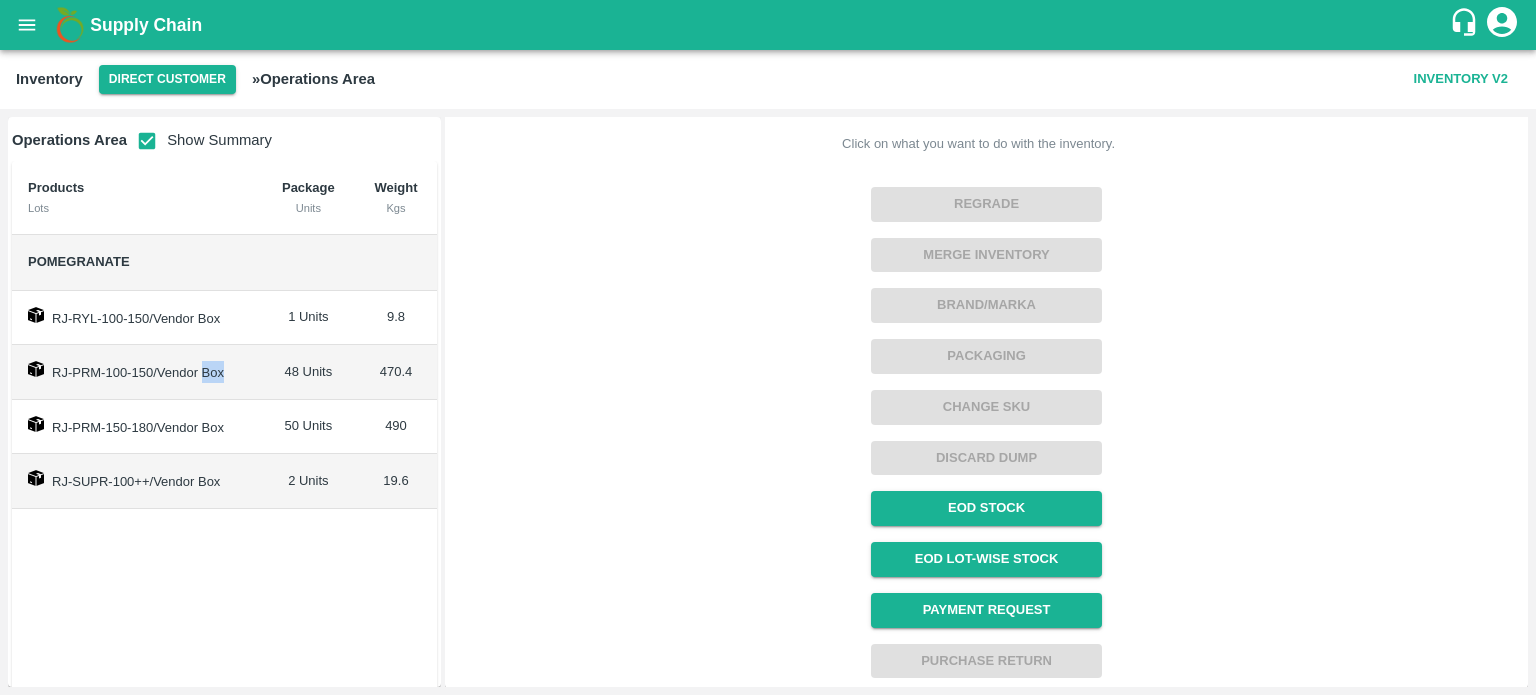 click on "RJ-PRM-100-150/Vendor Box" at bounding box center (137, 372) 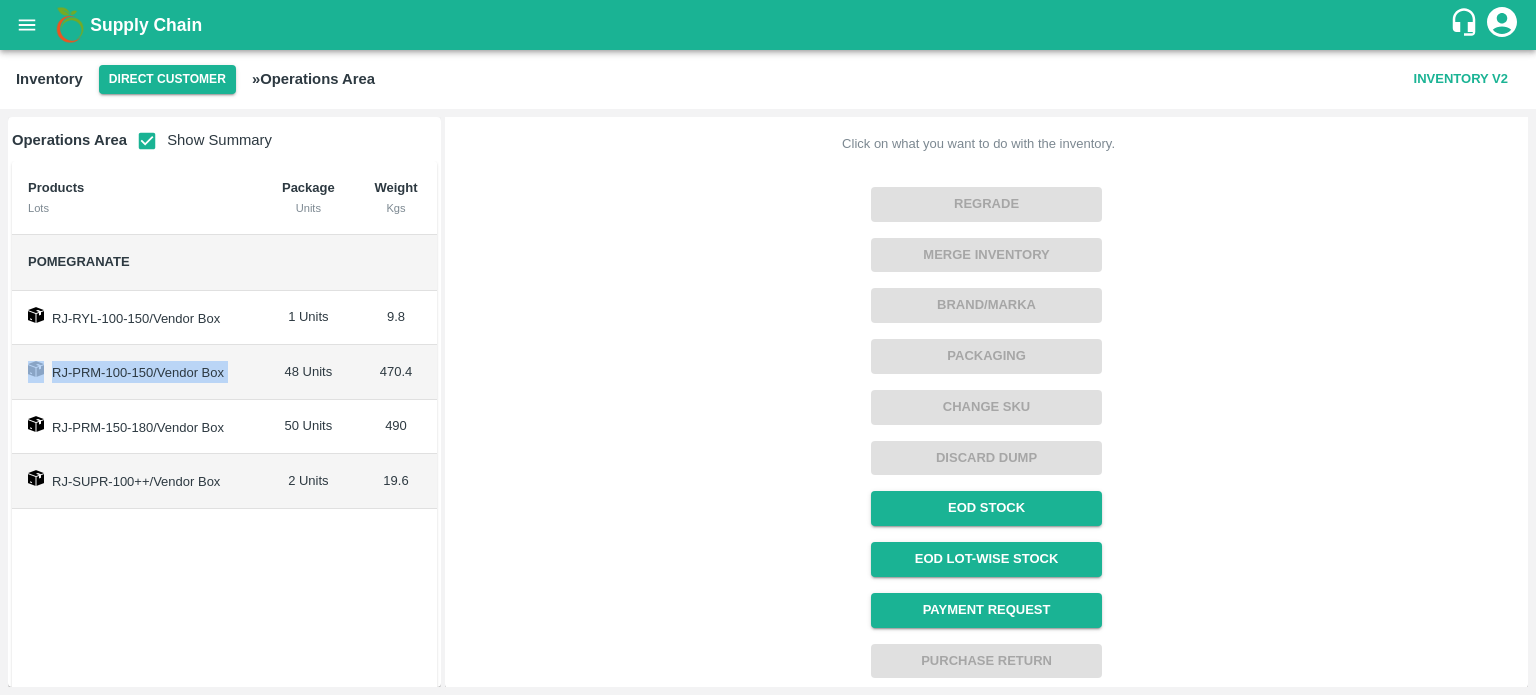 click on "RJ-PRM-100-150/Vendor Box" at bounding box center (137, 372) 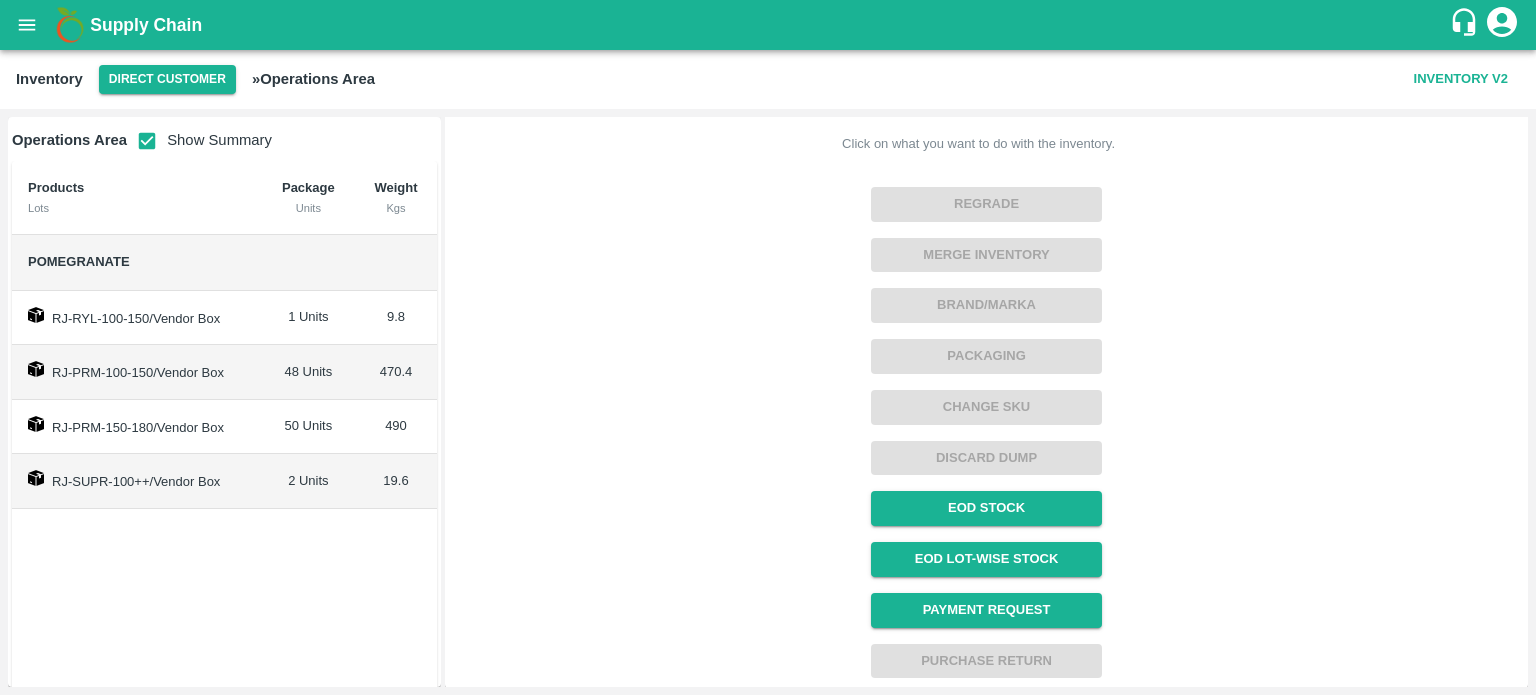 click on "RJ-PRM-150-180/Vendor Box" at bounding box center [137, 427] 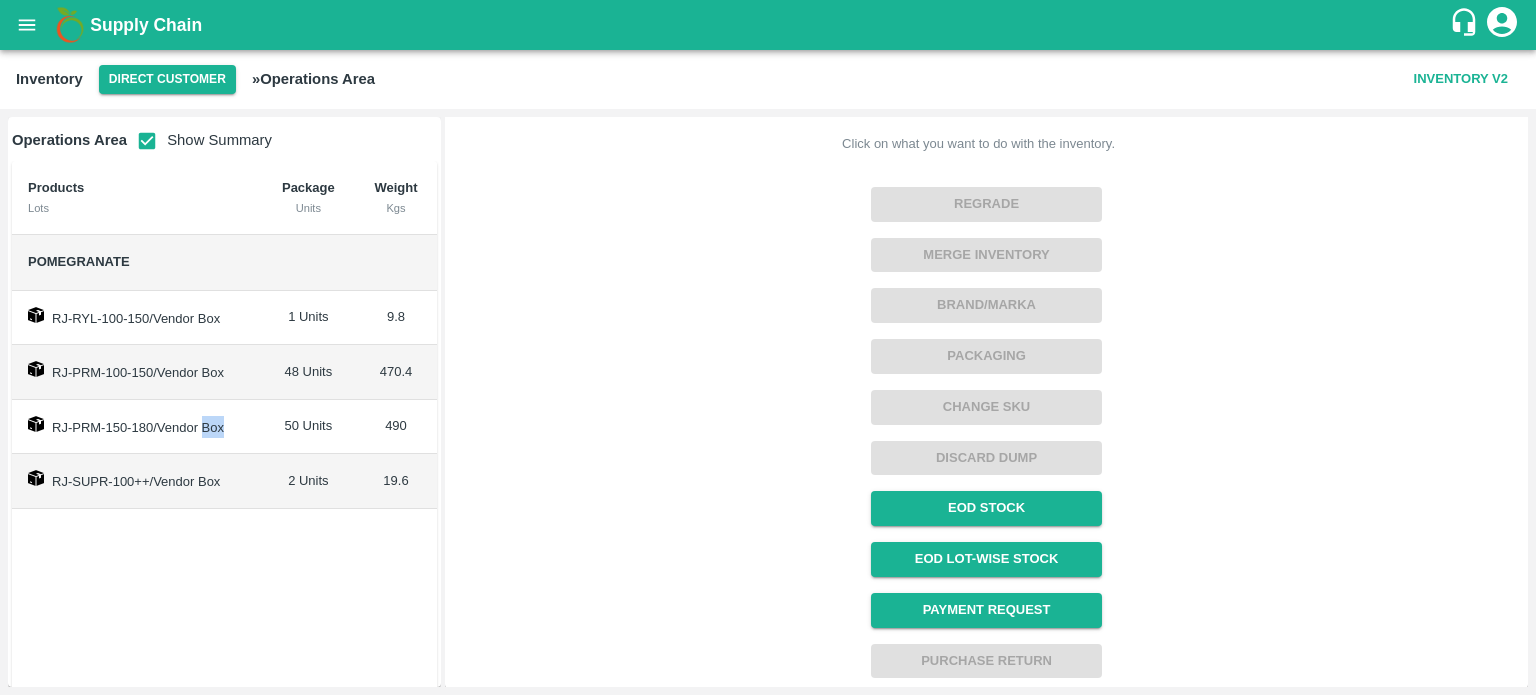 click on "RJ-PRM-150-180/Vendor Box" at bounding box center (137, 427) 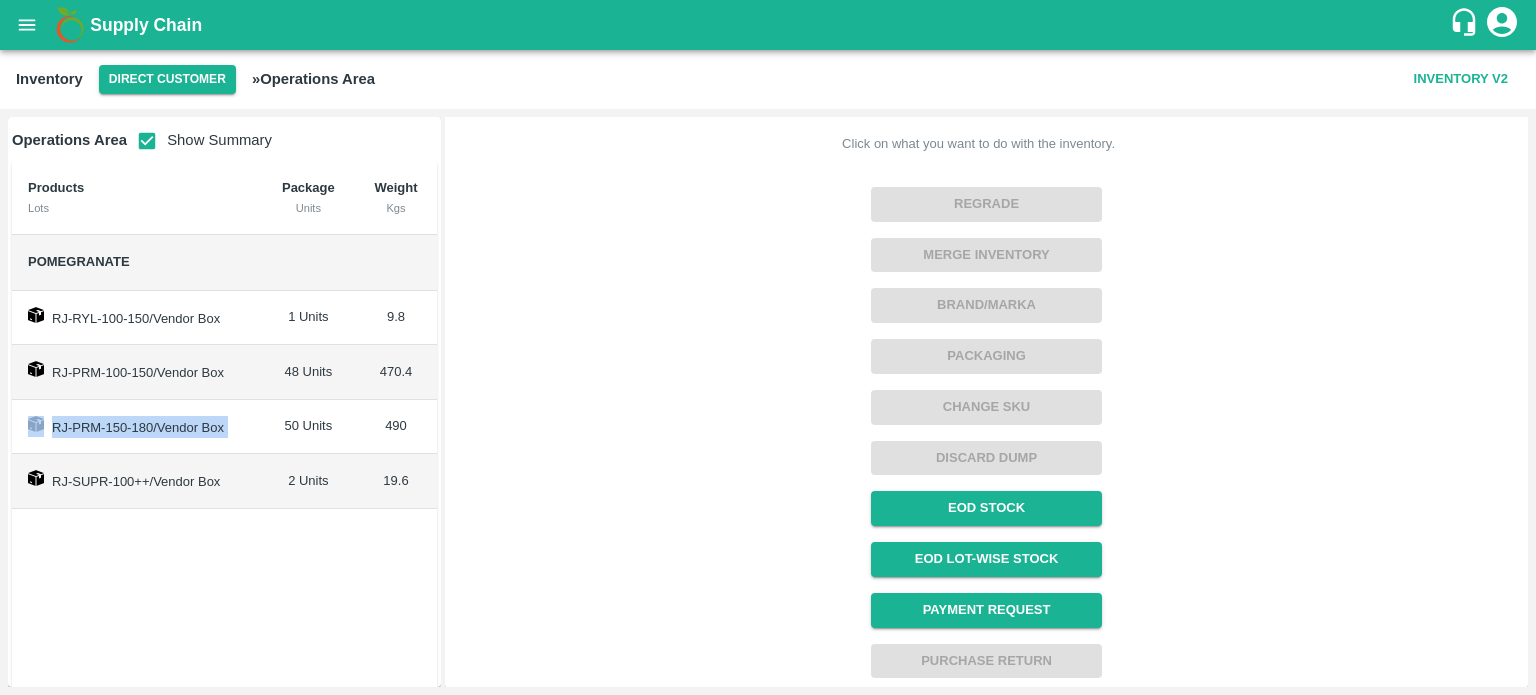 click on "RJ-PRM-150-180/Vendor Box" at bounding box center [137, 427] 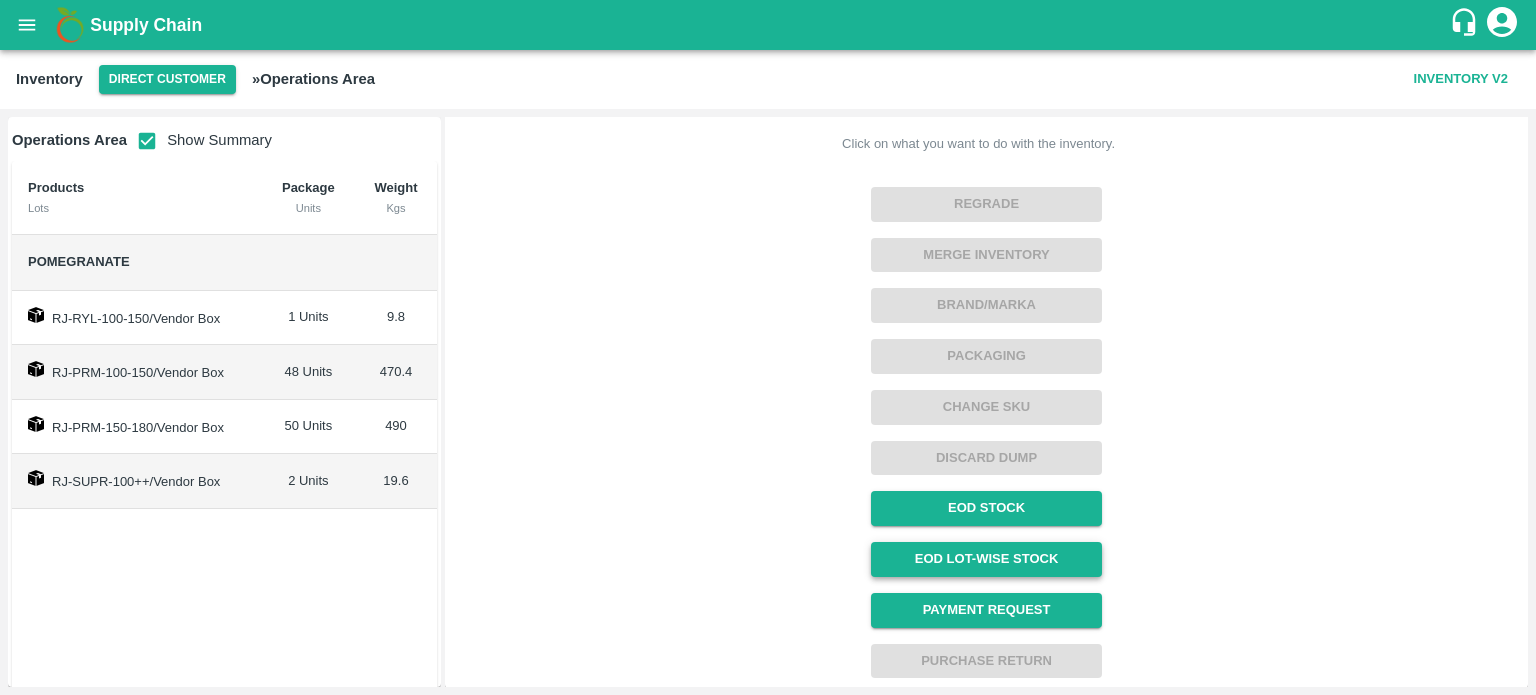 click on "EOD Lot-wise Stock" at bounding box center (986, 559) 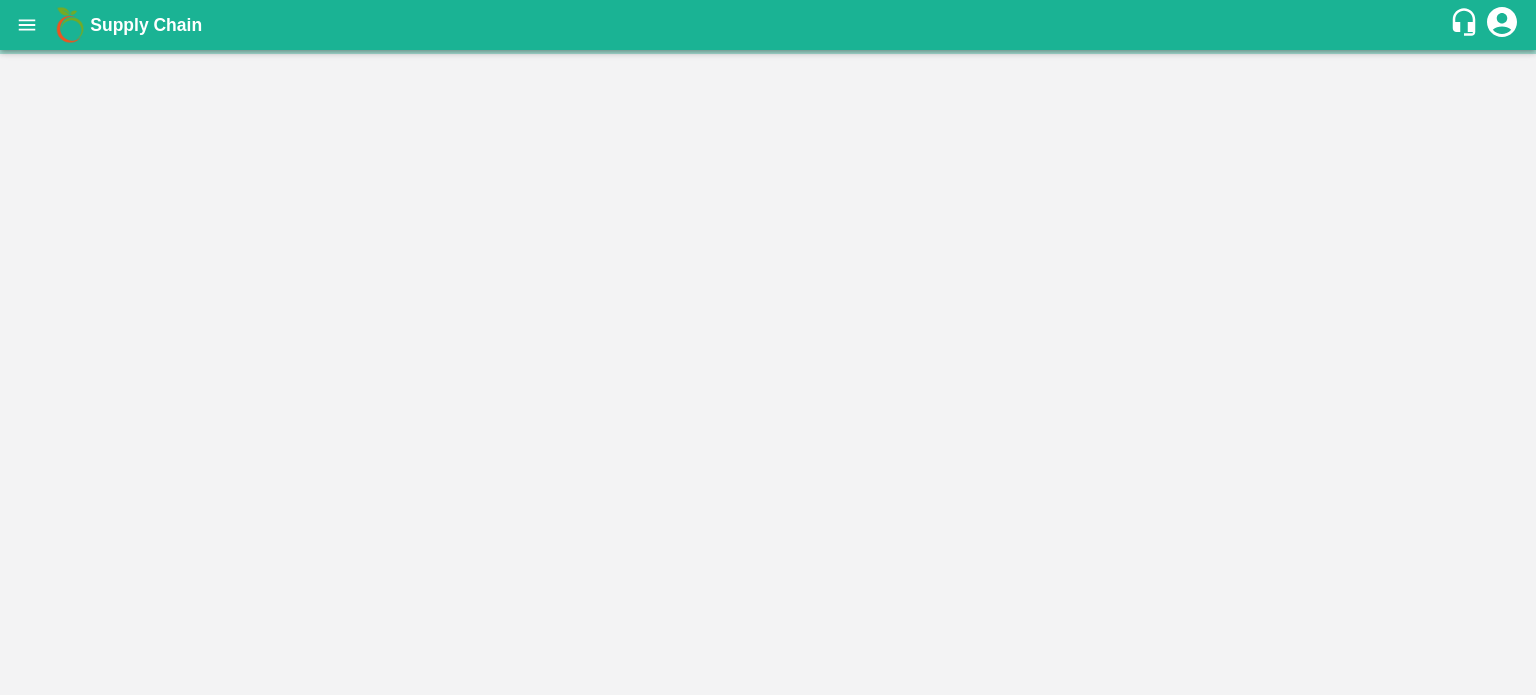 scroll, scrollTop: 0, scrollLeft: 0, axis: both 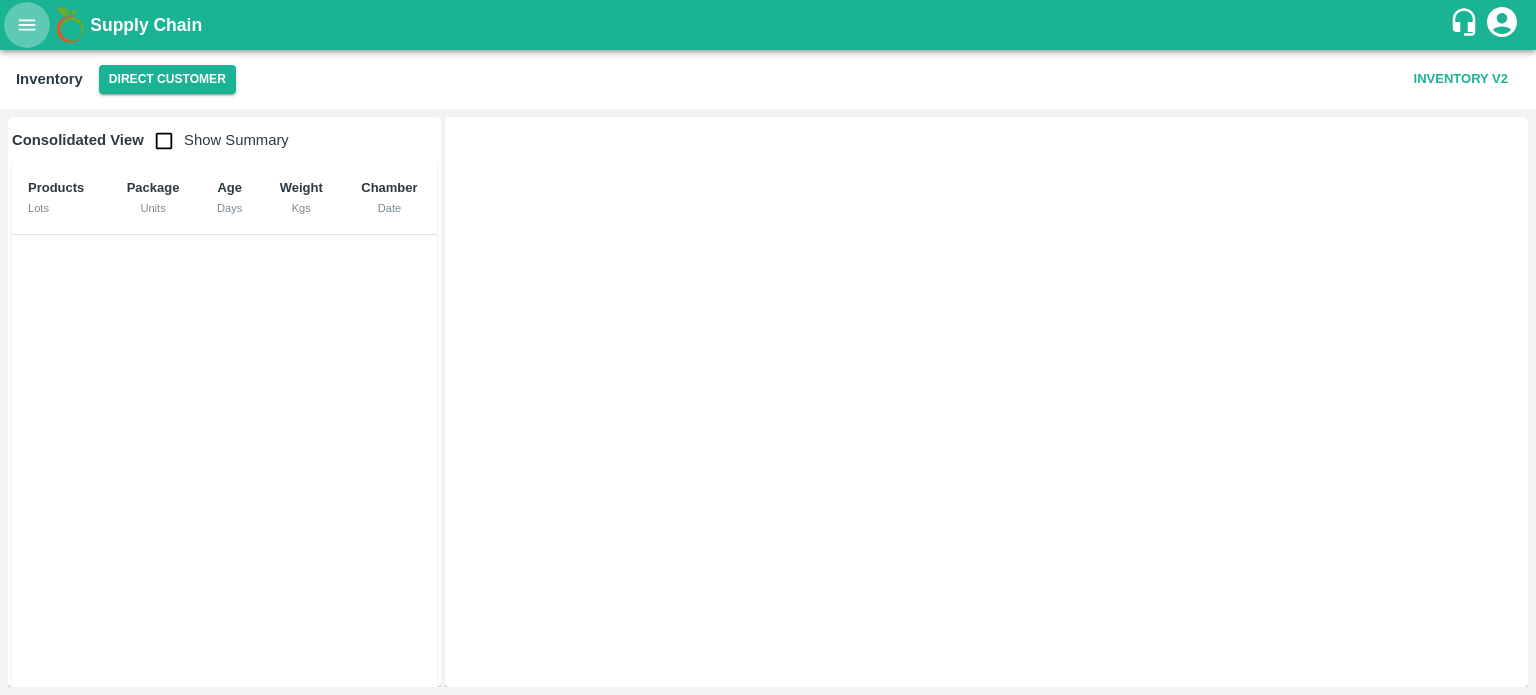 click 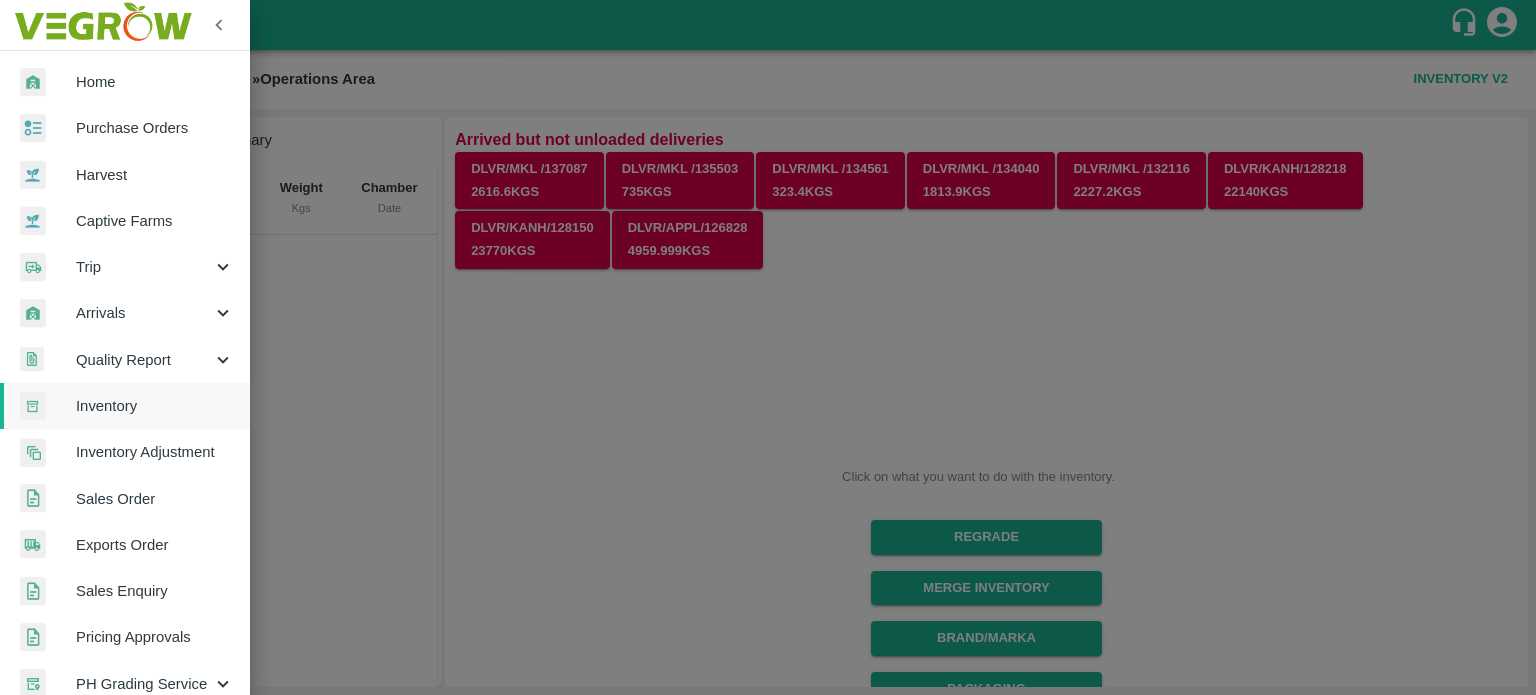click on "Sales Order" at bounding box center [155, 499] 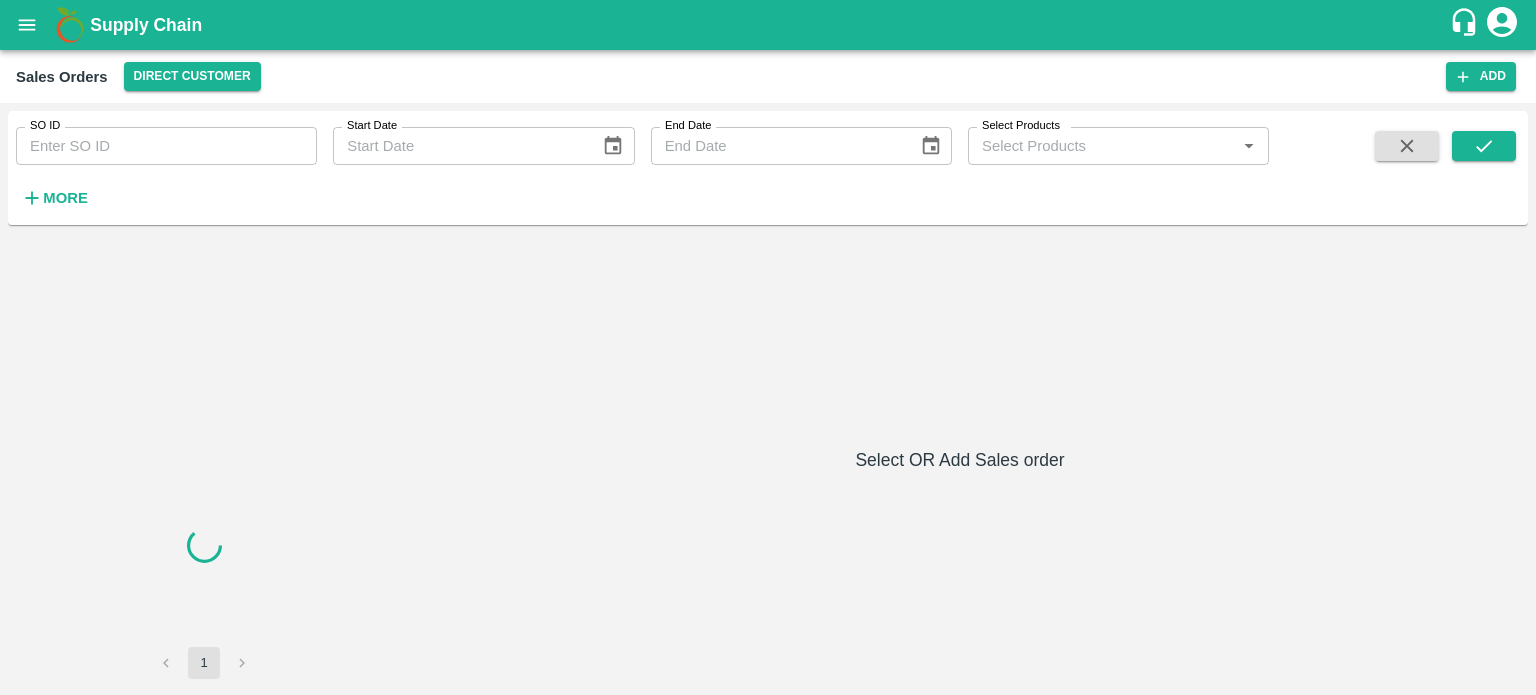 click on "SO ID" at bounding box center (166, 146) 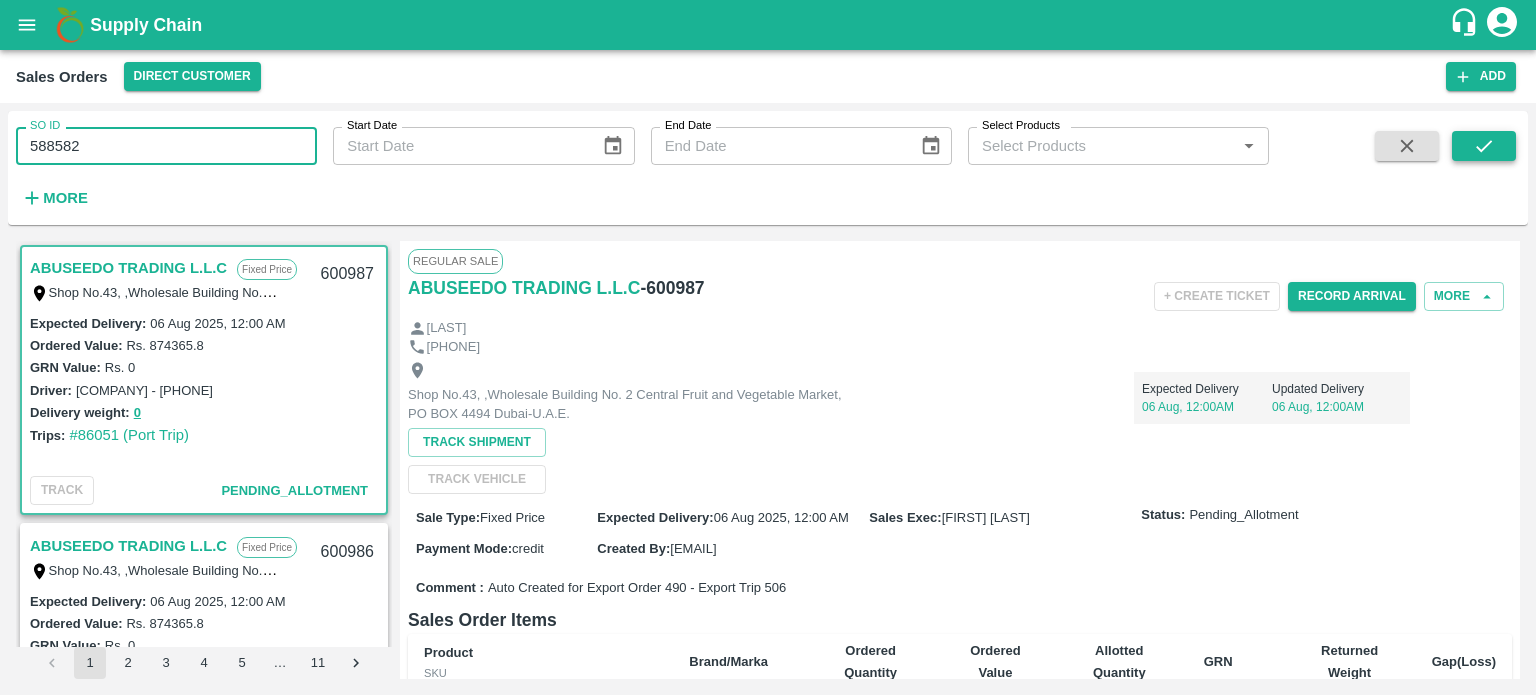 type on "588582" 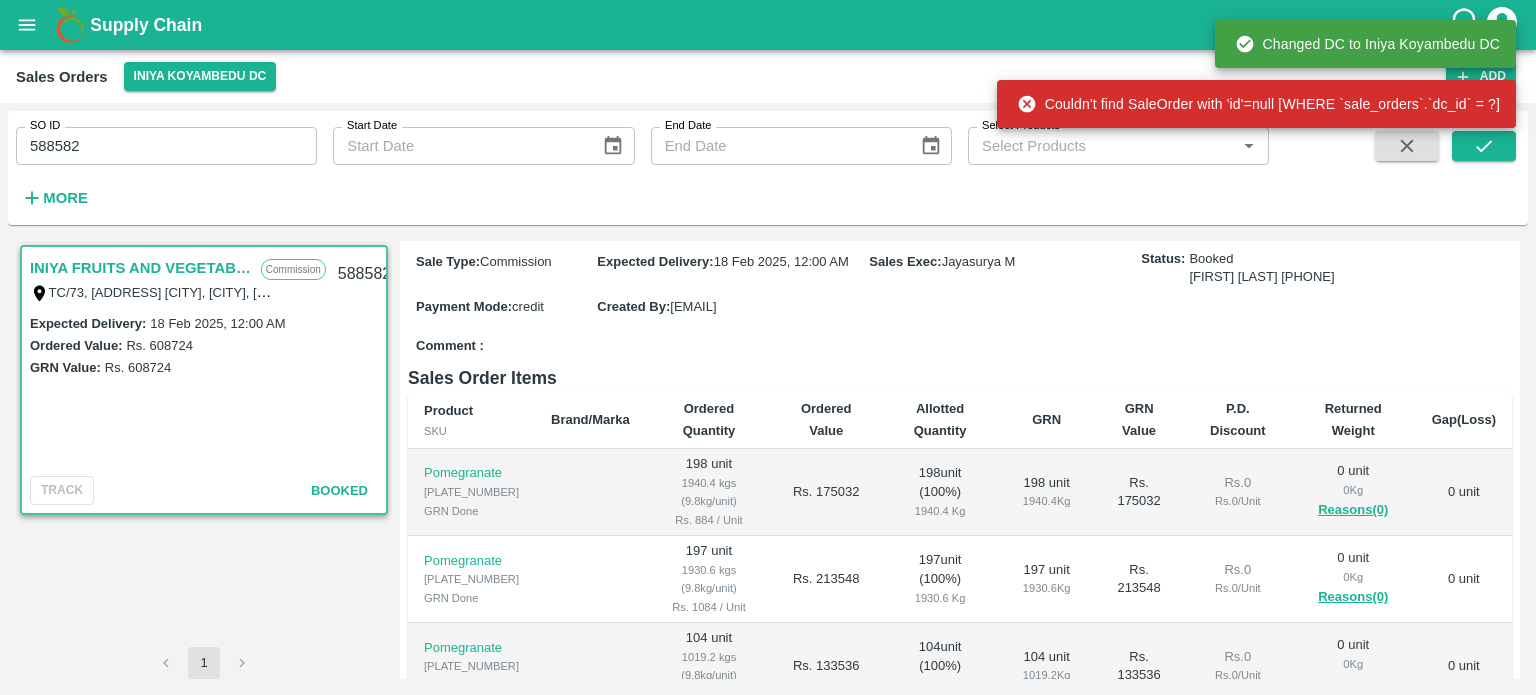 scroll, scrollTop: 156, scrollLeft: 0, axis: vertical 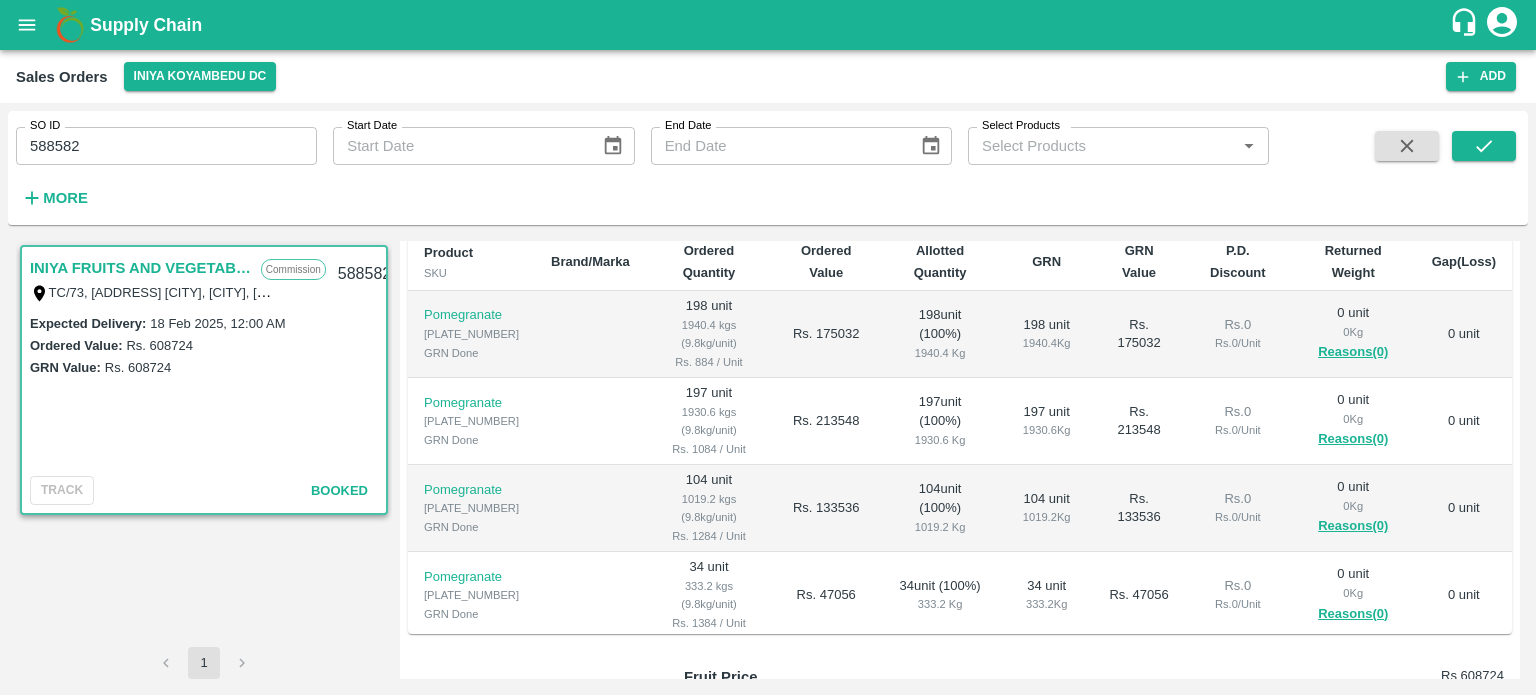 click on "1930.6  Kg" at bounding box center (1046, 430) 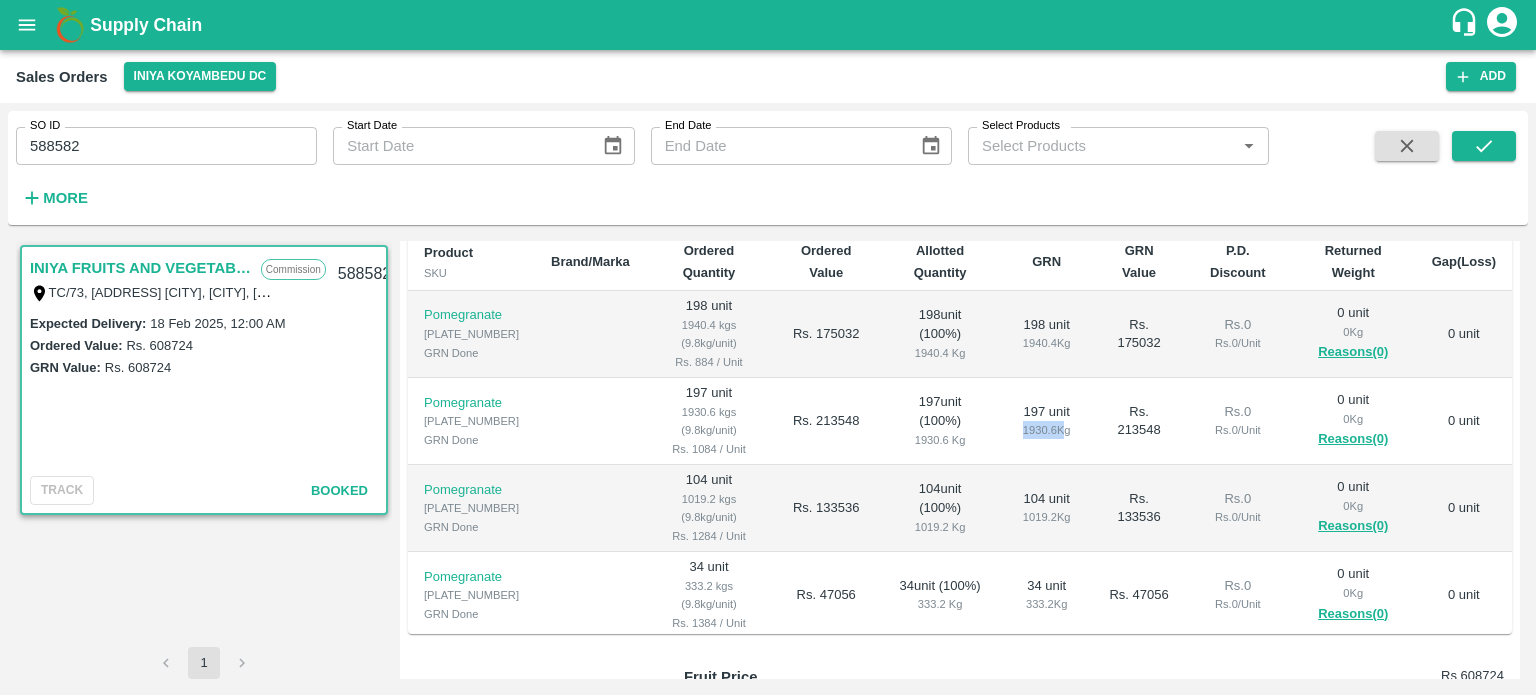 click on "1930.6  Kg" at bounding box center [1046, 430] 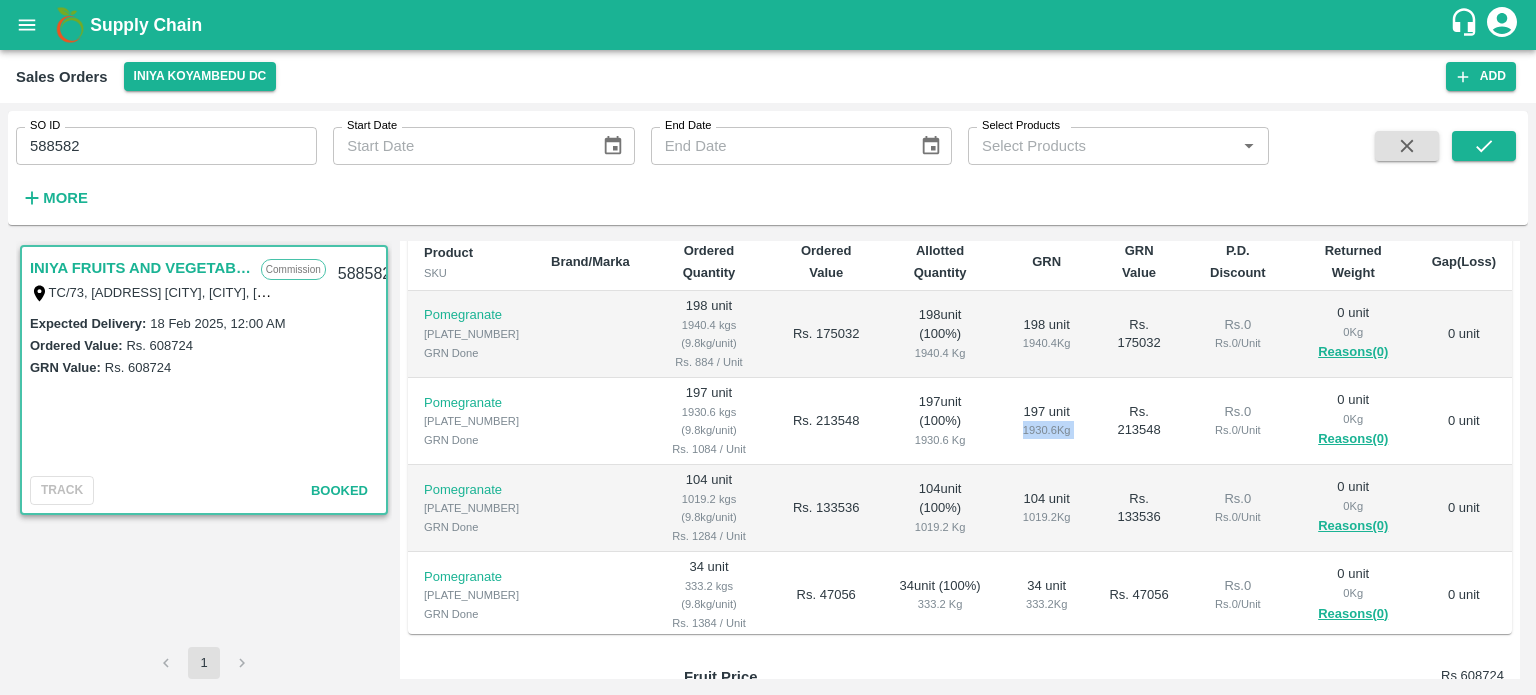 click on "1930.6  Kg" at bounding box center [1046, 430] 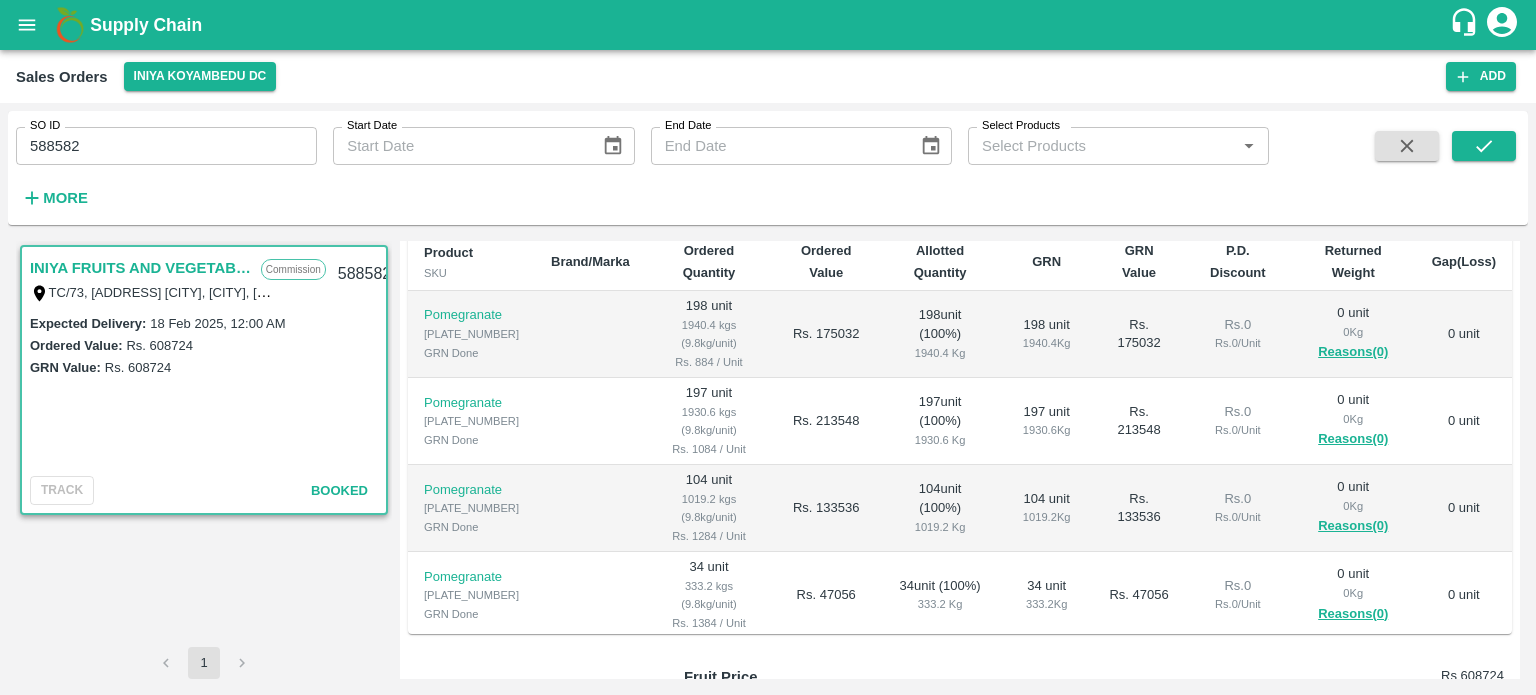 click on "588582" at bounding box center (166, 146) 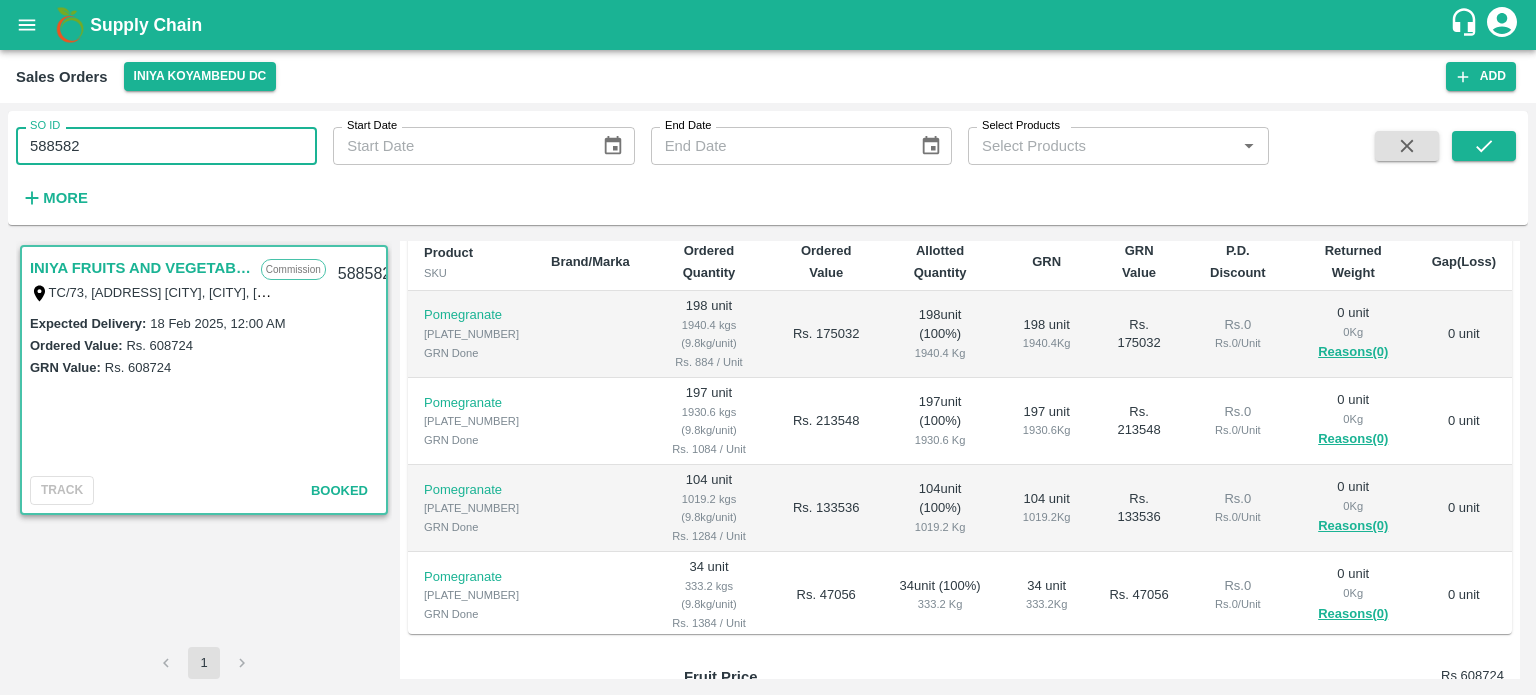 click on "588582" at bounding box center [166, 146] 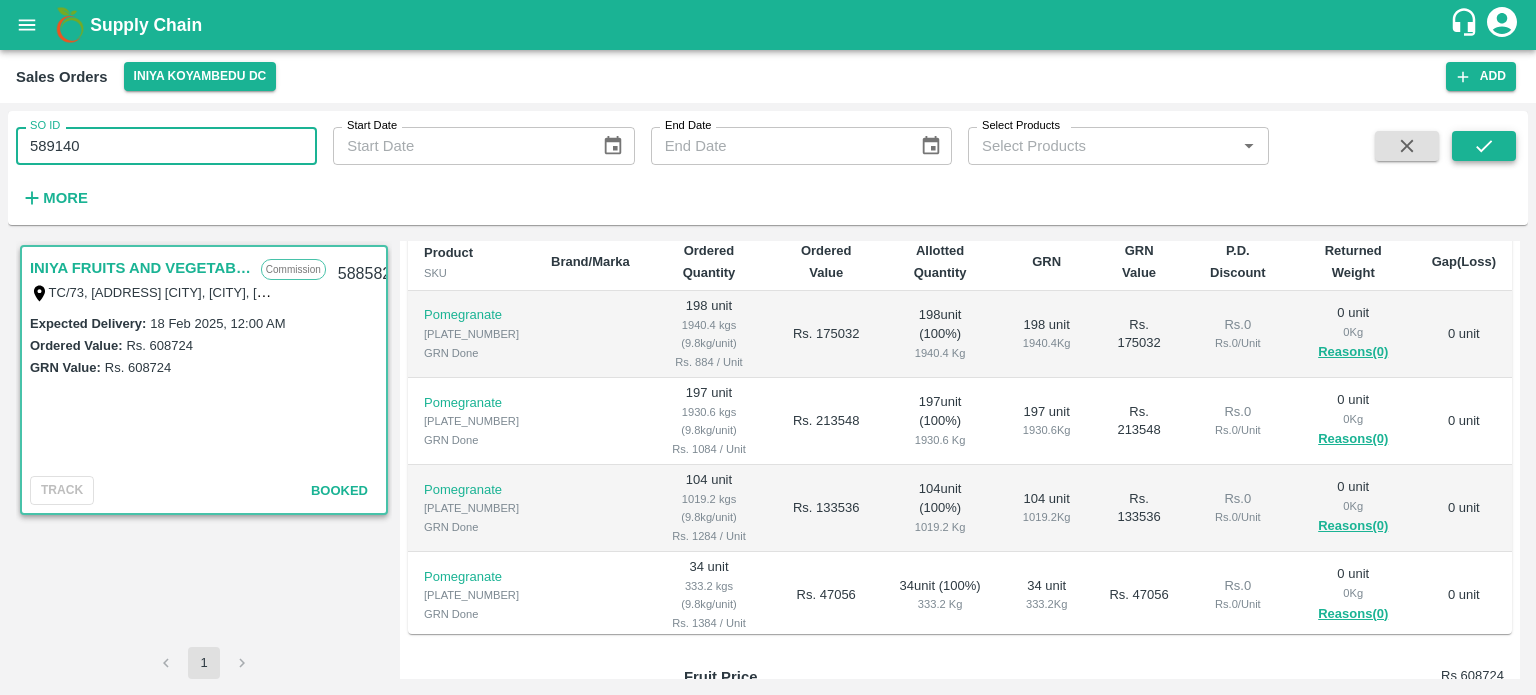 type on "589140" 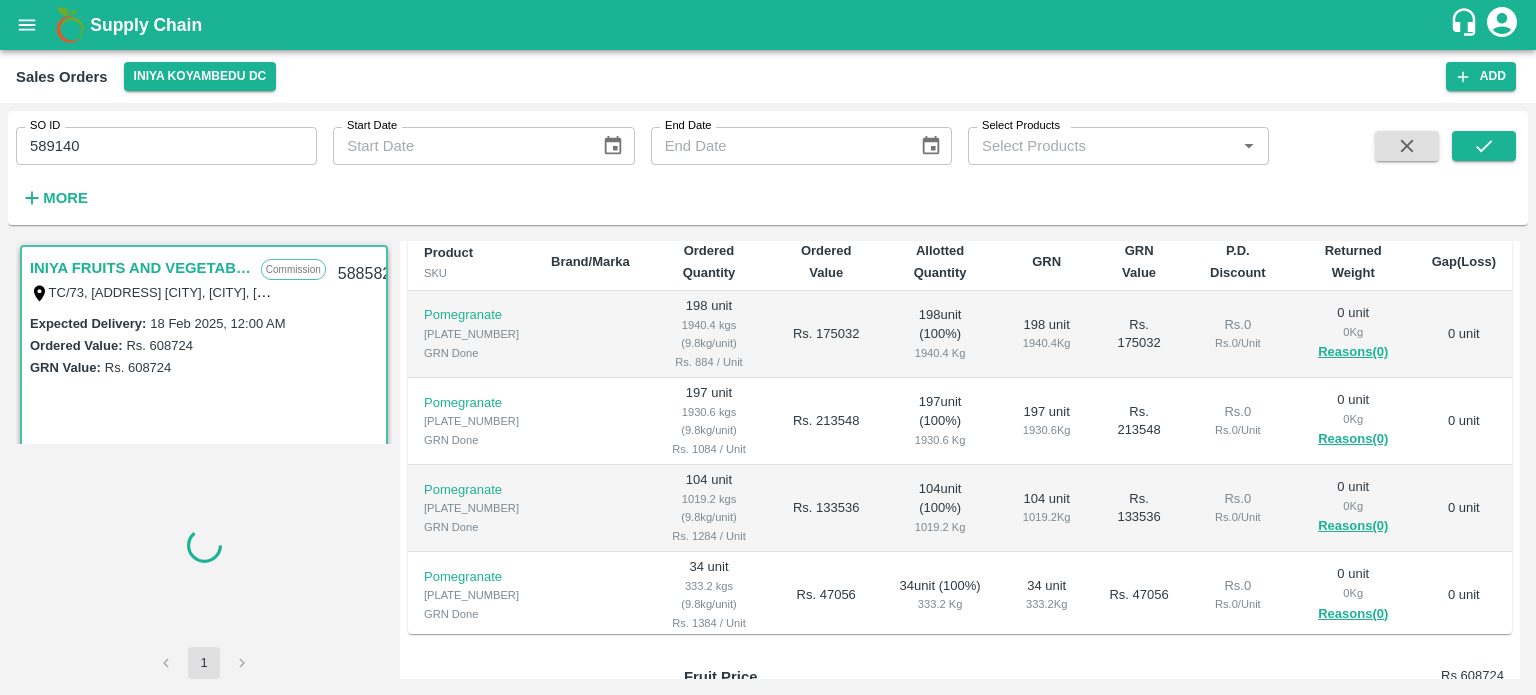 scroll, scrollTop: 0, scrollLeft: 0, axis: both 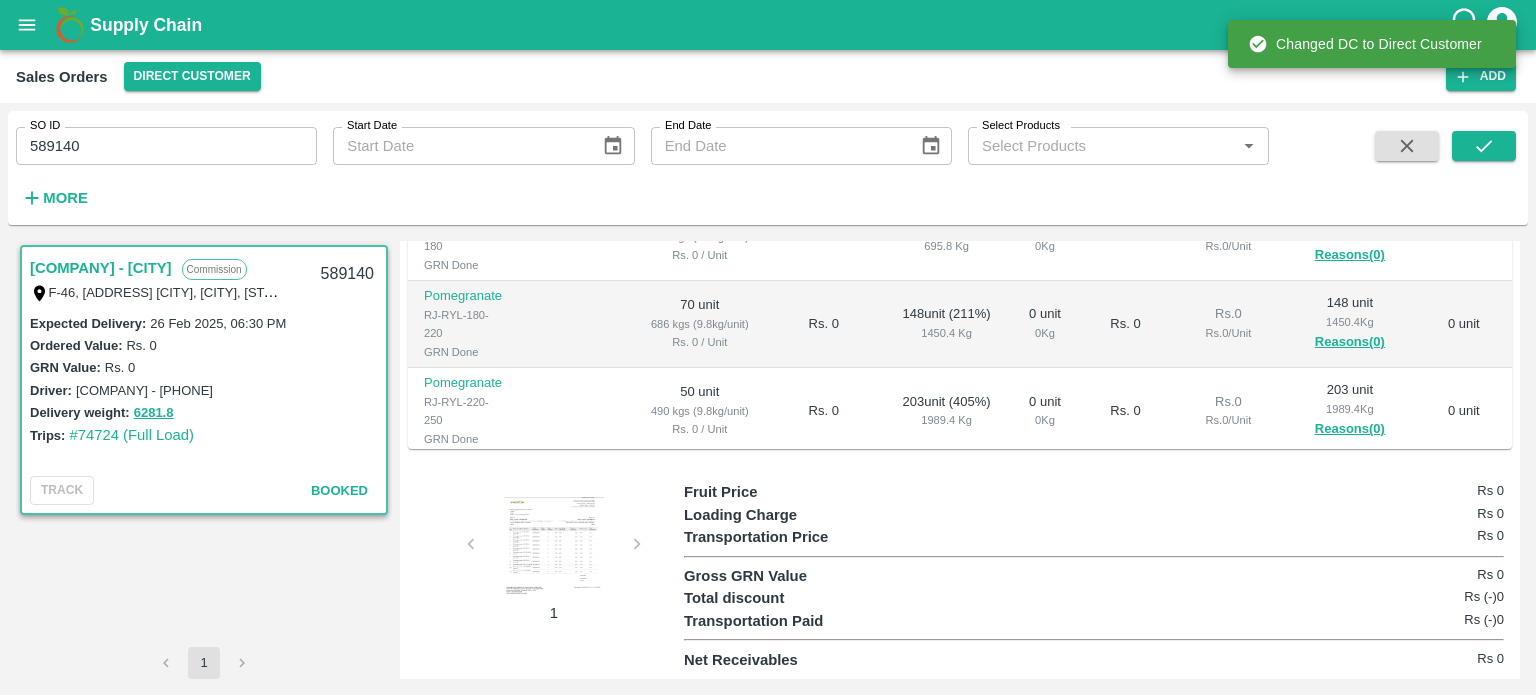 click at bounding box center [554, 547] 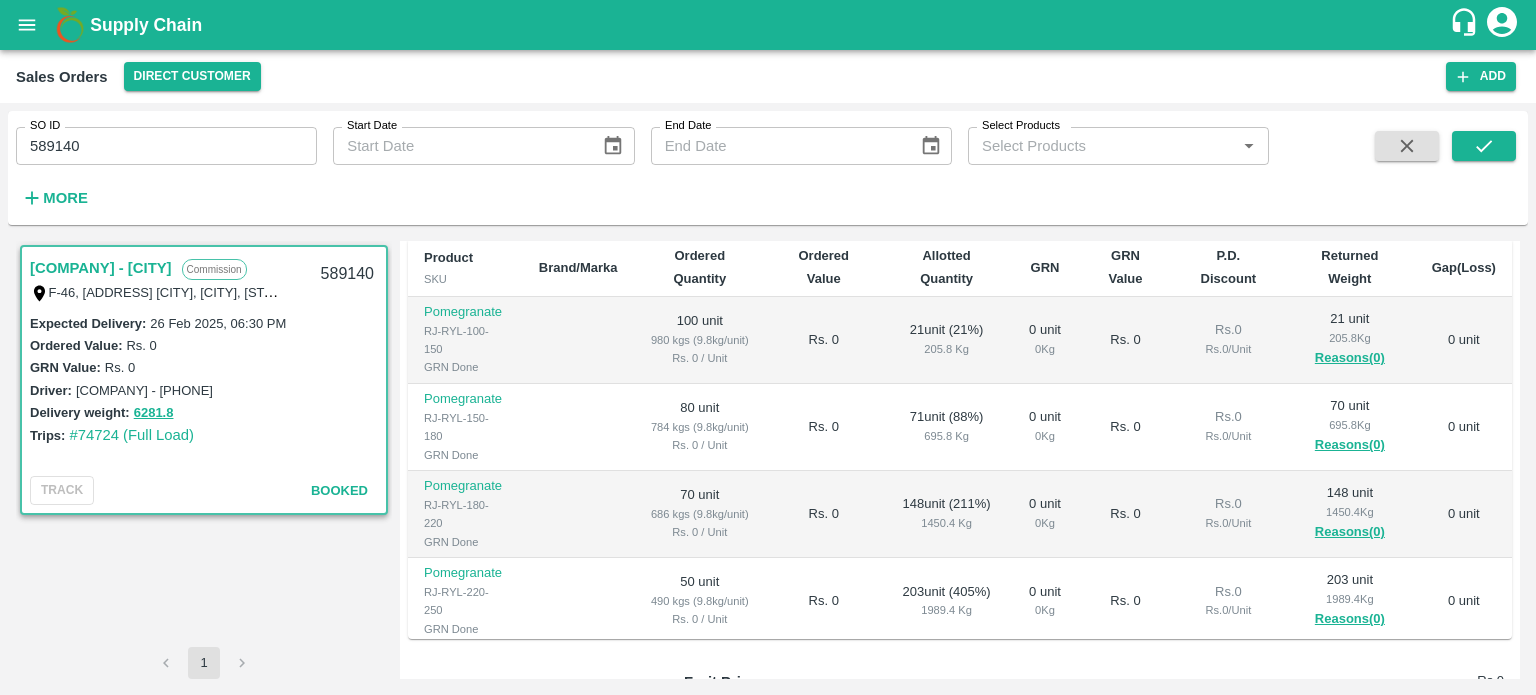 scroll, scrollTop: 308, scrollLeft: 0, axis: vertical 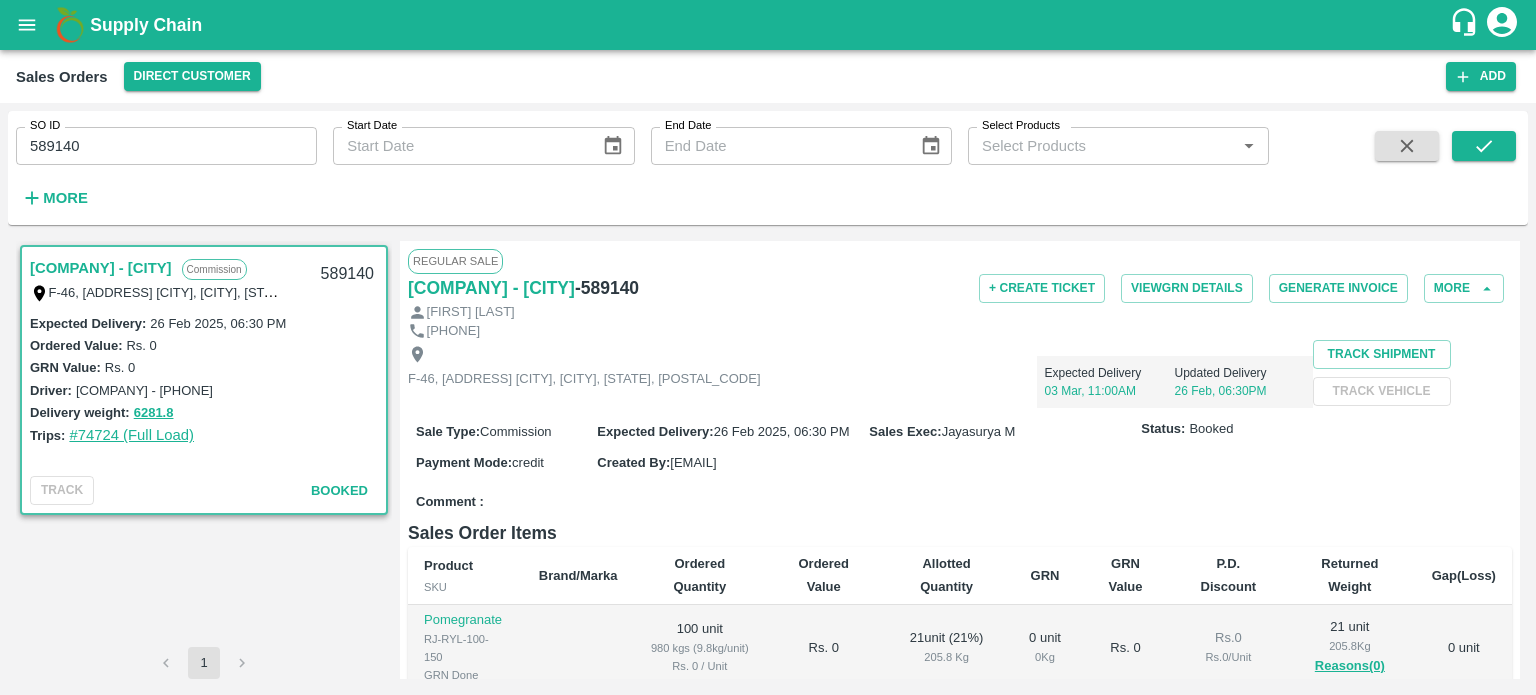 click on "#74724 (Full Load)" at bounding box center [131, 435] 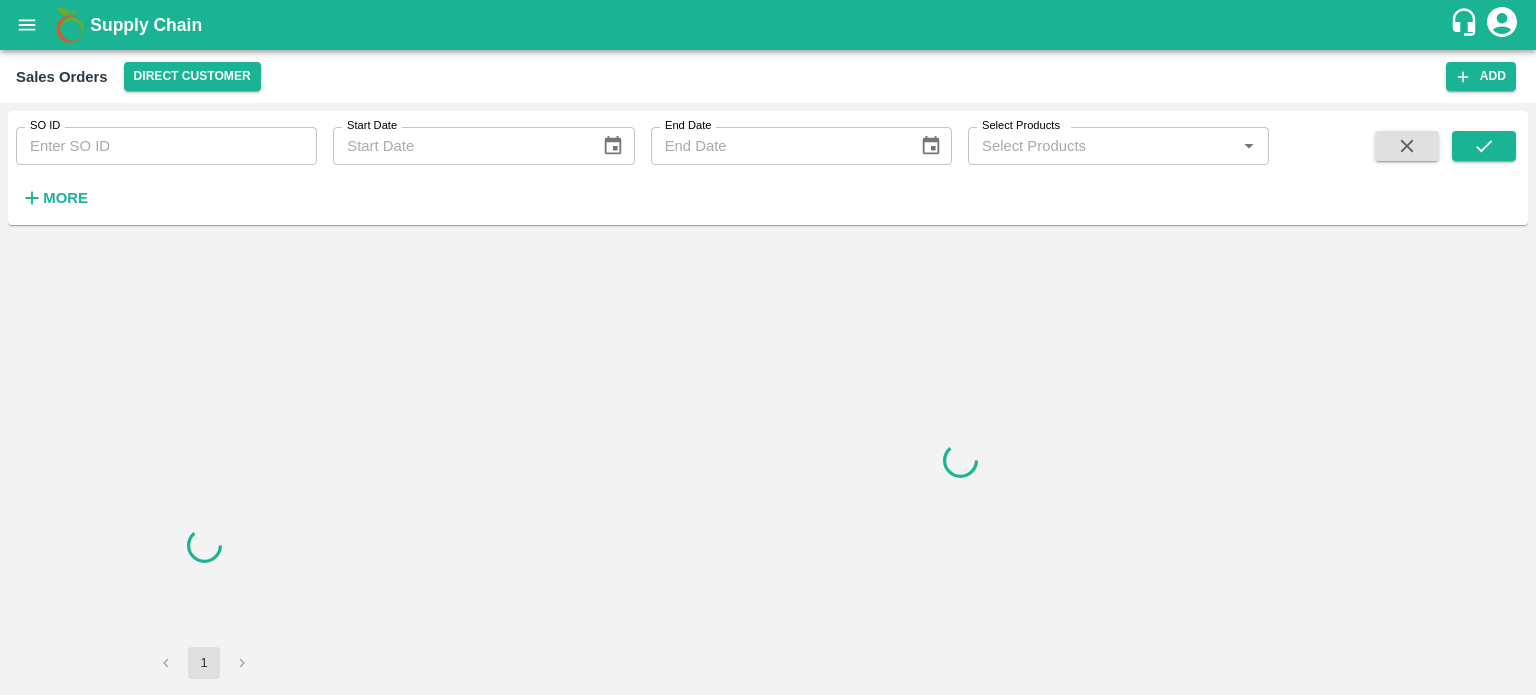 scroll, scrollTop: 0, scrollLeft: 0, axis: both 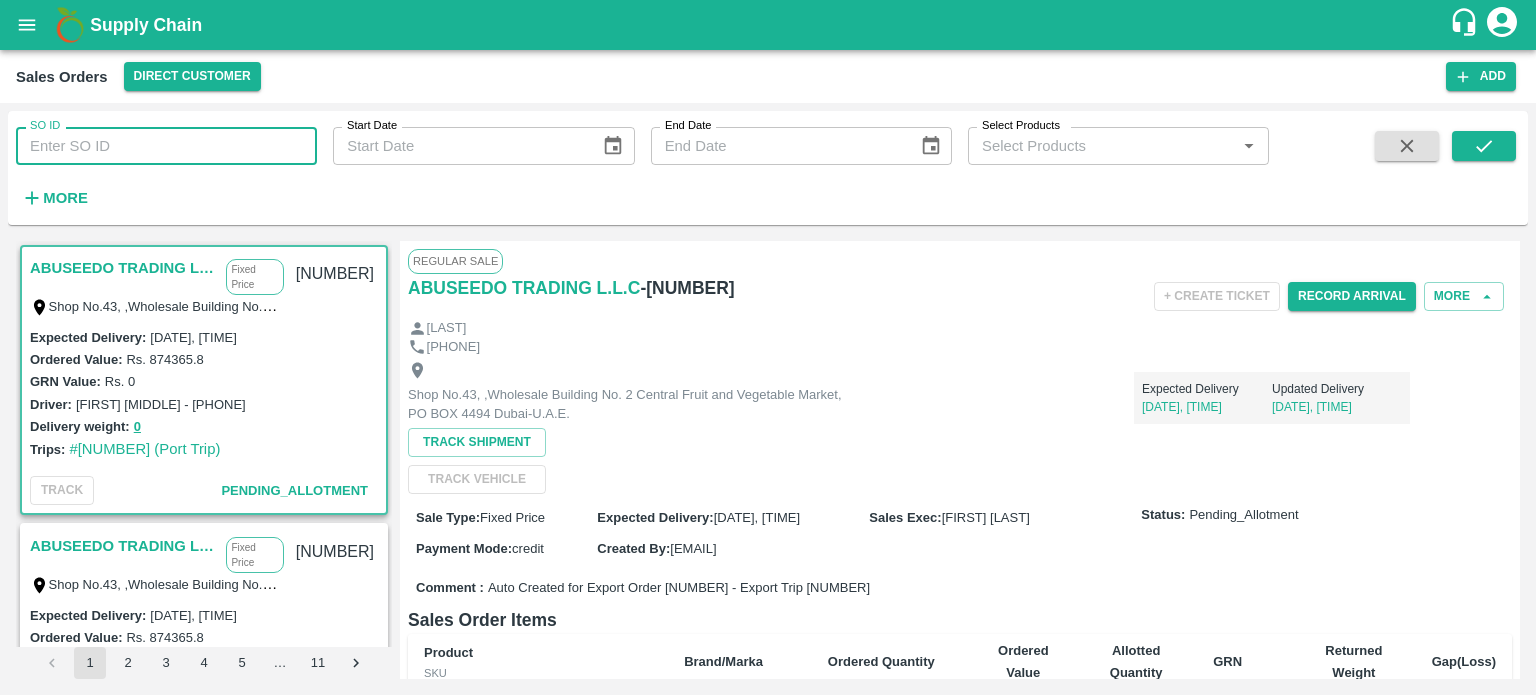 click on "SO ID" at bounding box center [166, 146] 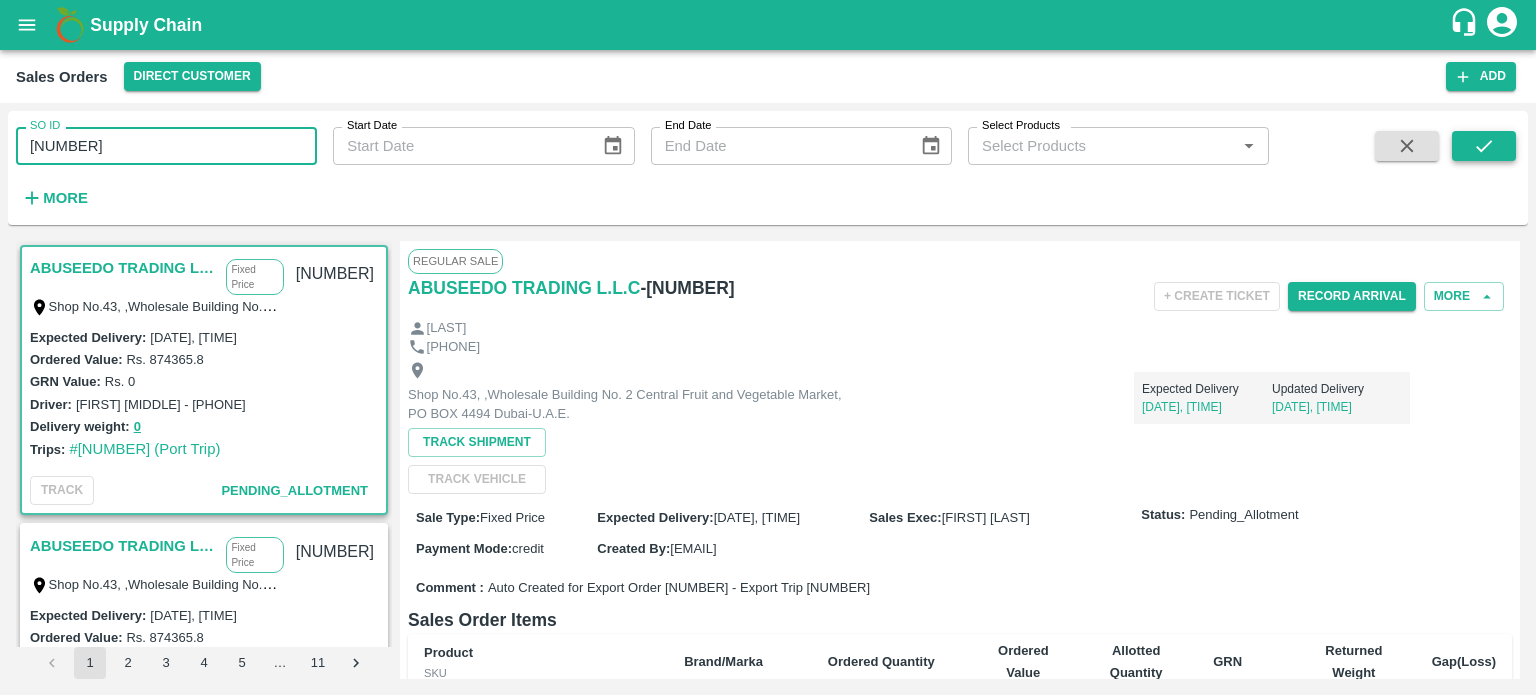 type on "589447" 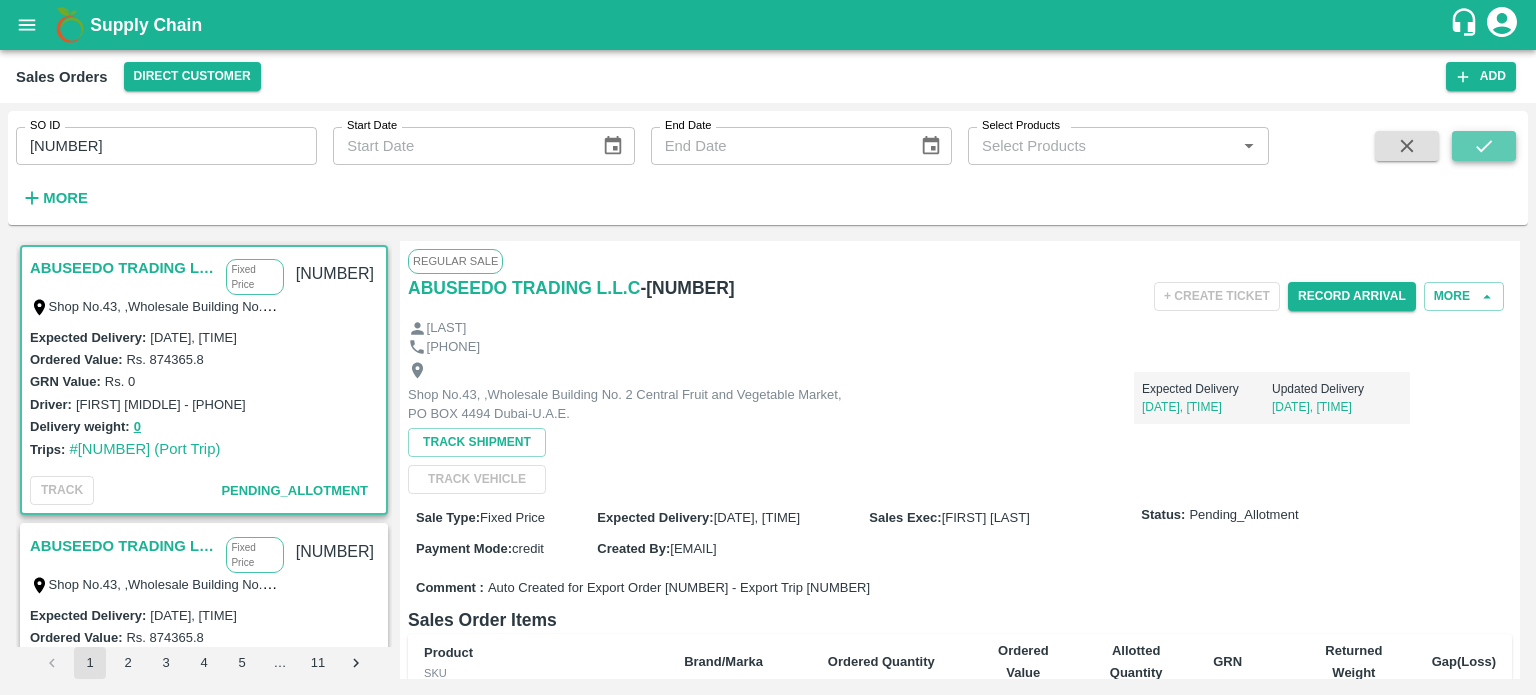click at bounding box center (1484, 146) 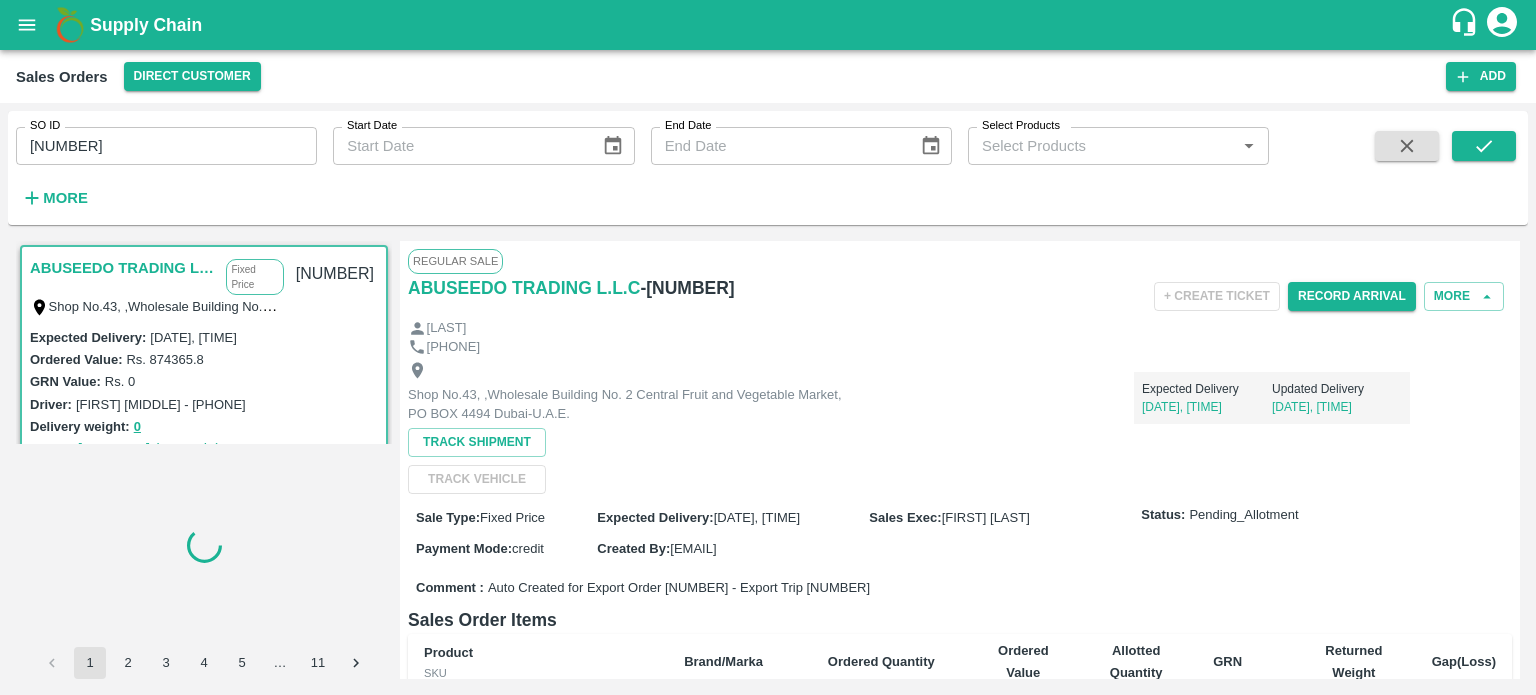 type 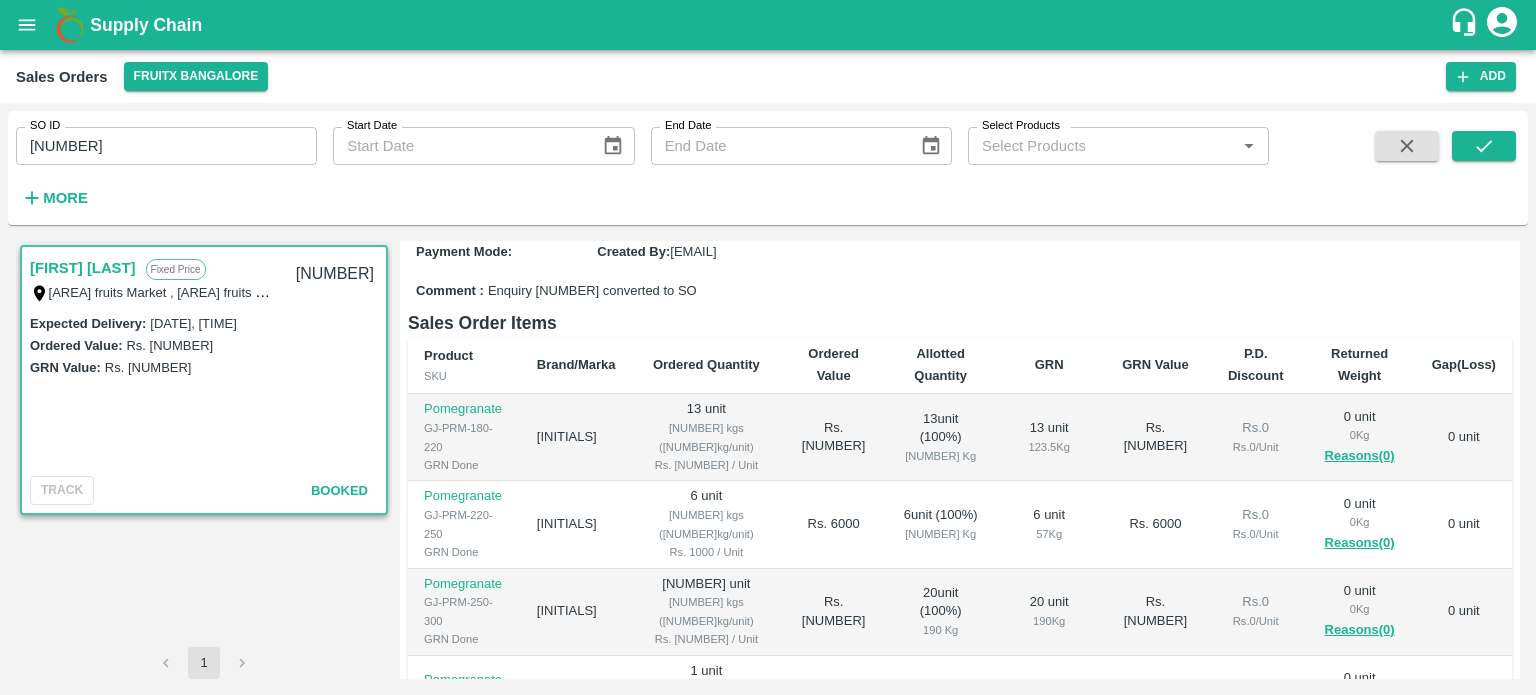 scroll, scrollTop: 236, scrollLeft: 0, axis: vertical 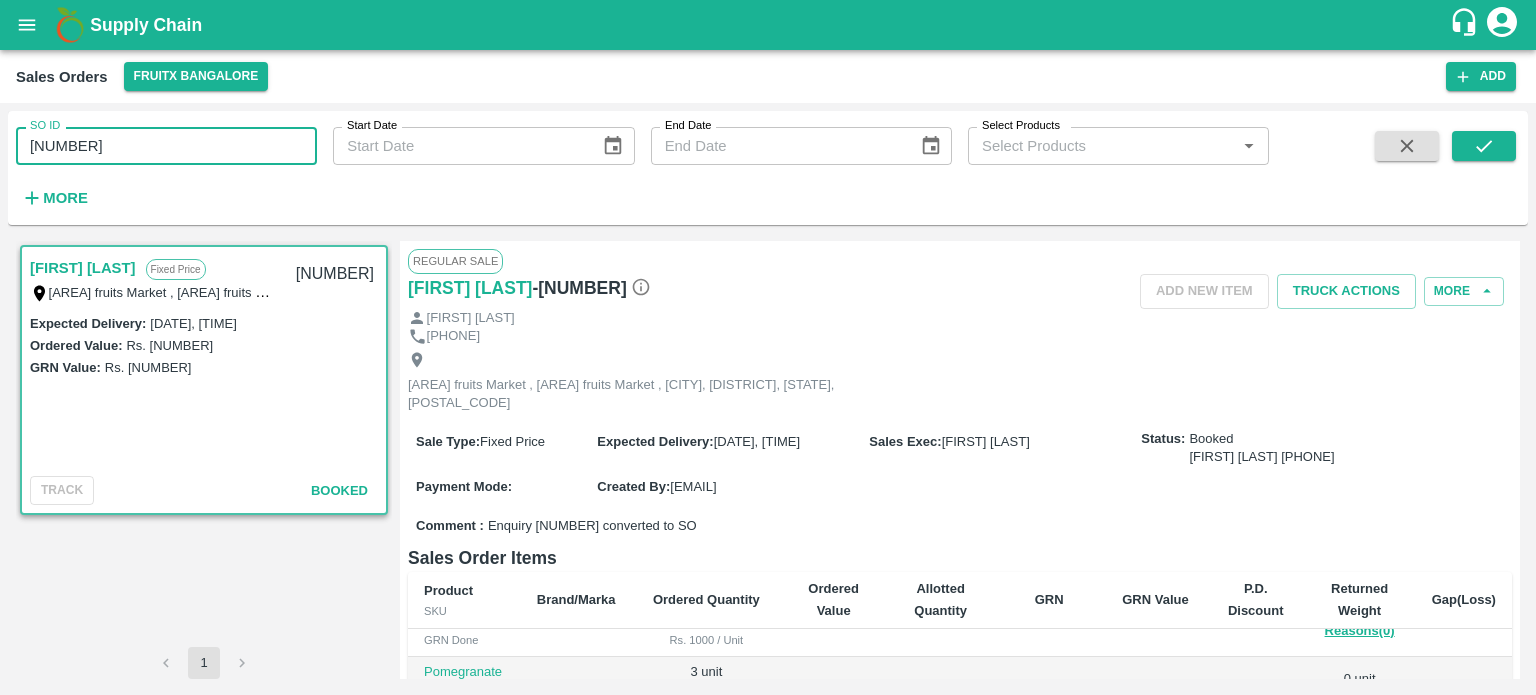 click on "589447" at bounding box center [166, 146] 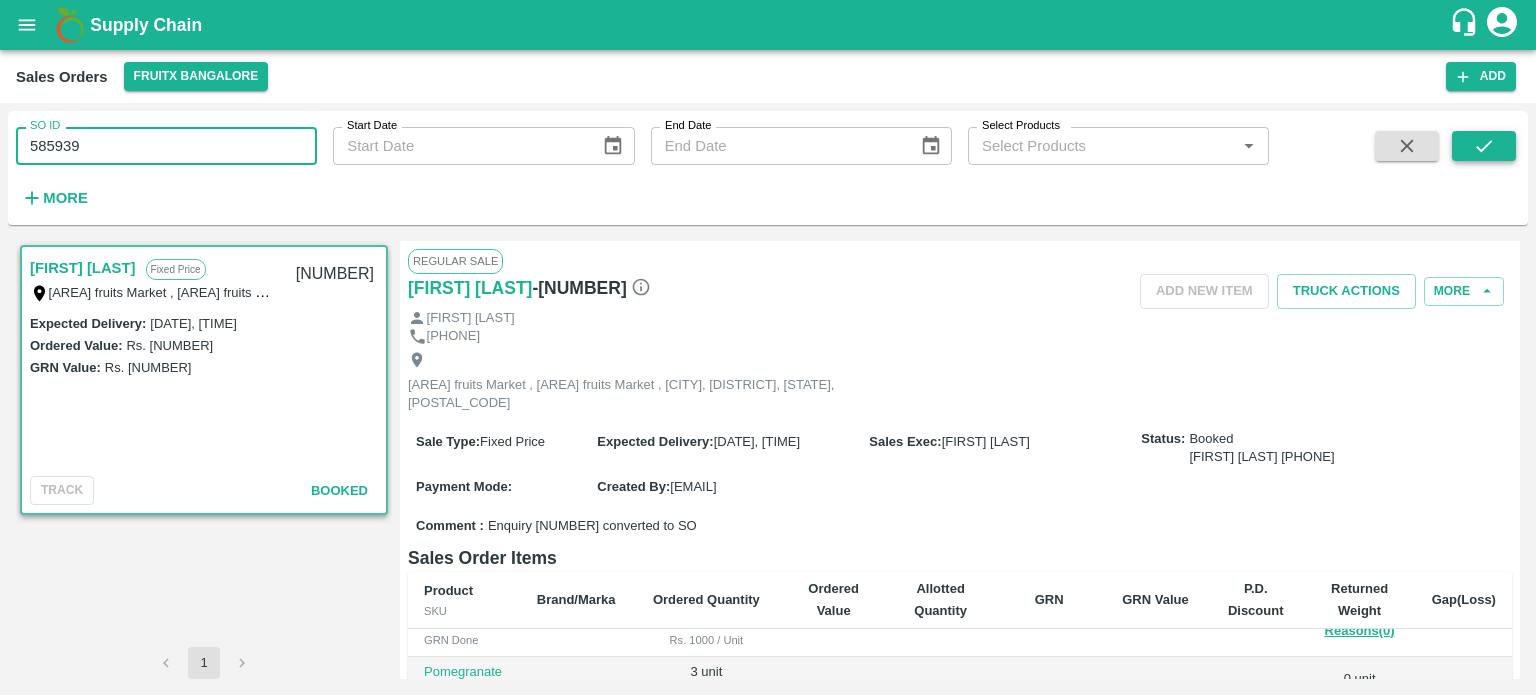 type on "585939" 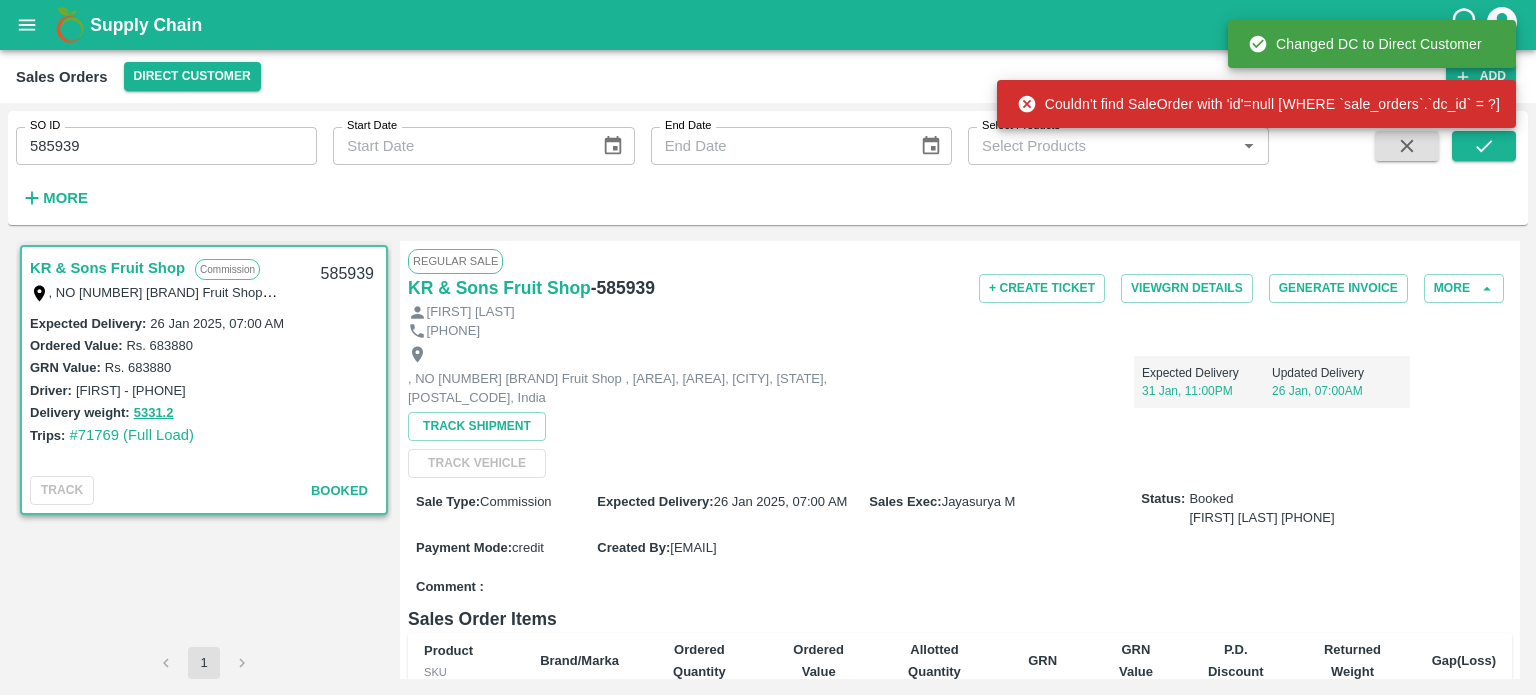 scroll, scrollTop: 261, scrollLeft: 0, axis: vertical 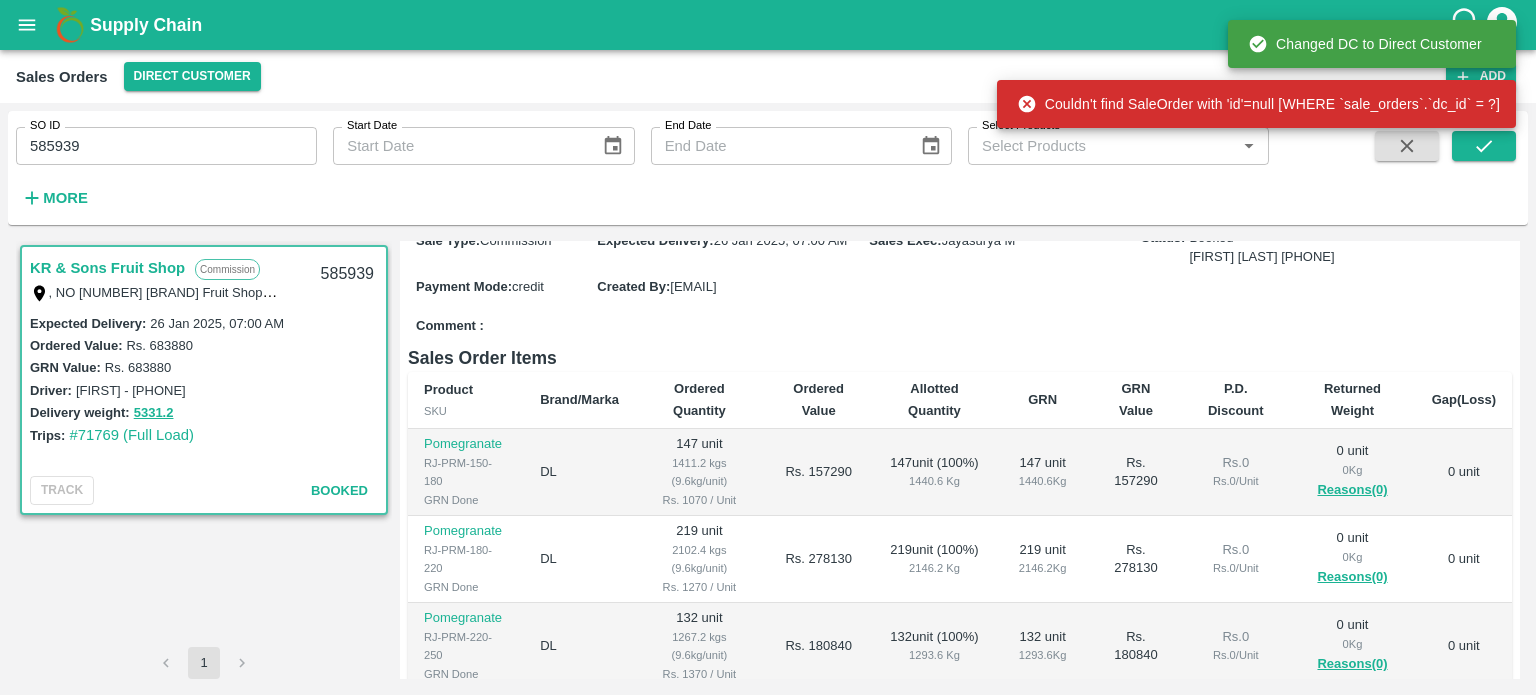 click on "1440.6  Kg" at bounding box center (1043, 481) 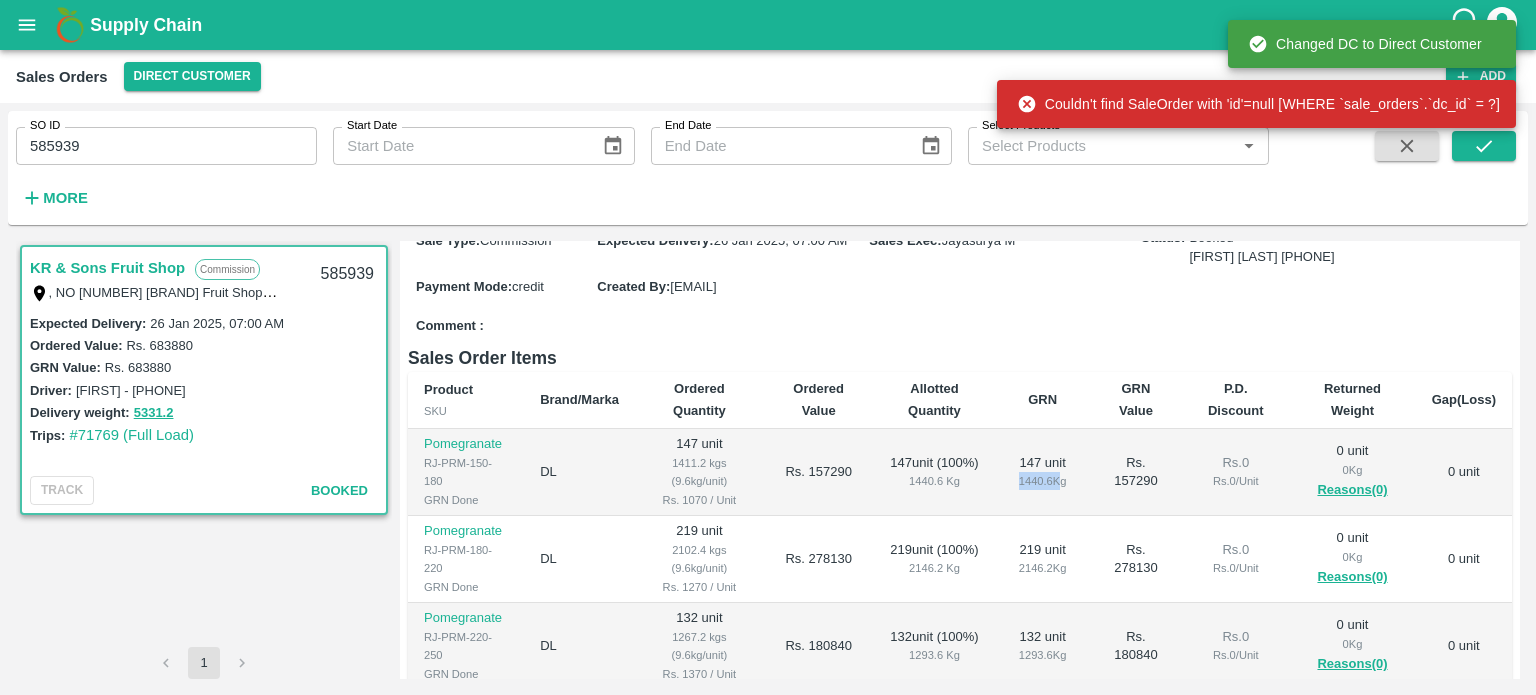 click on "1440.6  Kg" at bounding box center (1043, 481) 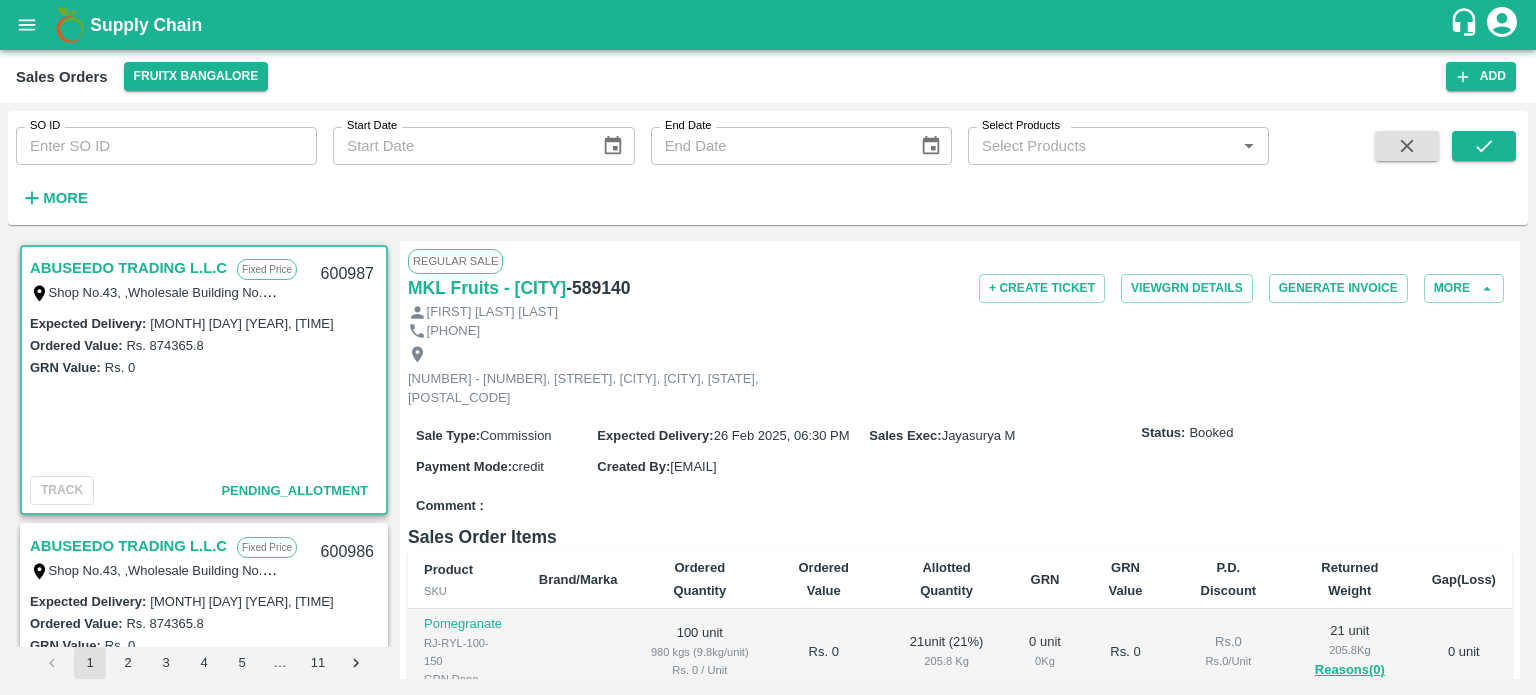 scroll, scrollTop: 0, scrollLeft: 0, axis: both 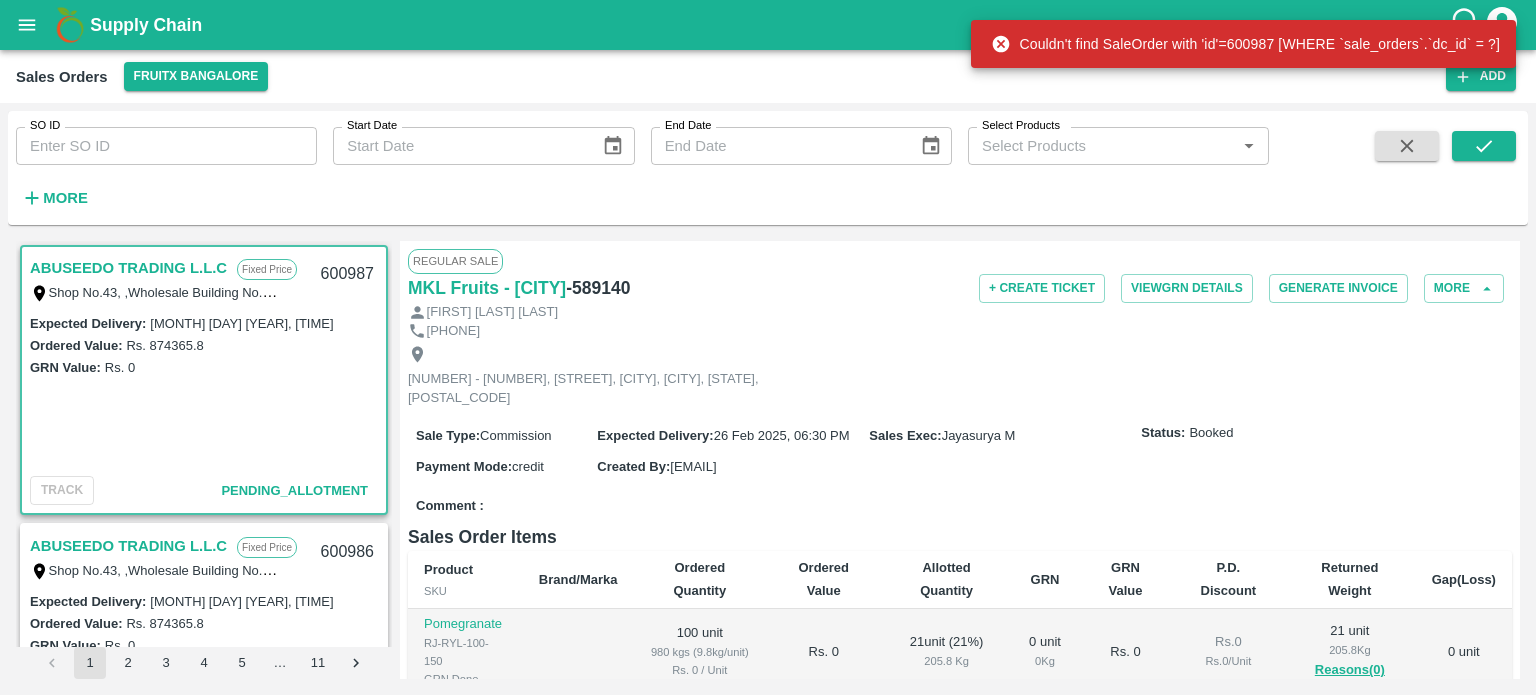 click 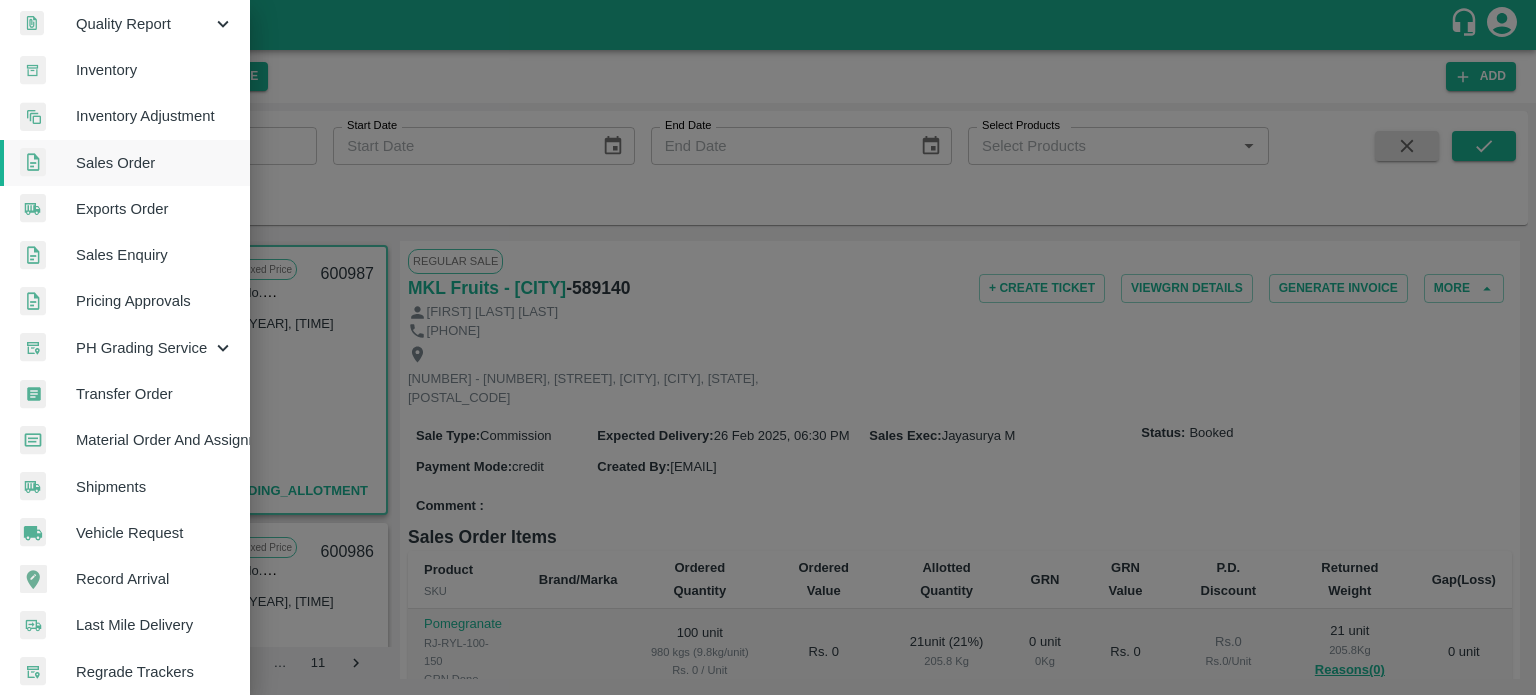 scroll, scrollTop: 0, scrollLeft: 0, axis: both 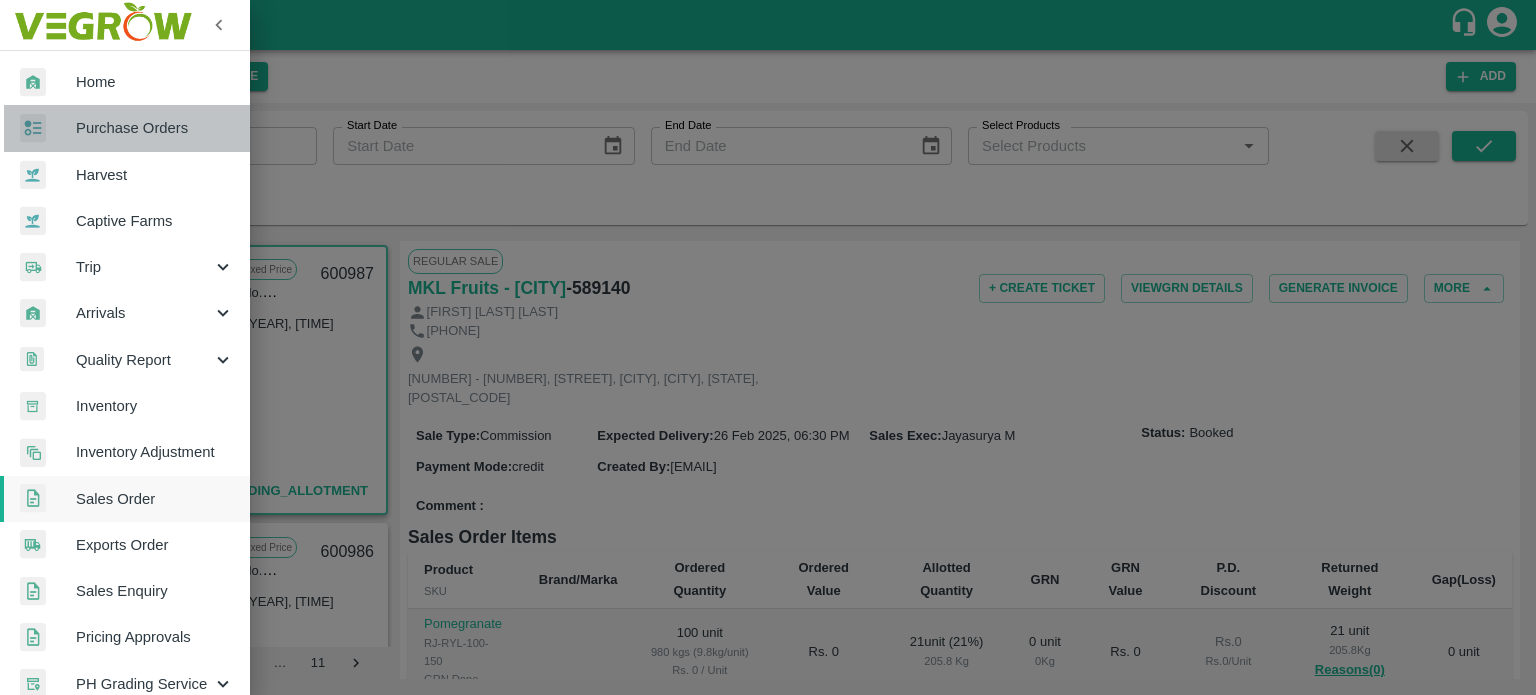 click on "Purchase Orders" at bounding box center [155, 128] 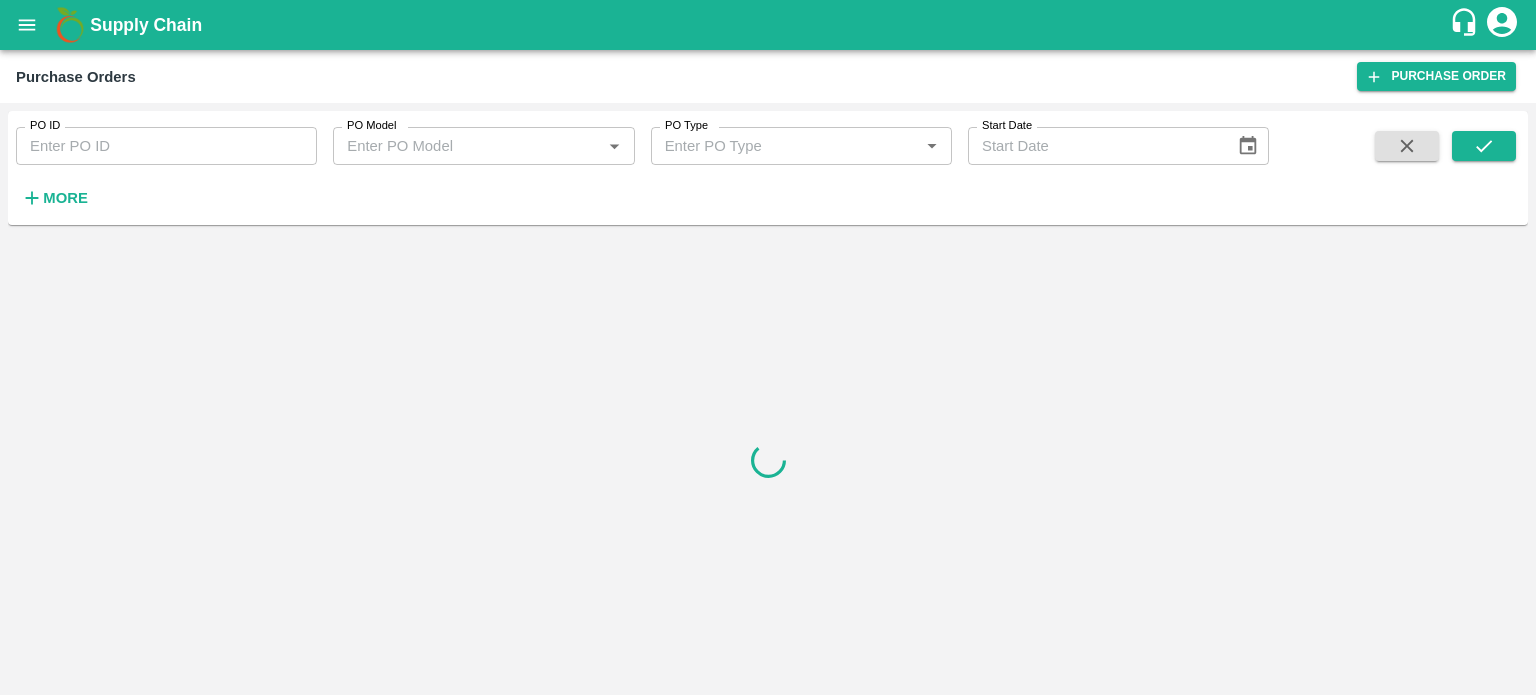 click on "PO ID" at bounding box center (166, 146) 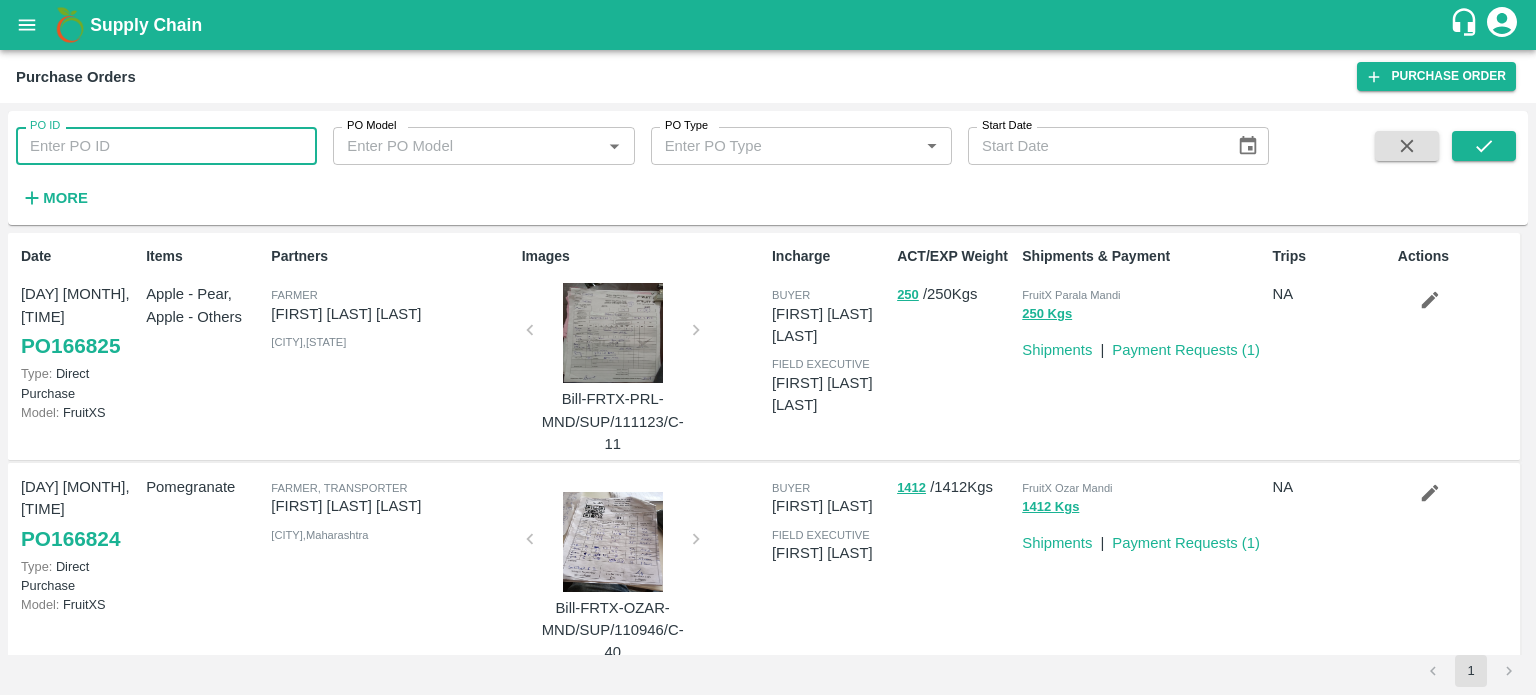 paste on "141838" 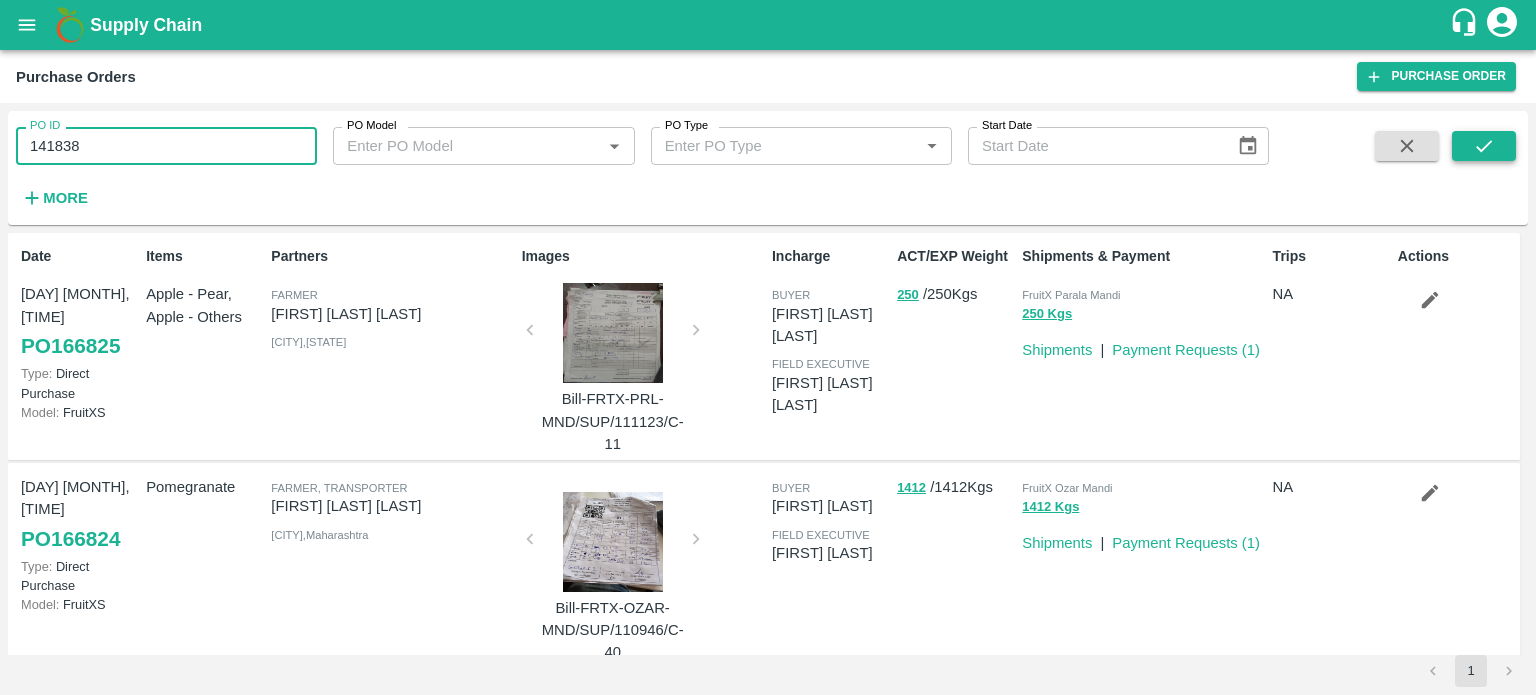 type on "141838" 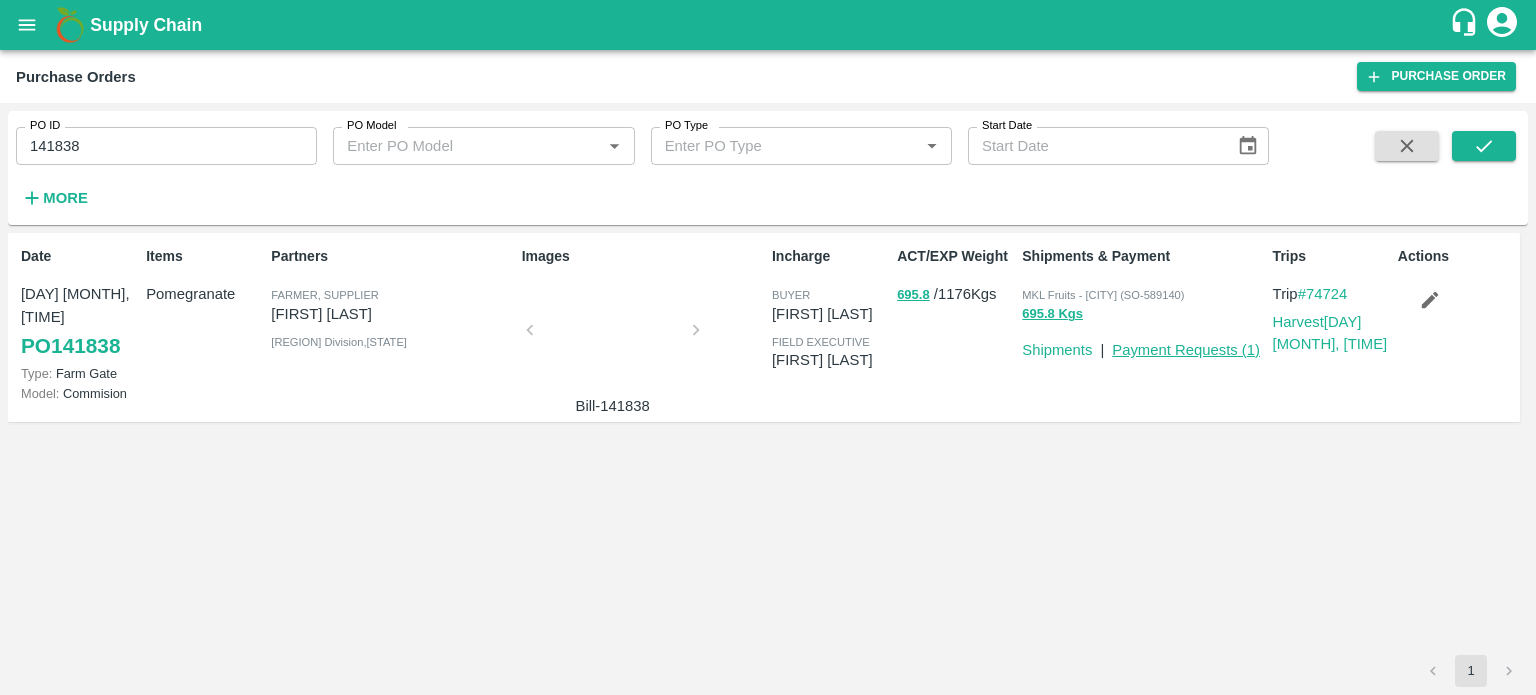 click on "Payment Requests ( 1 )" at bounding box center [1186, 350] 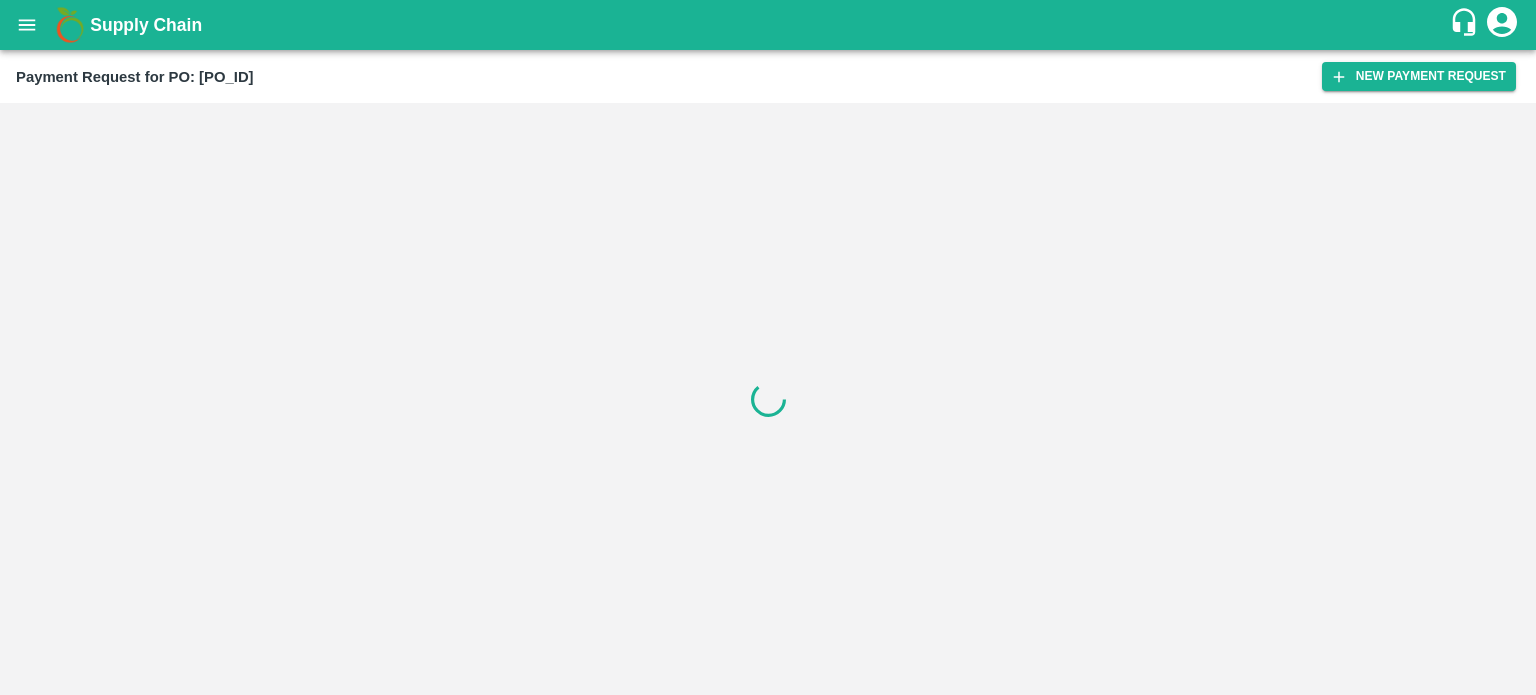 scroll, scrollTop: 0, scrollLeft: 0, axis: both 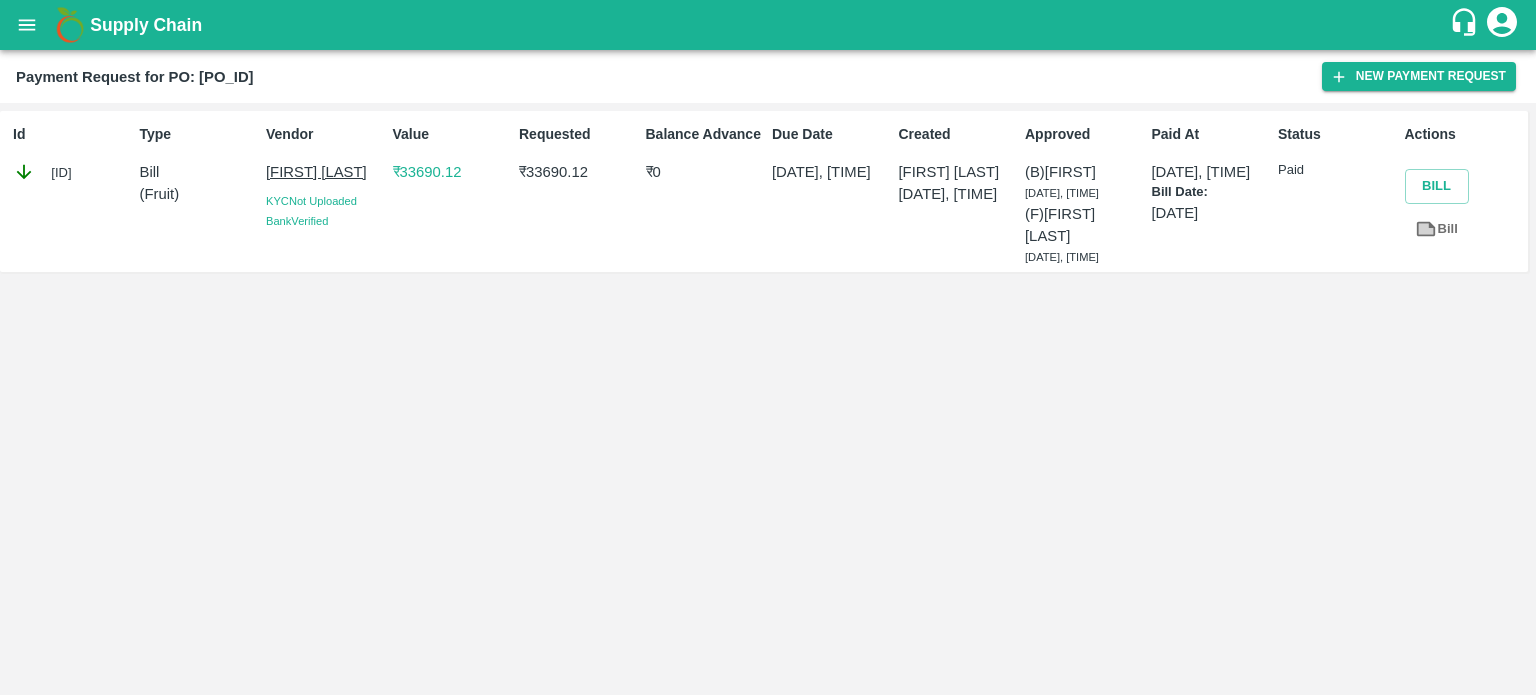 click on "₹  33690.12" at bounding box center [452, 172] 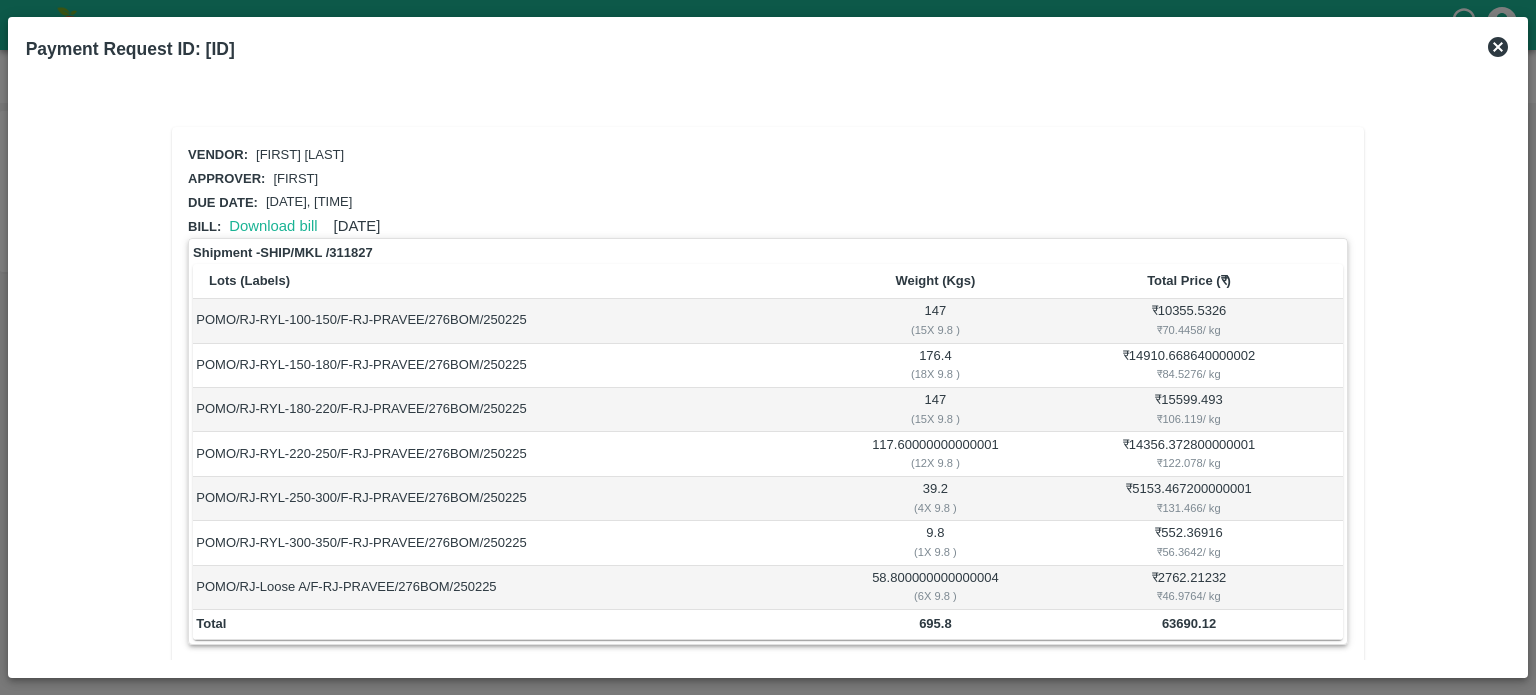 scroll, scrollTop: 200, scrollLeft: 0, axis: vertical 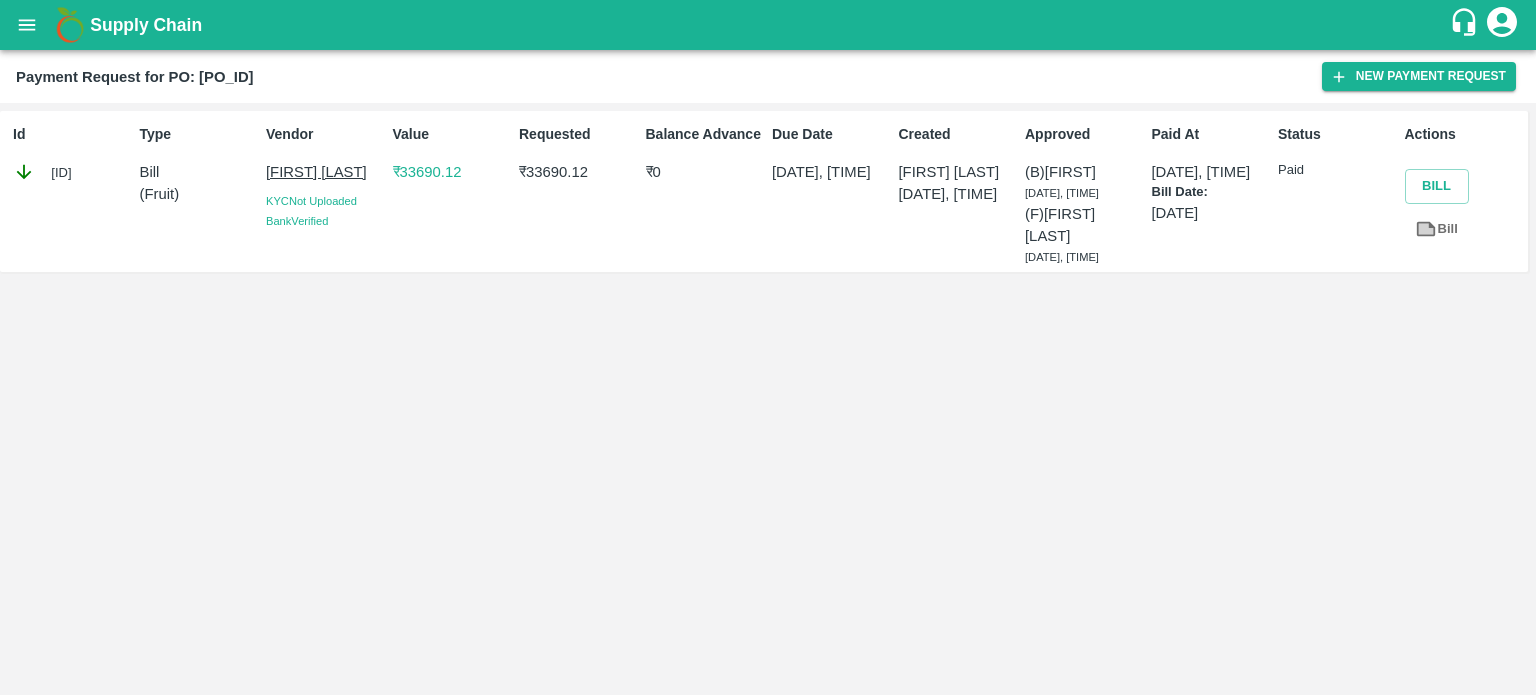 click on "Payment Request for PO: 141838" at bounding box center (135, 77) 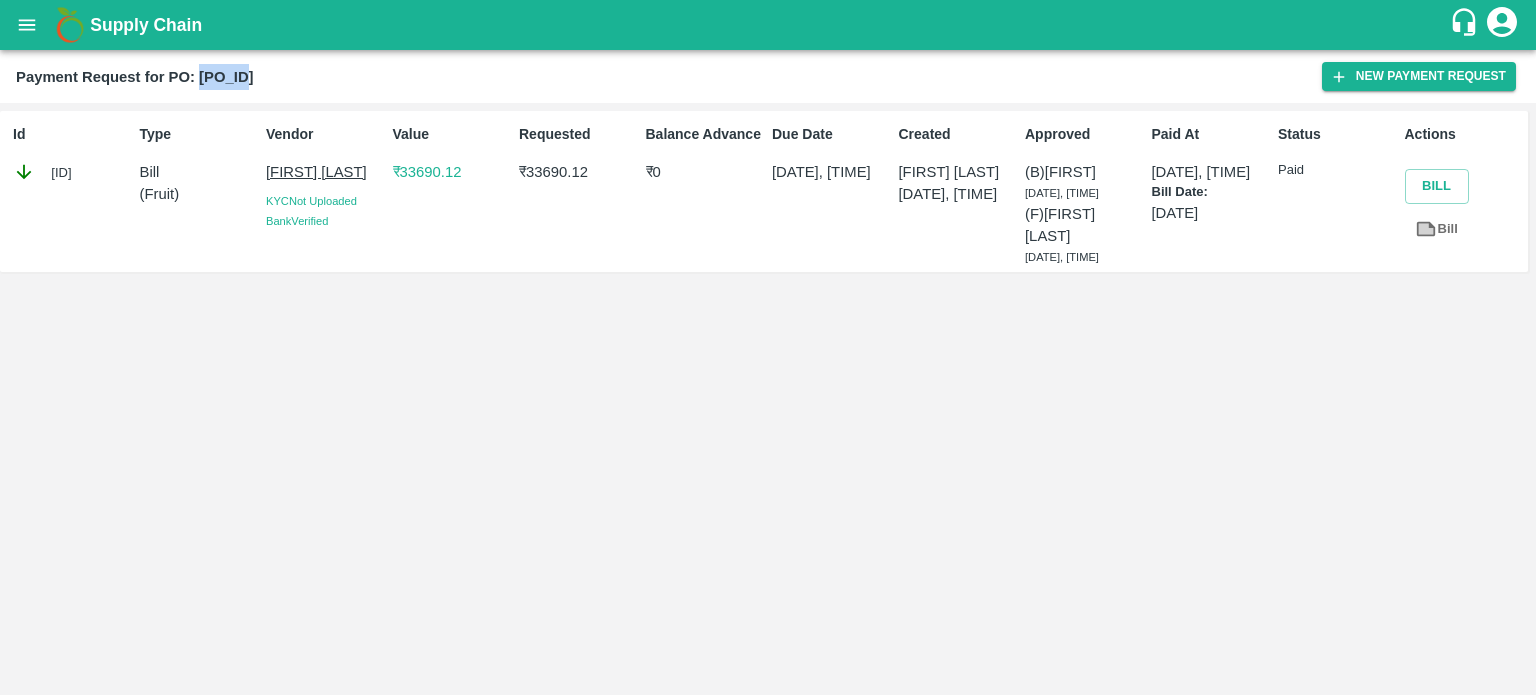 click on "Payment Request for PO: 141838" at bounding box center (135, 77) 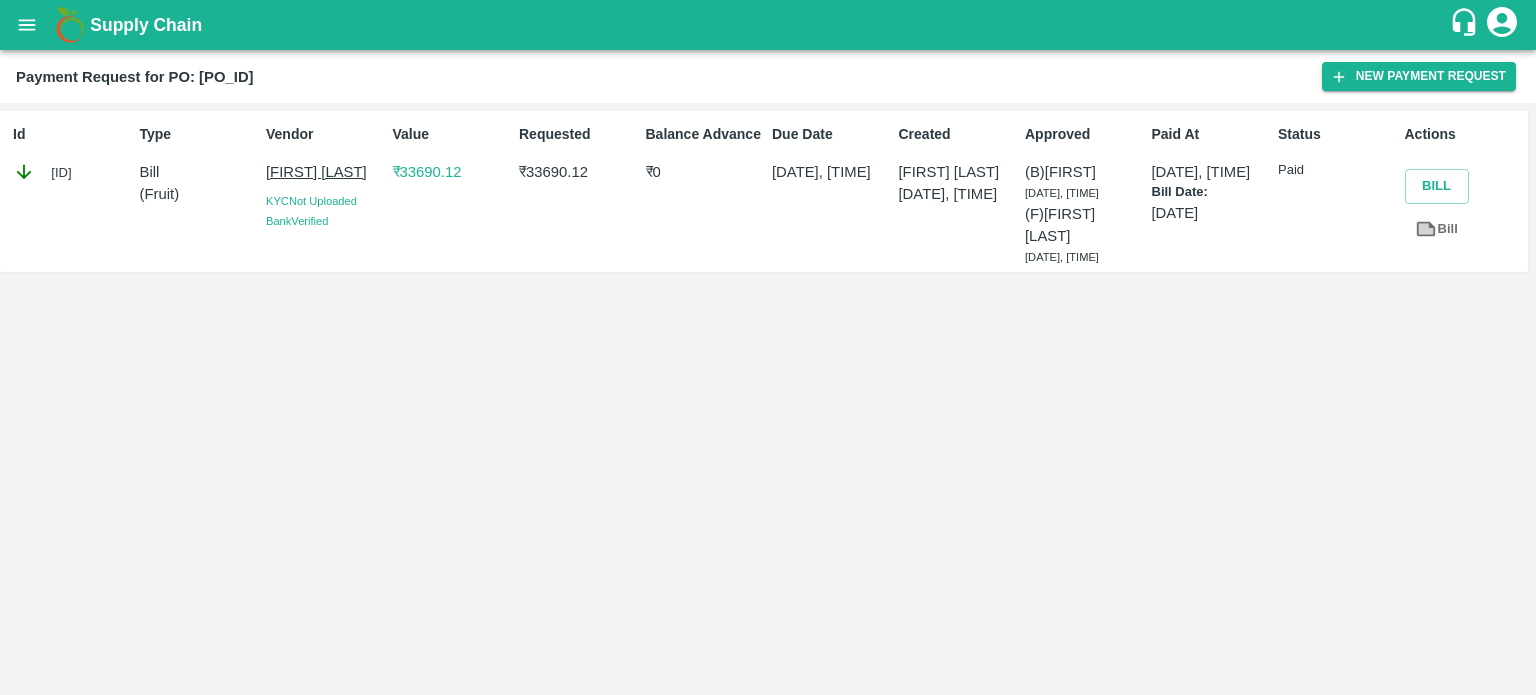 click on "₹  33690.12" at bounding box center (452, 172) 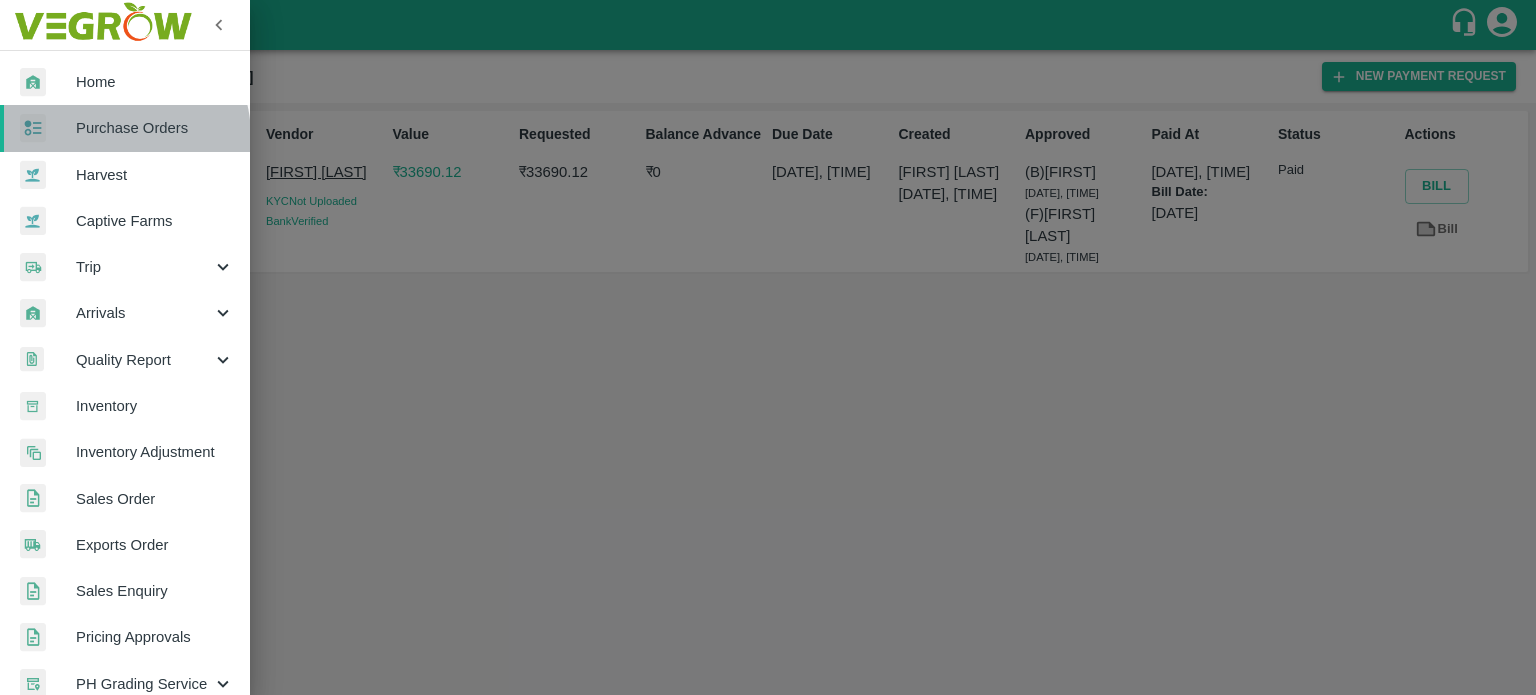 click on "Purchase Orders" at bounding box center (155, 128) 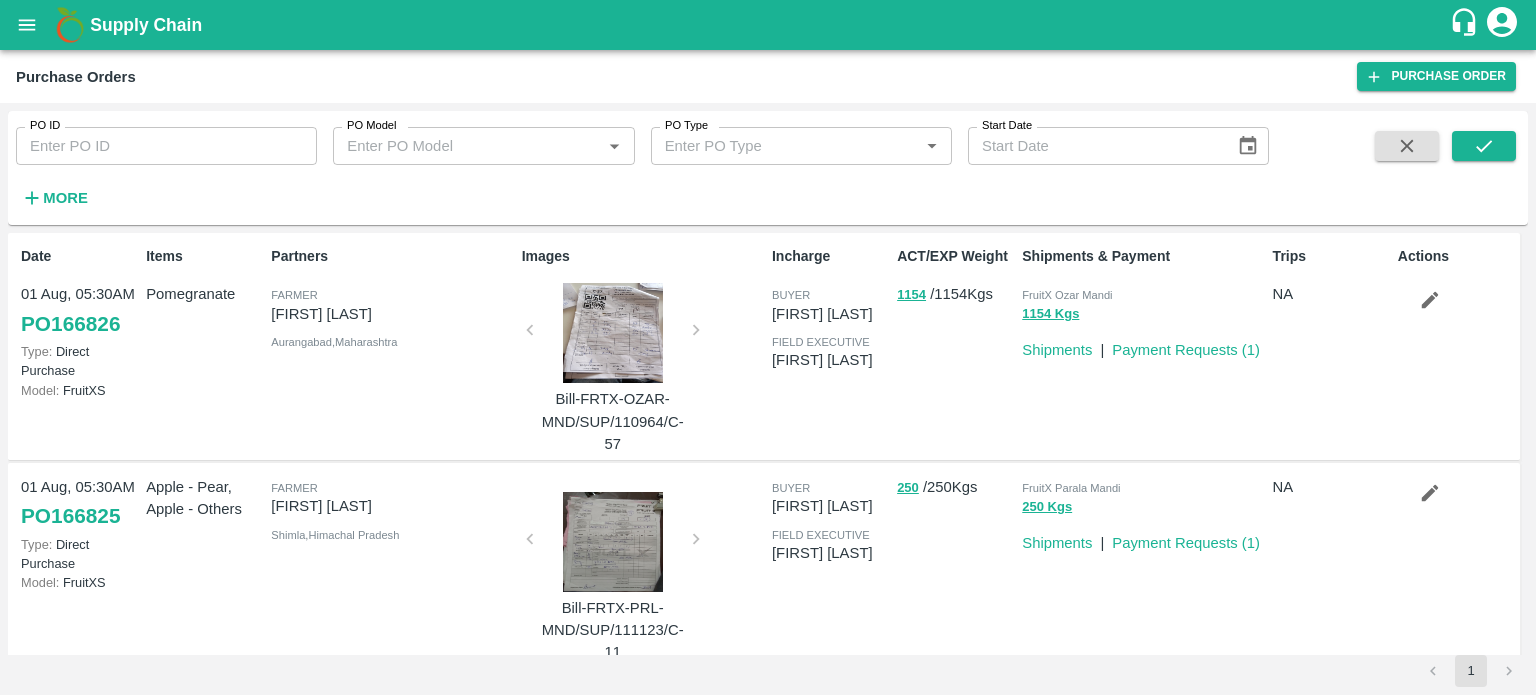 click on "PO ID" at bounding box center (166, 146) 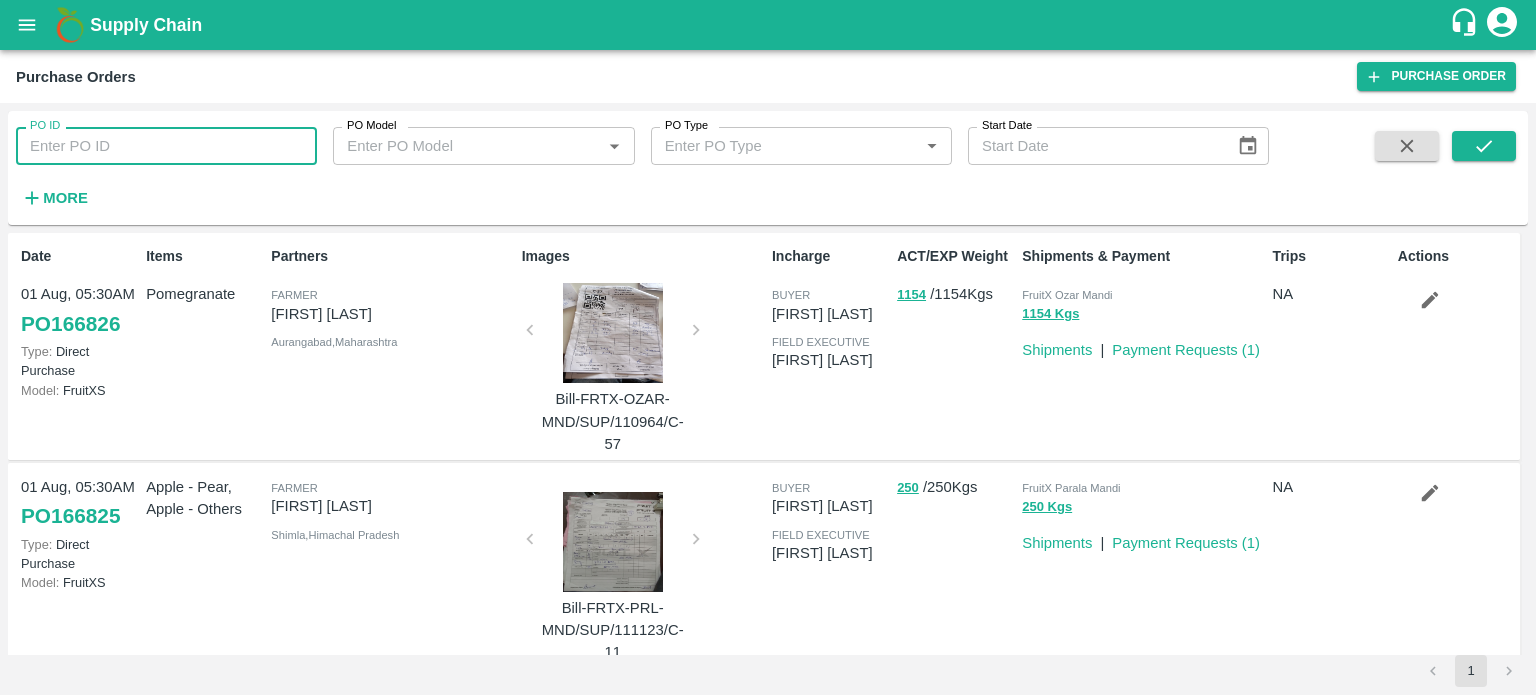 paste on "131396" 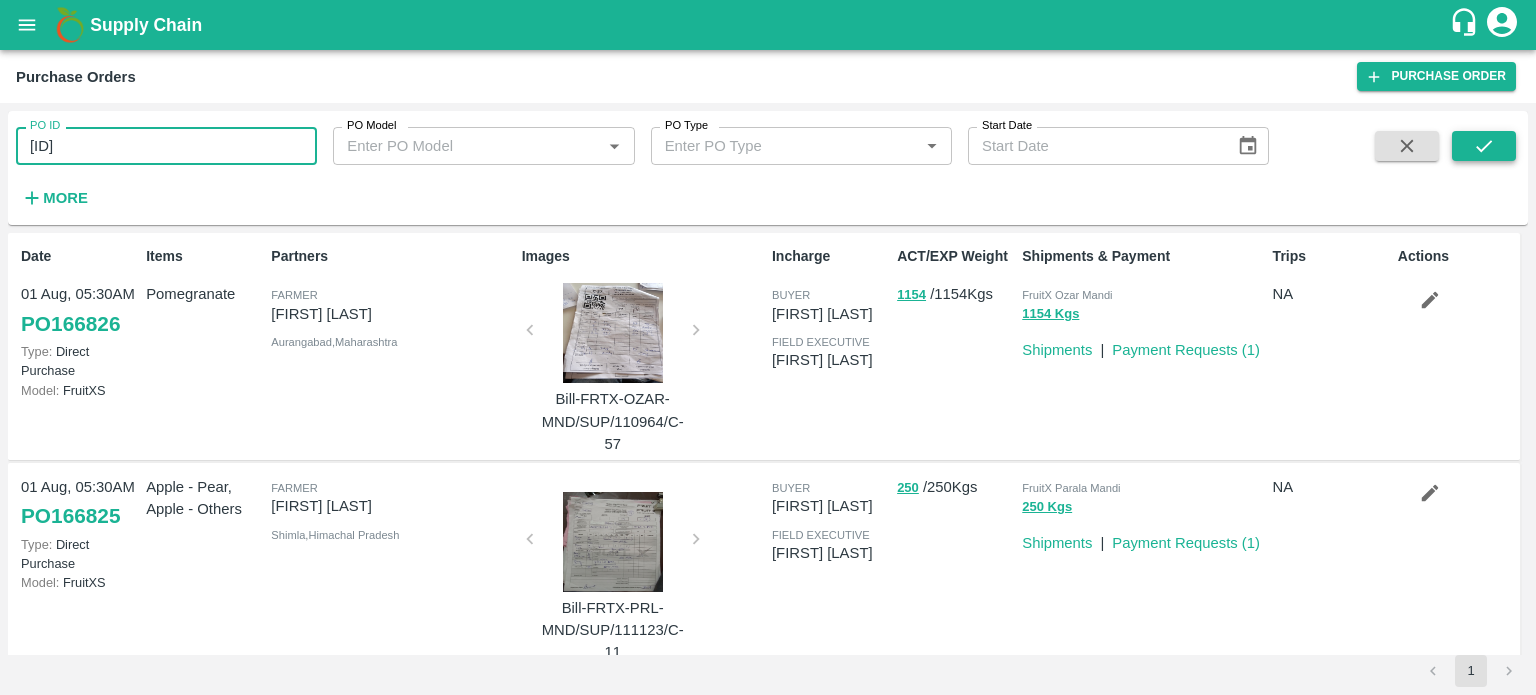 type on "131396" 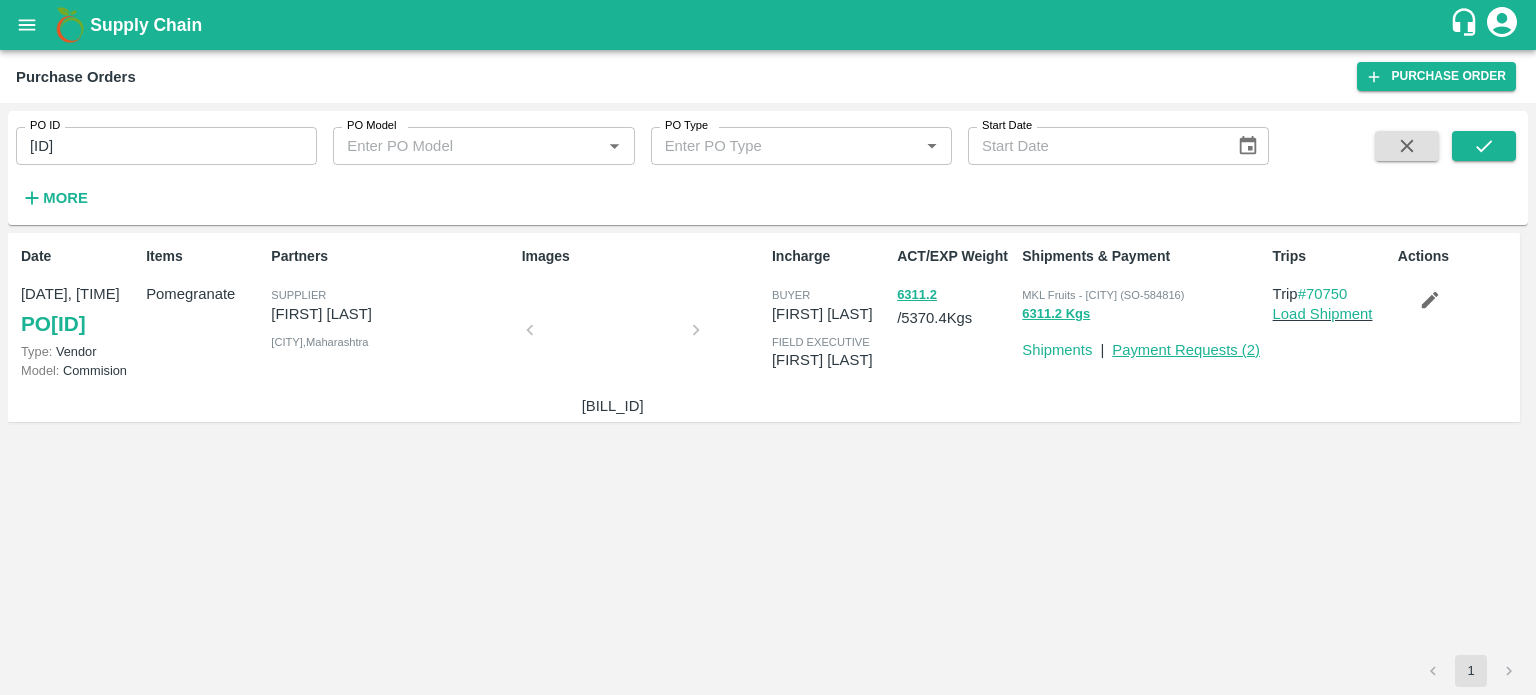 click on "Payment Requests ( 2 )" at bounding box center [1186, 350] 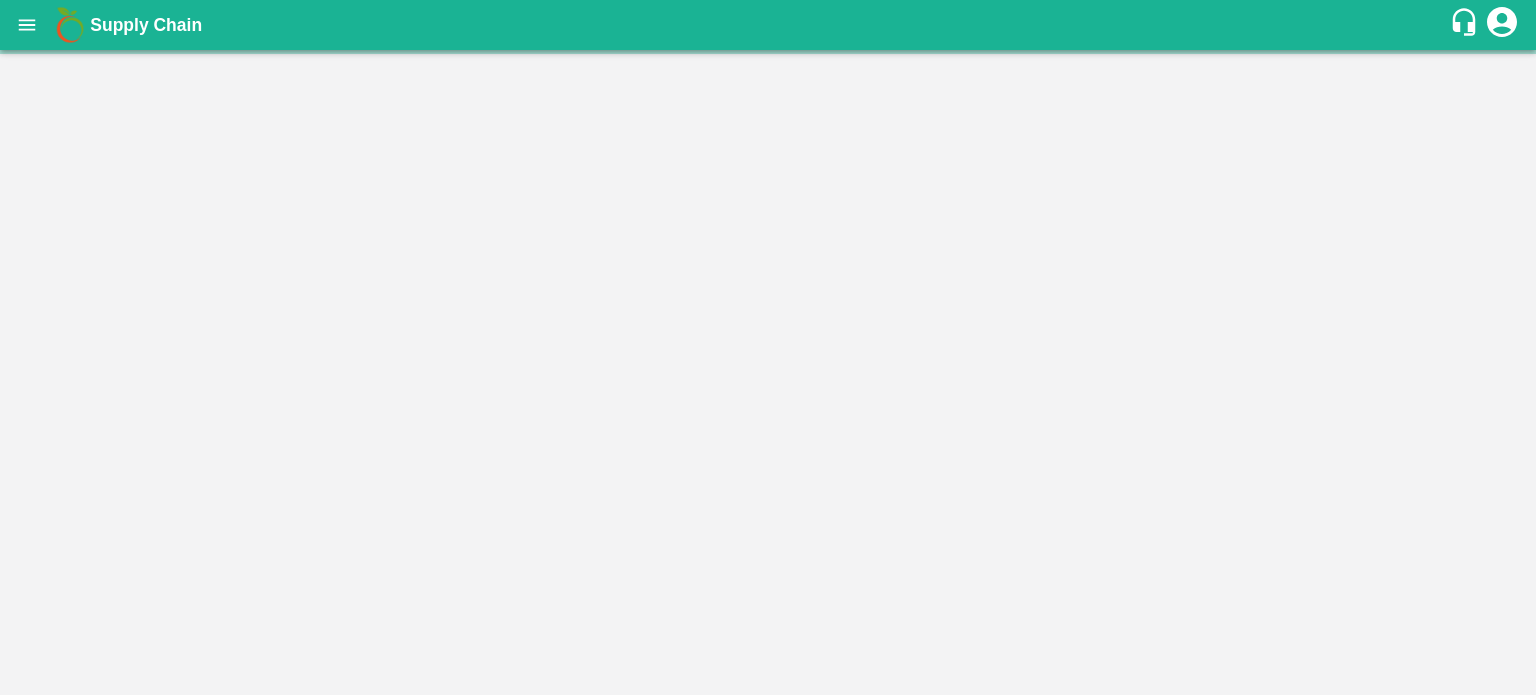 scroll, scrollTop: 0, scrollLeft: 0, axis: both 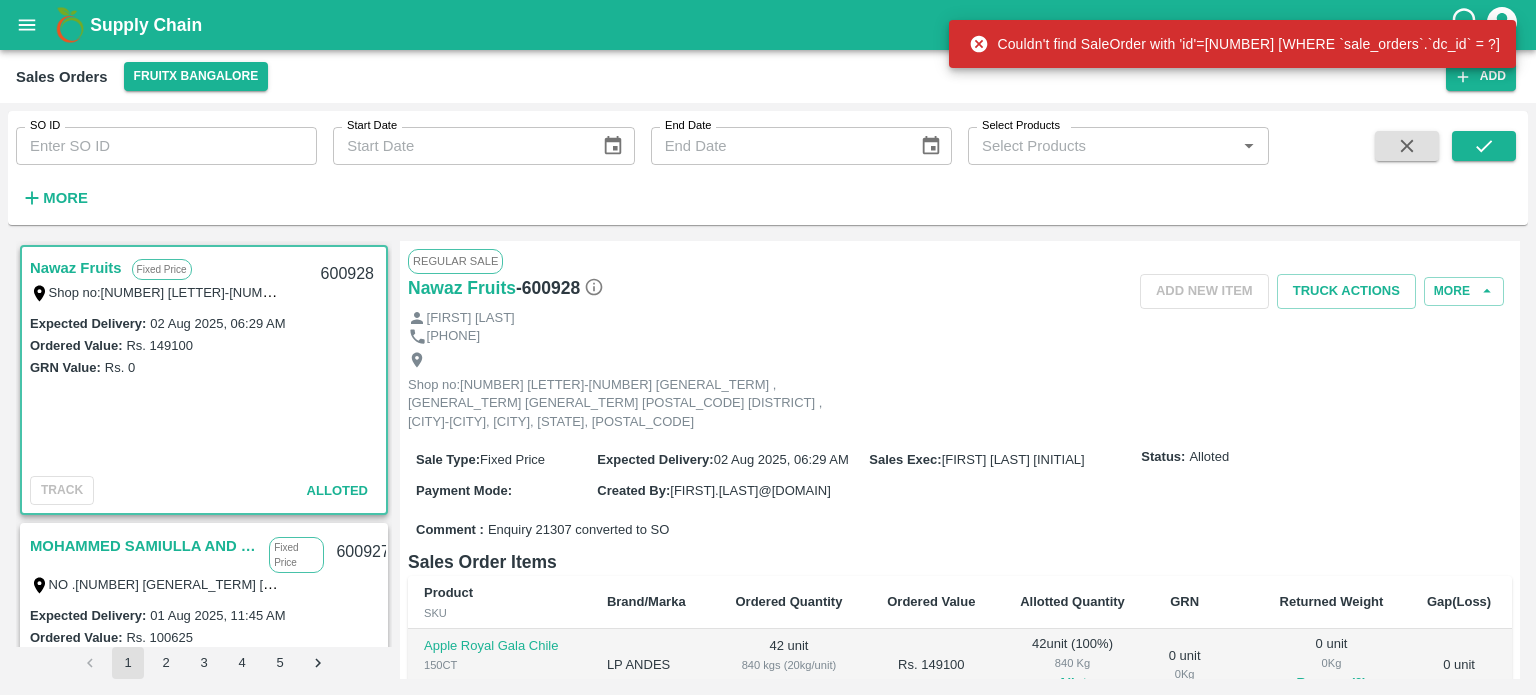 click on "SO ID" at bounding box center (166, 146) 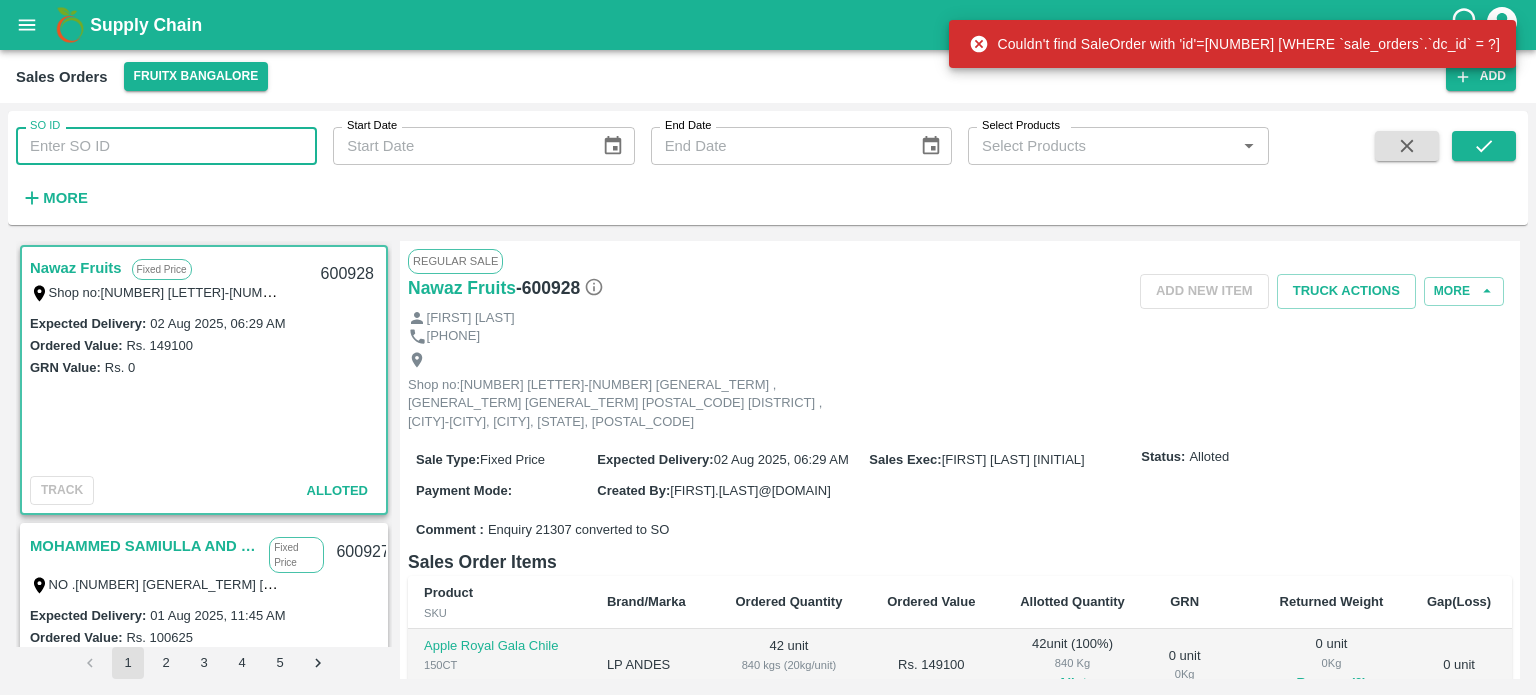 paste on "141838" 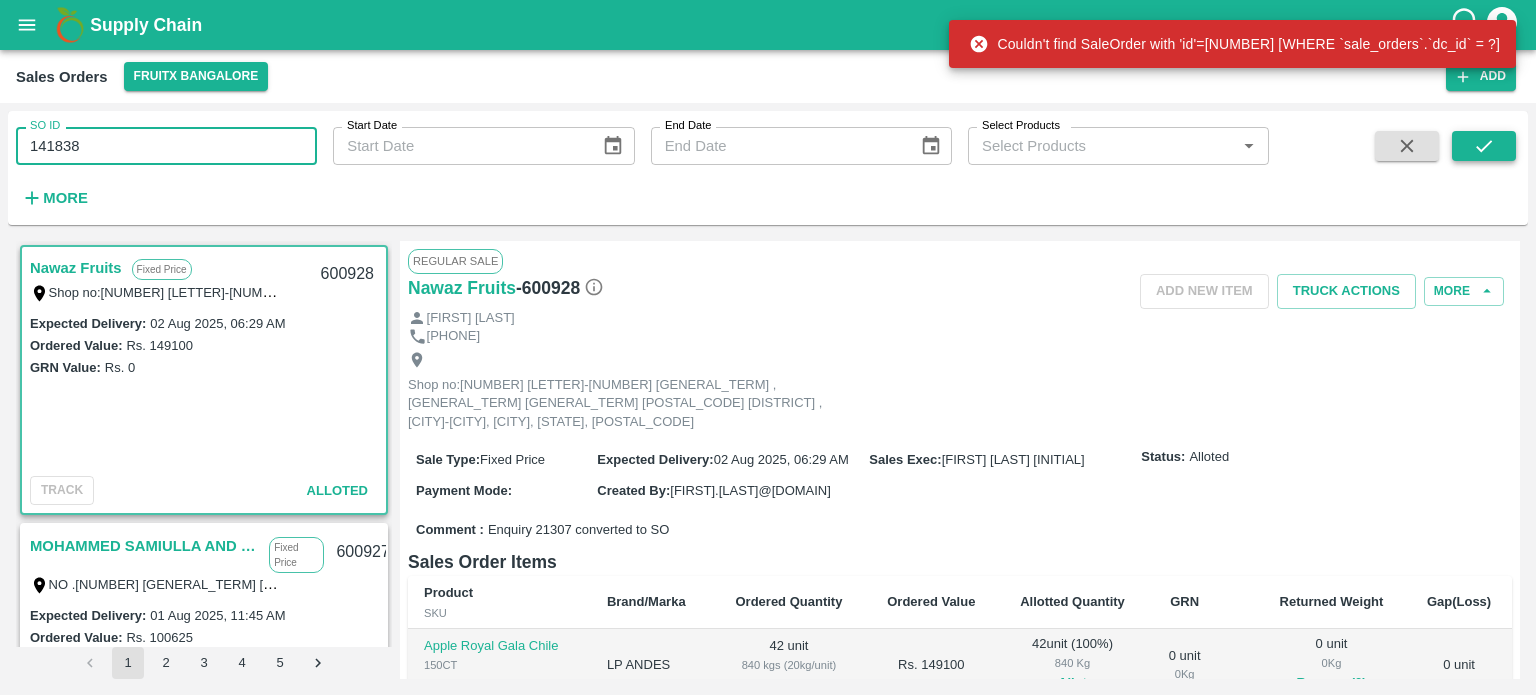 type on "141838" 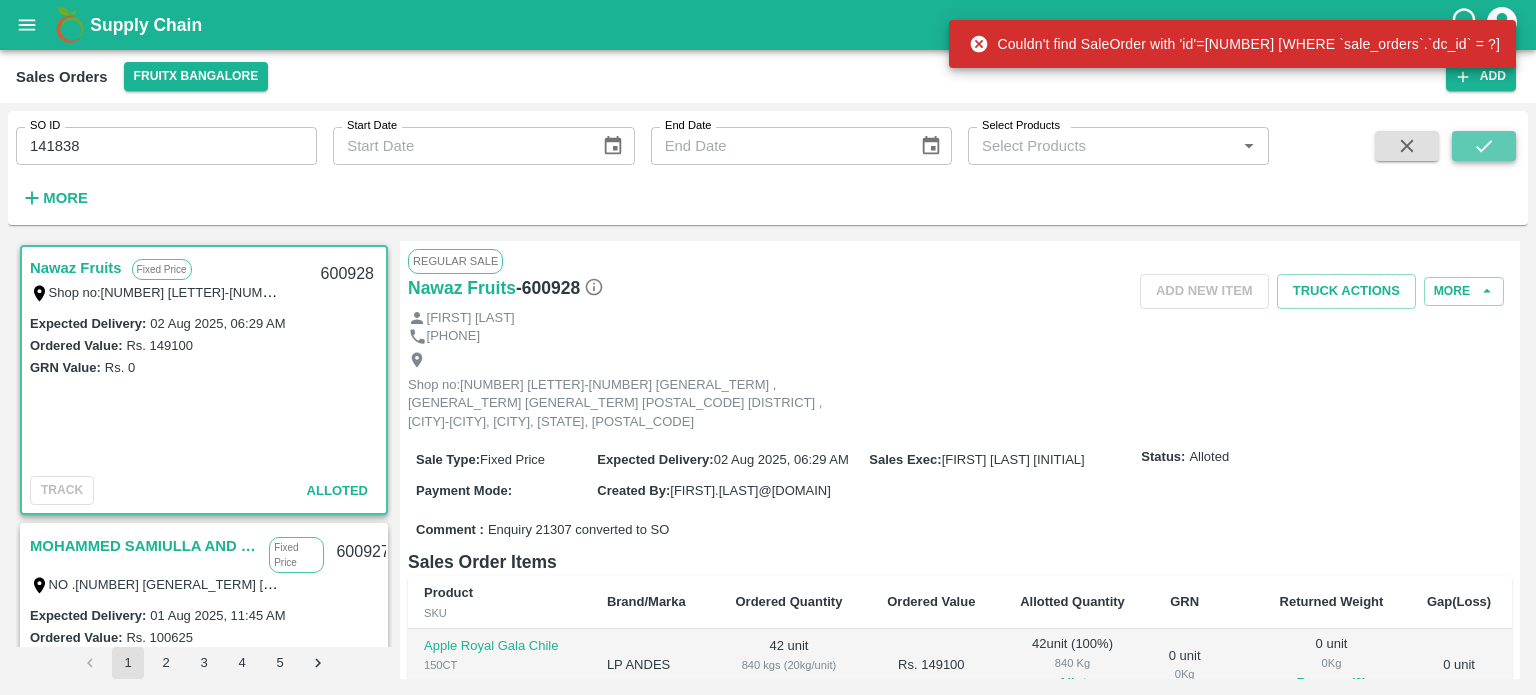 click 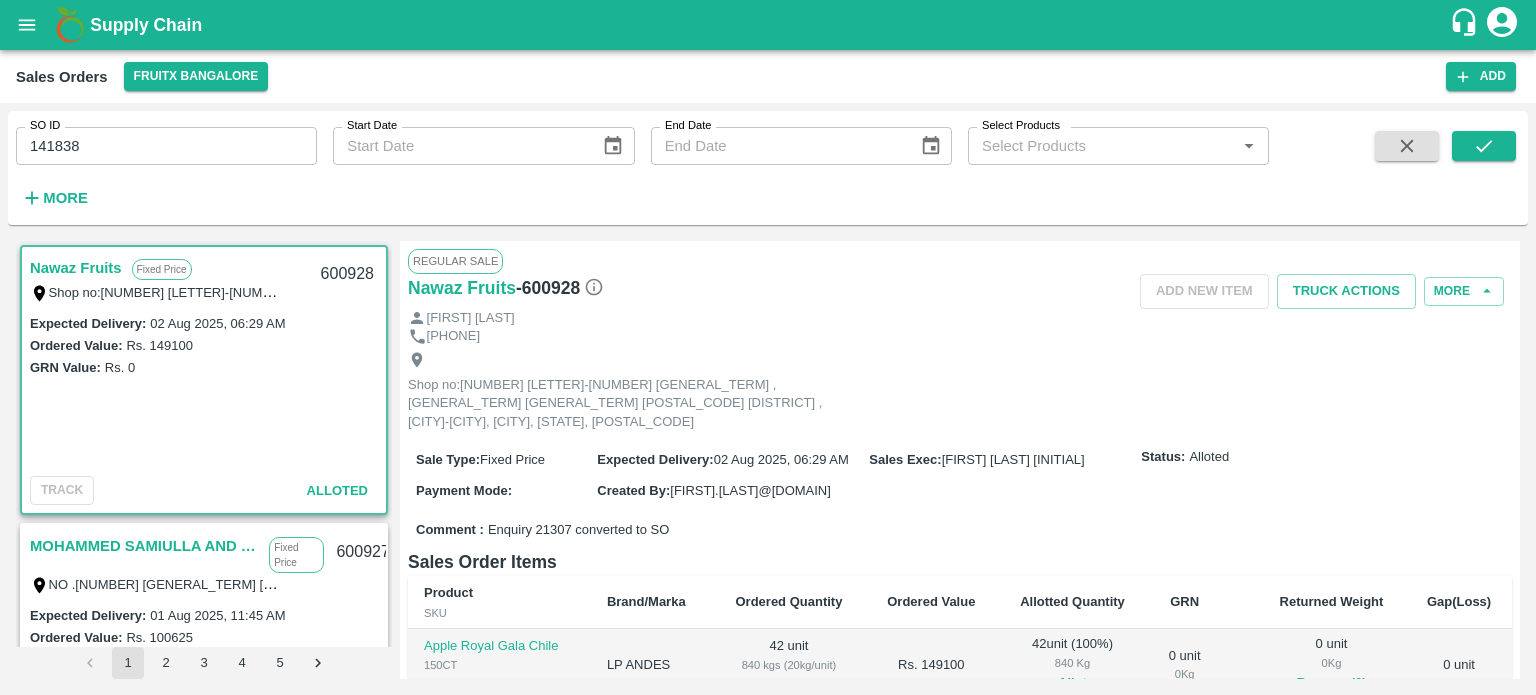 type 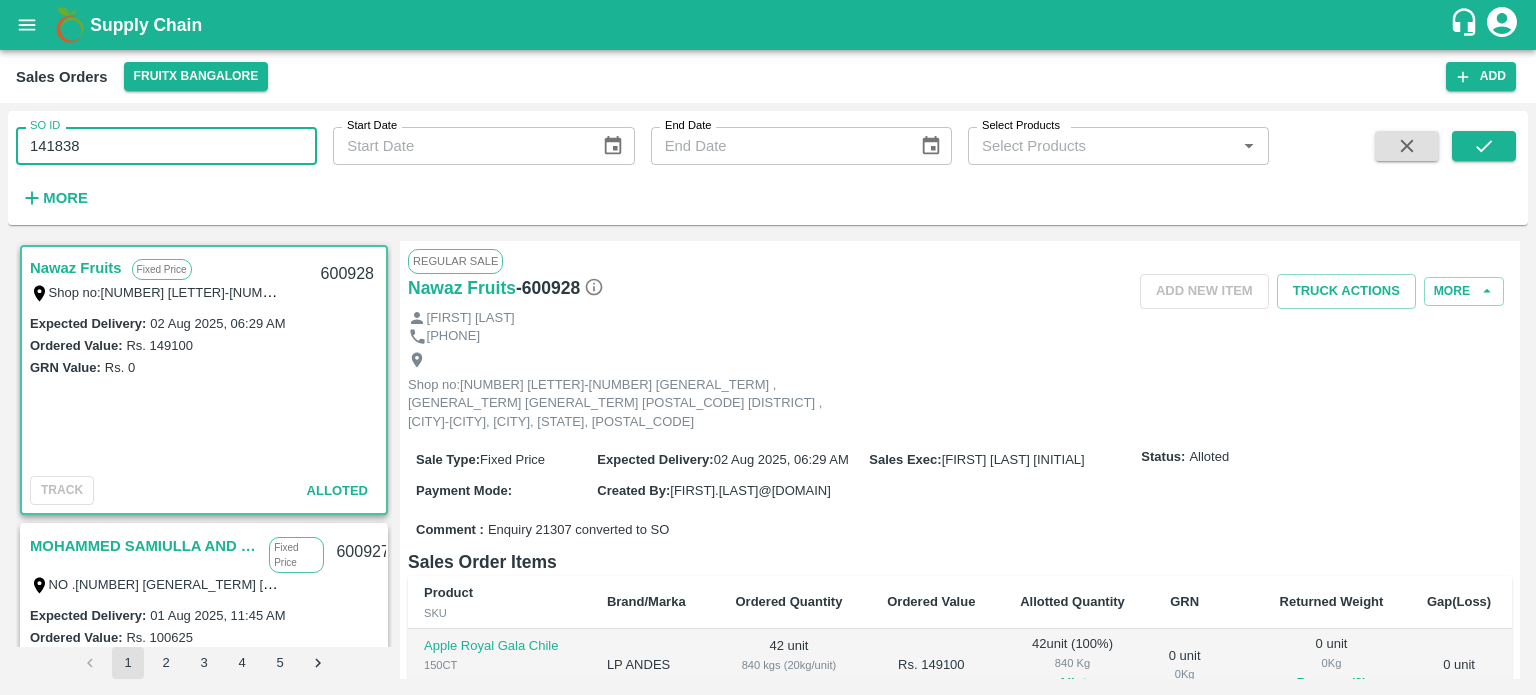 click on "141838" at bounding box center [166, 146] 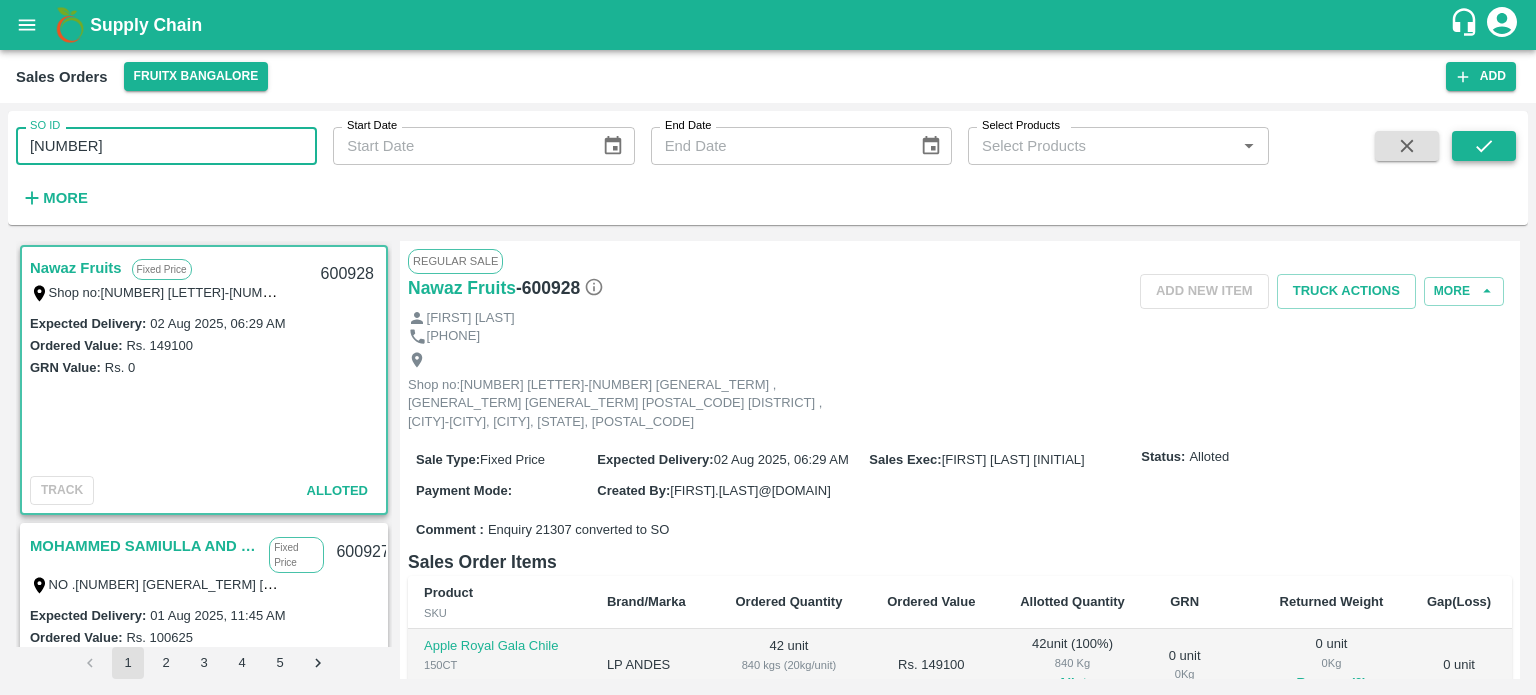 click at bounding box center [1484, 146] 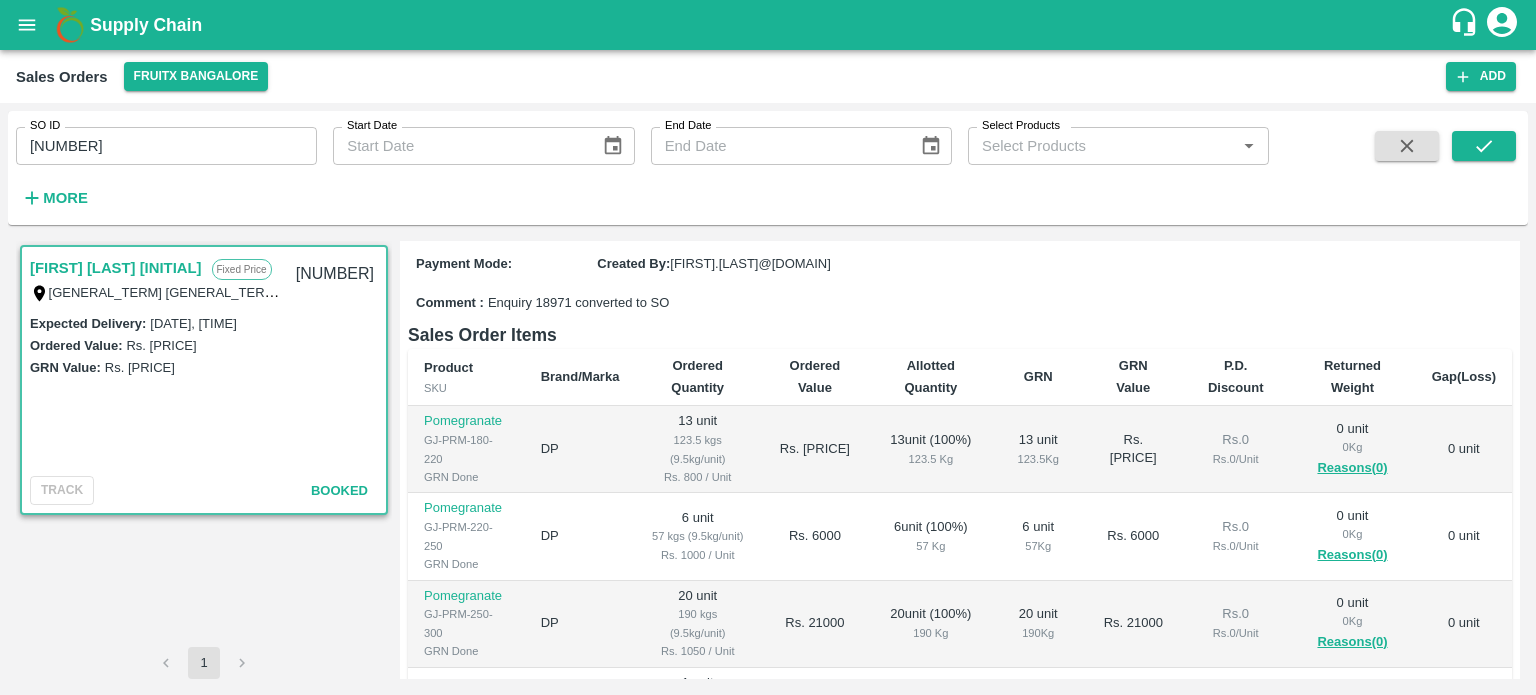 scroll, scrollTop: 244, scrollLeft: 0, axis: vertical 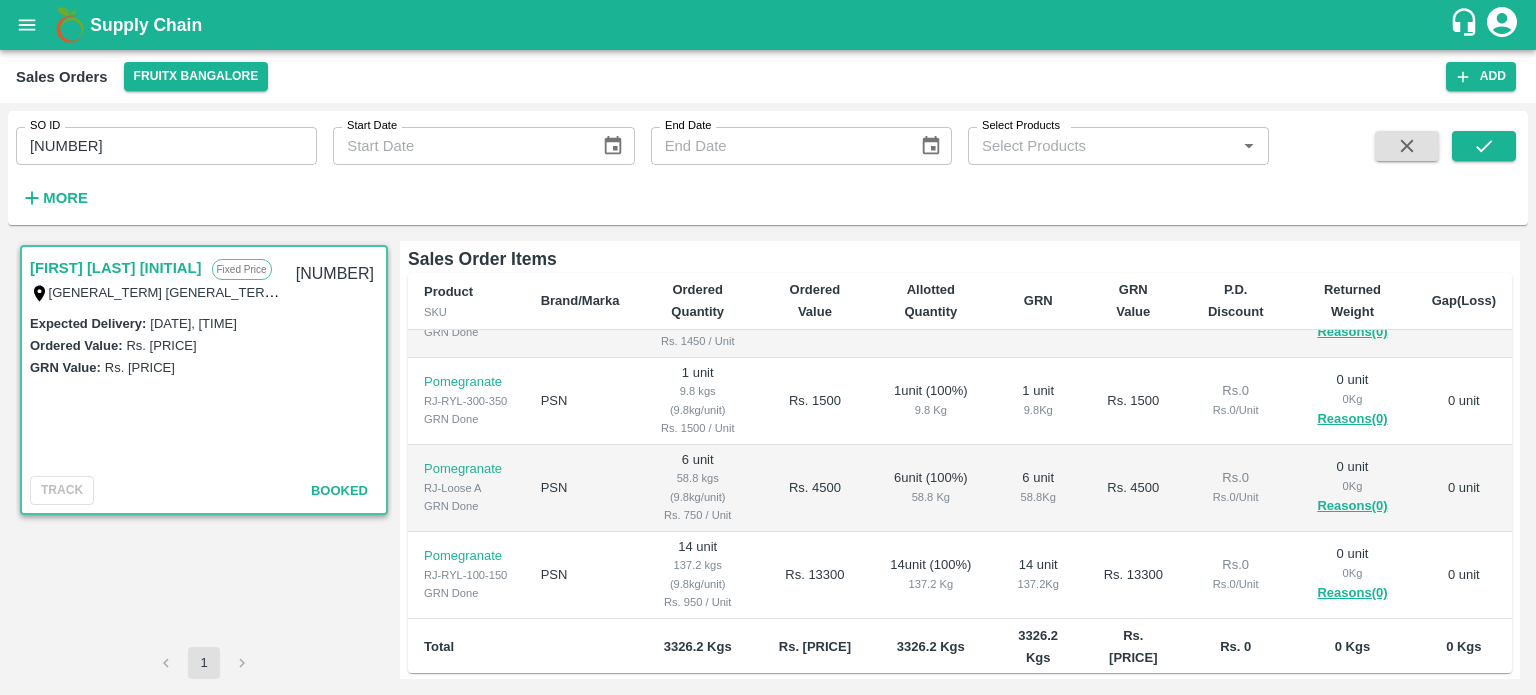 click on "589447" at bounding box center [166, 146] 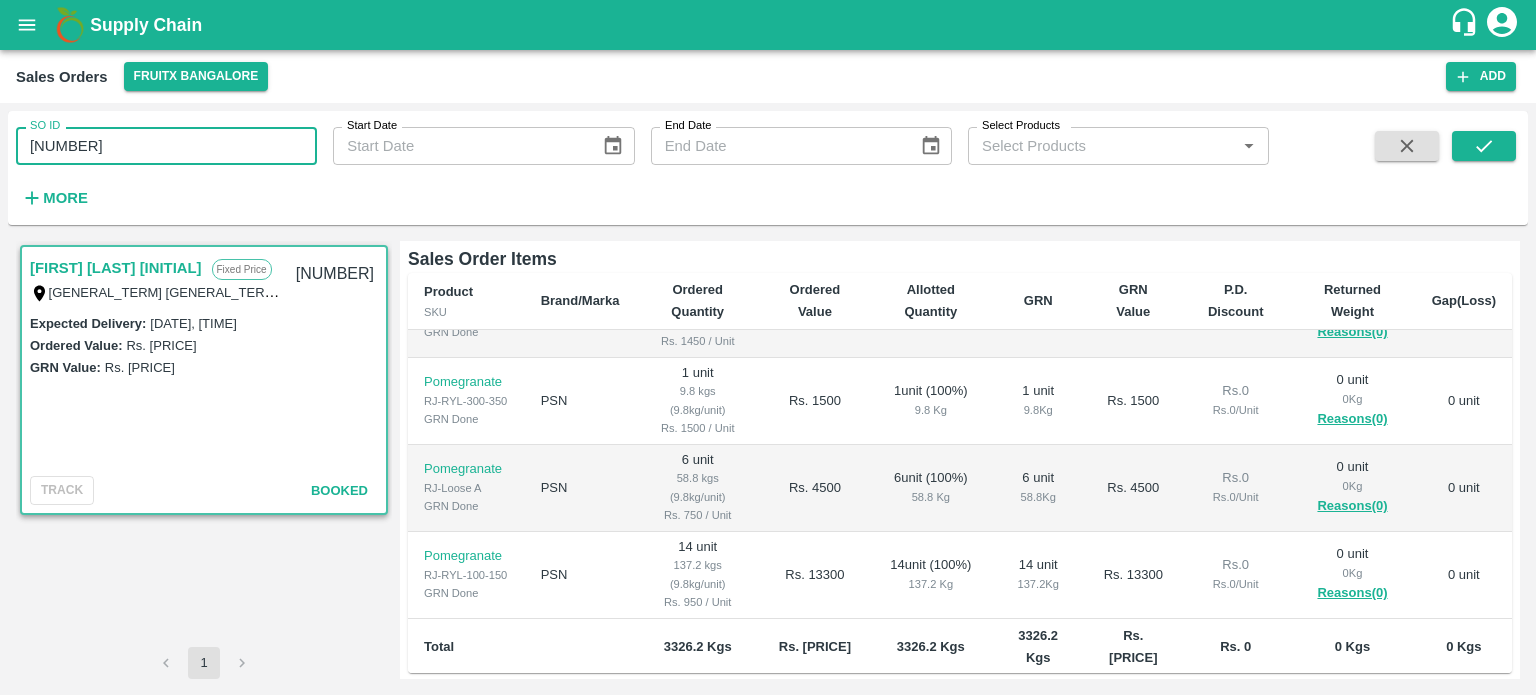 paste 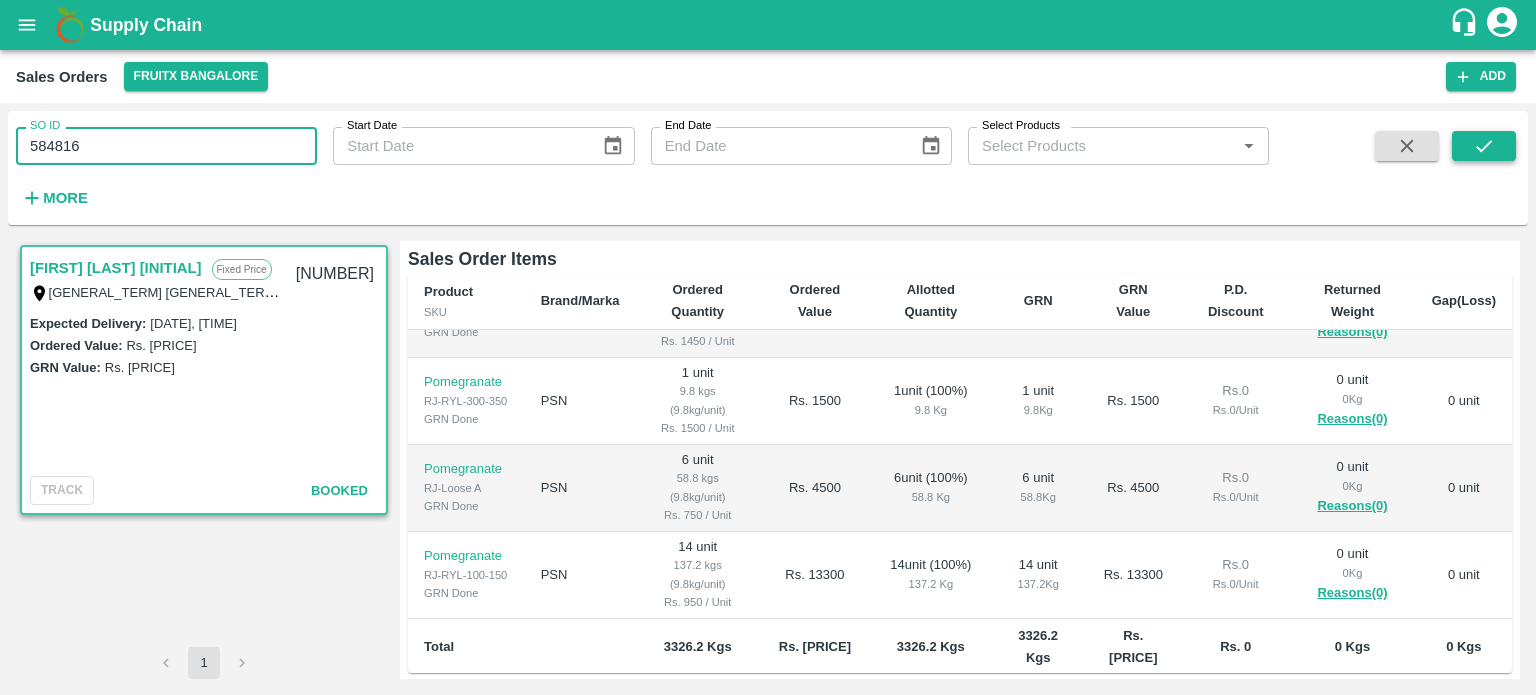 type on "584816" 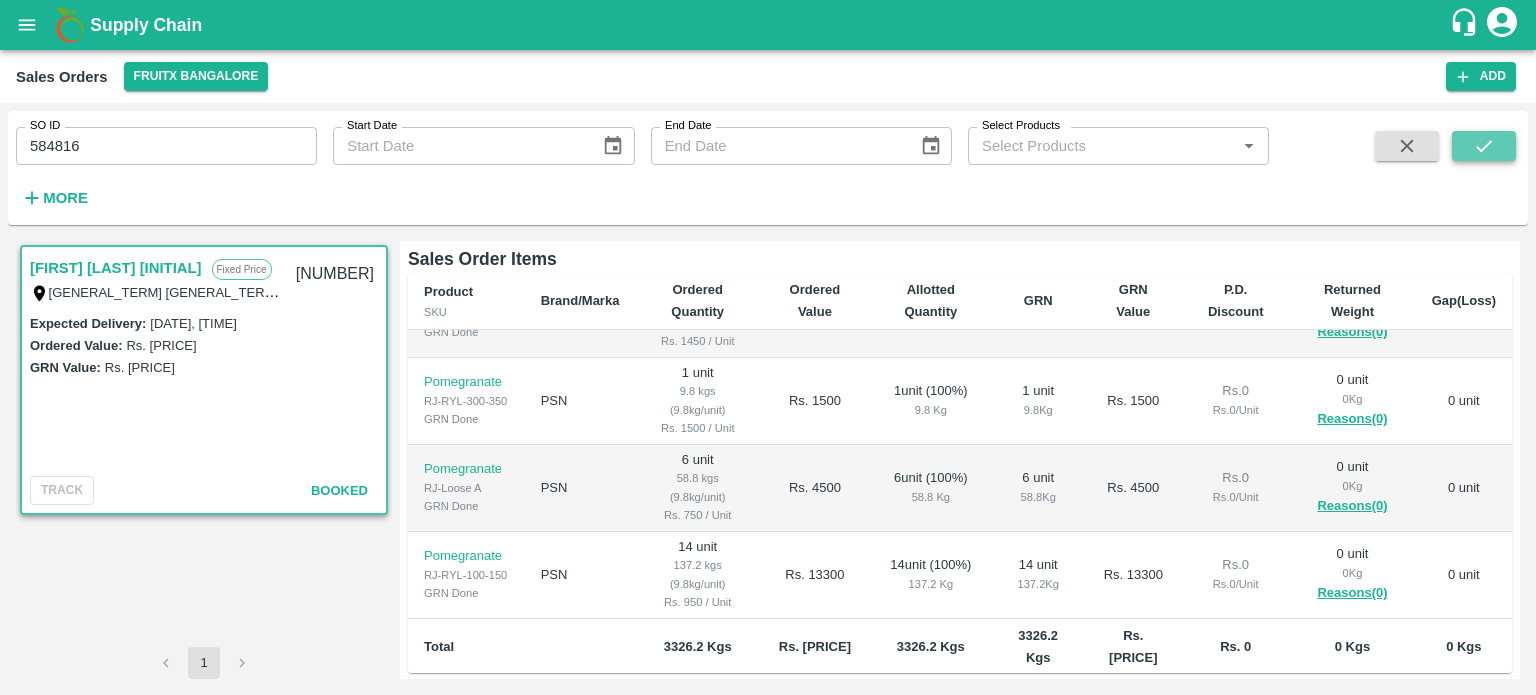click at bounding box center [1484, 146] 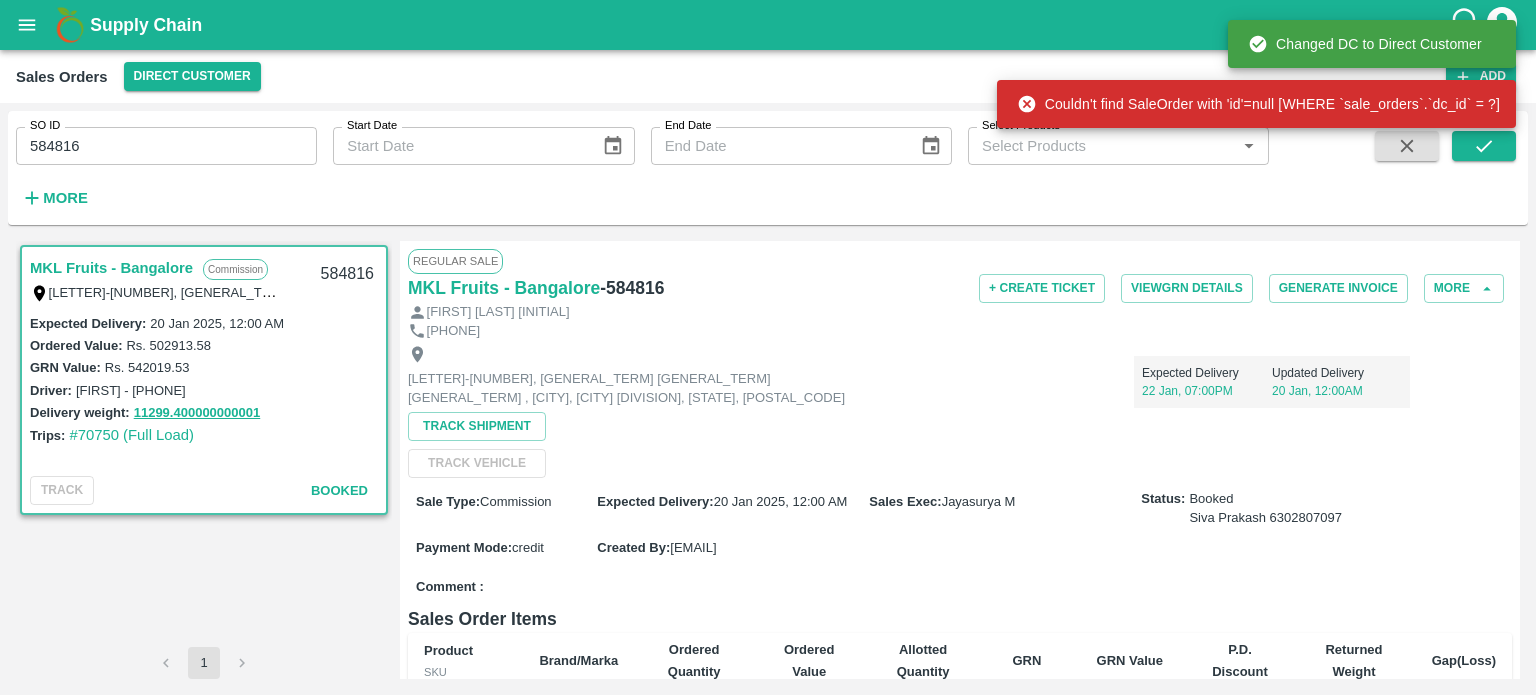 scroll, scrollTop: 385, scrollLeft: 0, axis: vertical 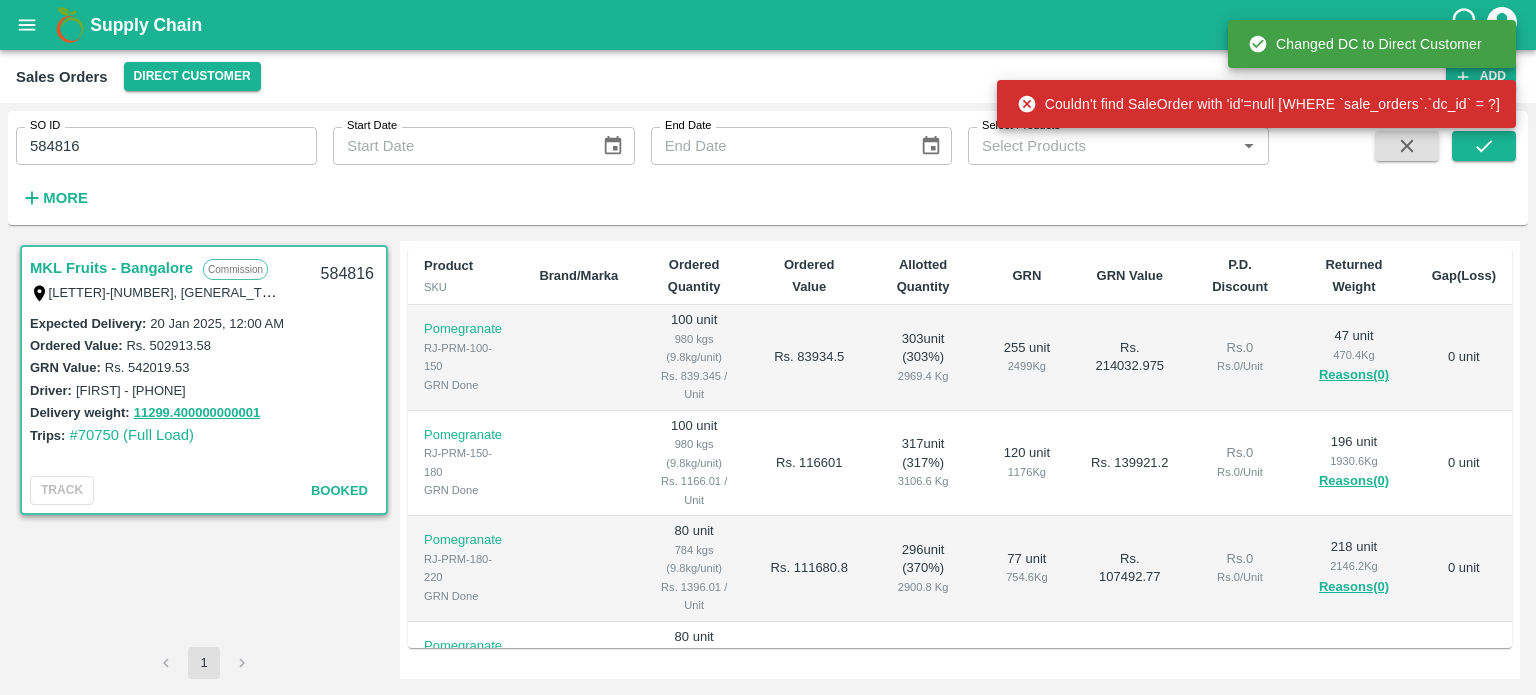 click on "1176  Kg" at bounding box center (1027, 472) 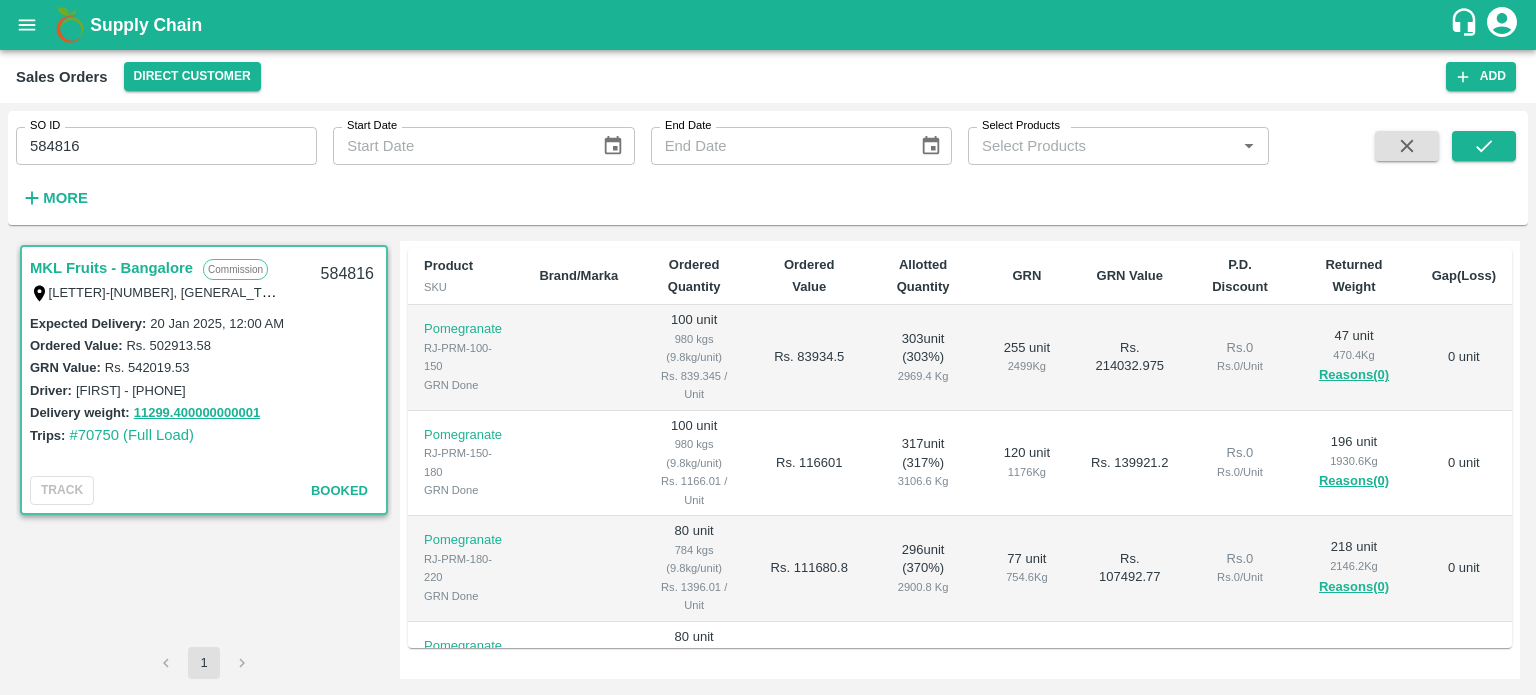 click on "1930.6  Kg" at bounding box center (1353, 461) 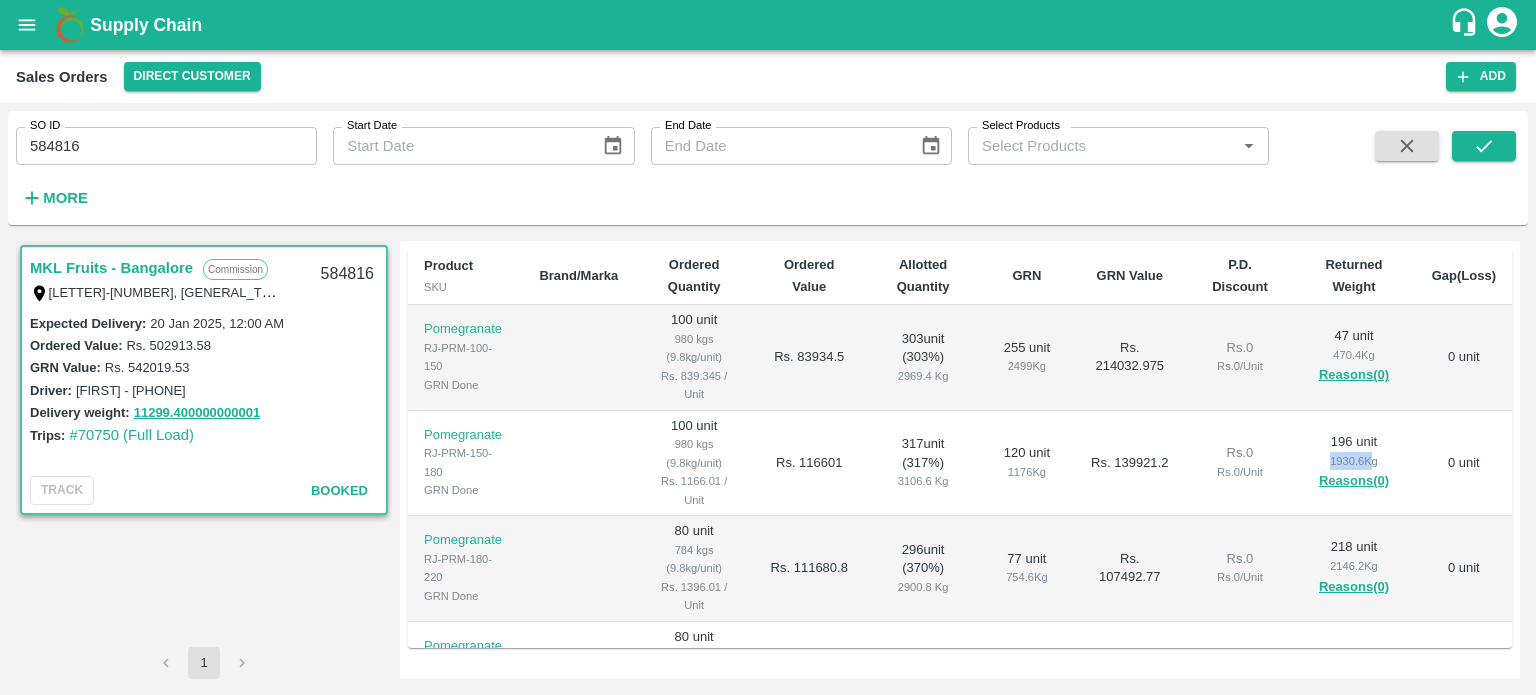 click on "1930.6  Kg" at bounding box center [1353, 461] 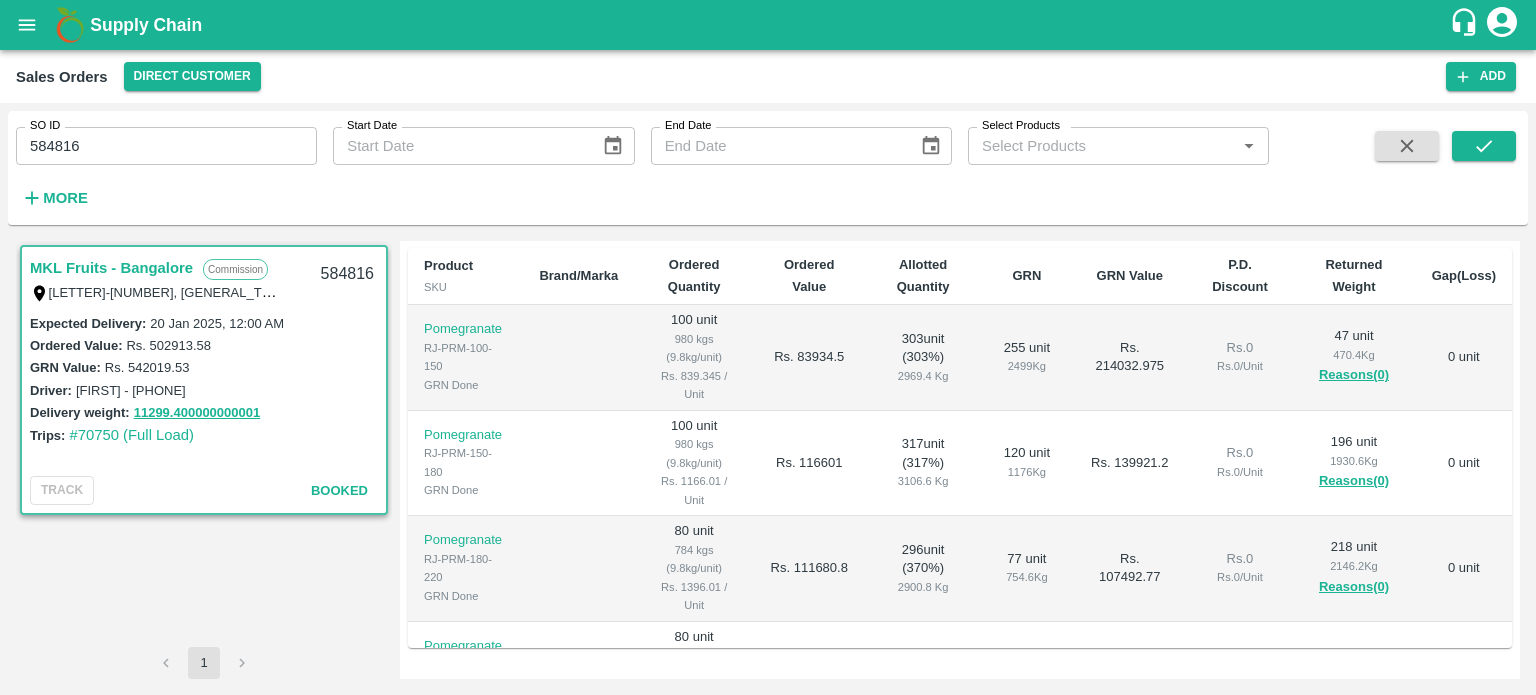 click on "1176  Kg" at bounding box center [1027, 472] 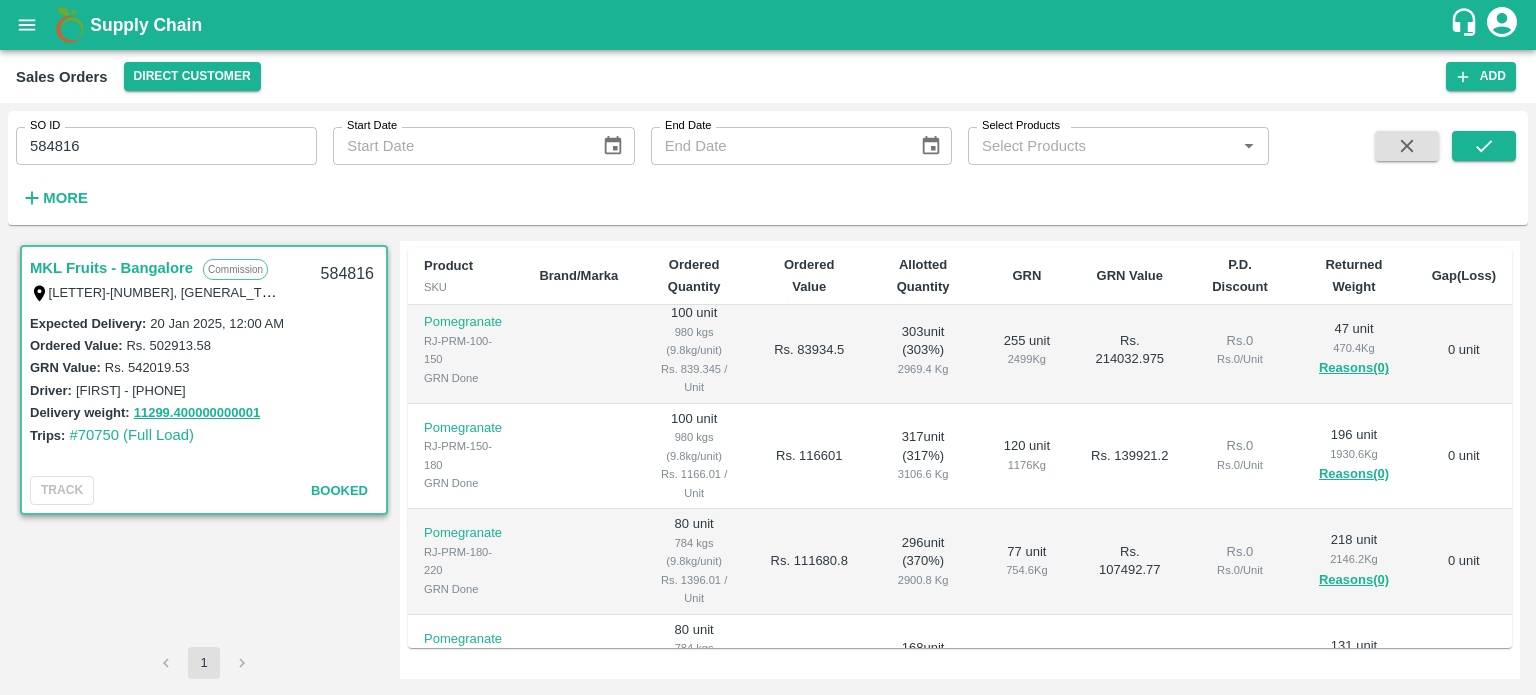 scroll, scrollTop: 8, scrollLeft: 0, axis: vertical 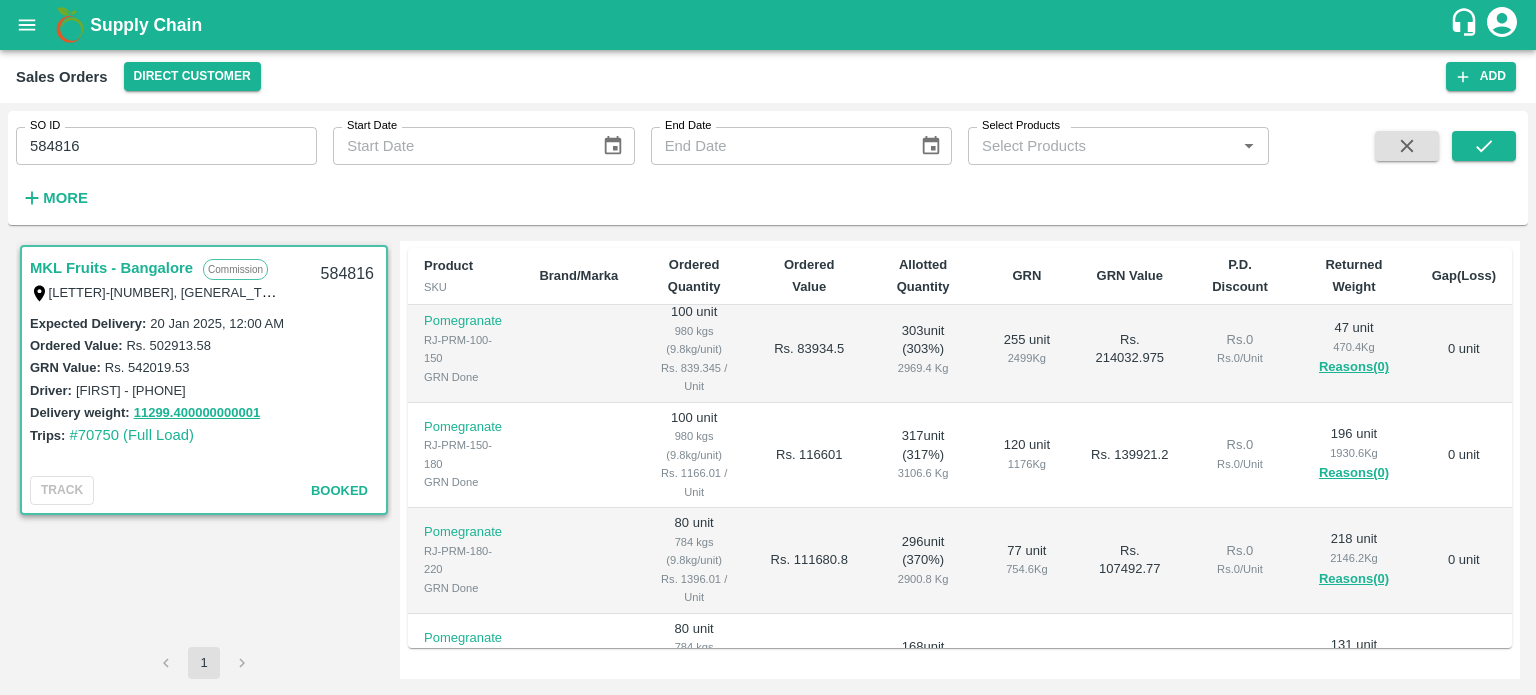 click on "1930.6  Kg" at bounding box center (1353, 453) 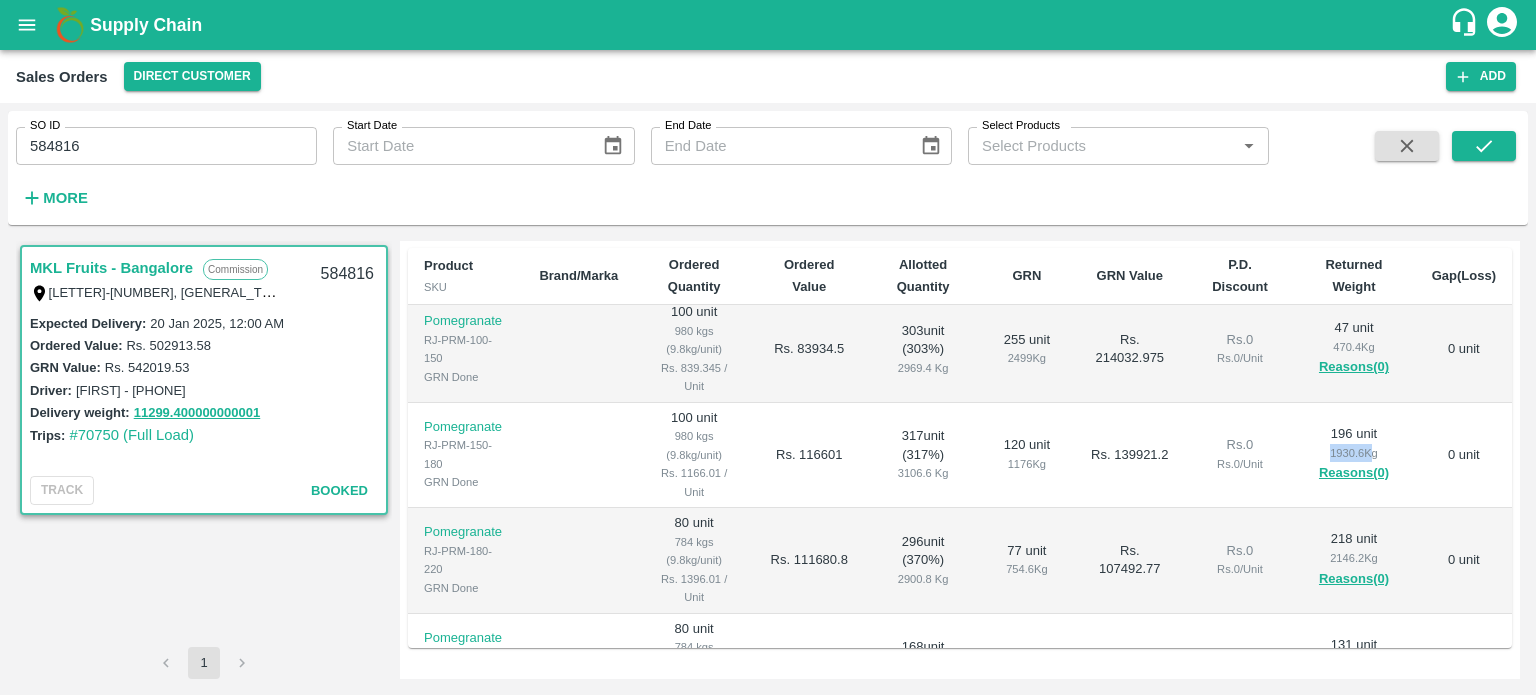 click on "1930.6  Kg" at bounding box center (1353, 453) 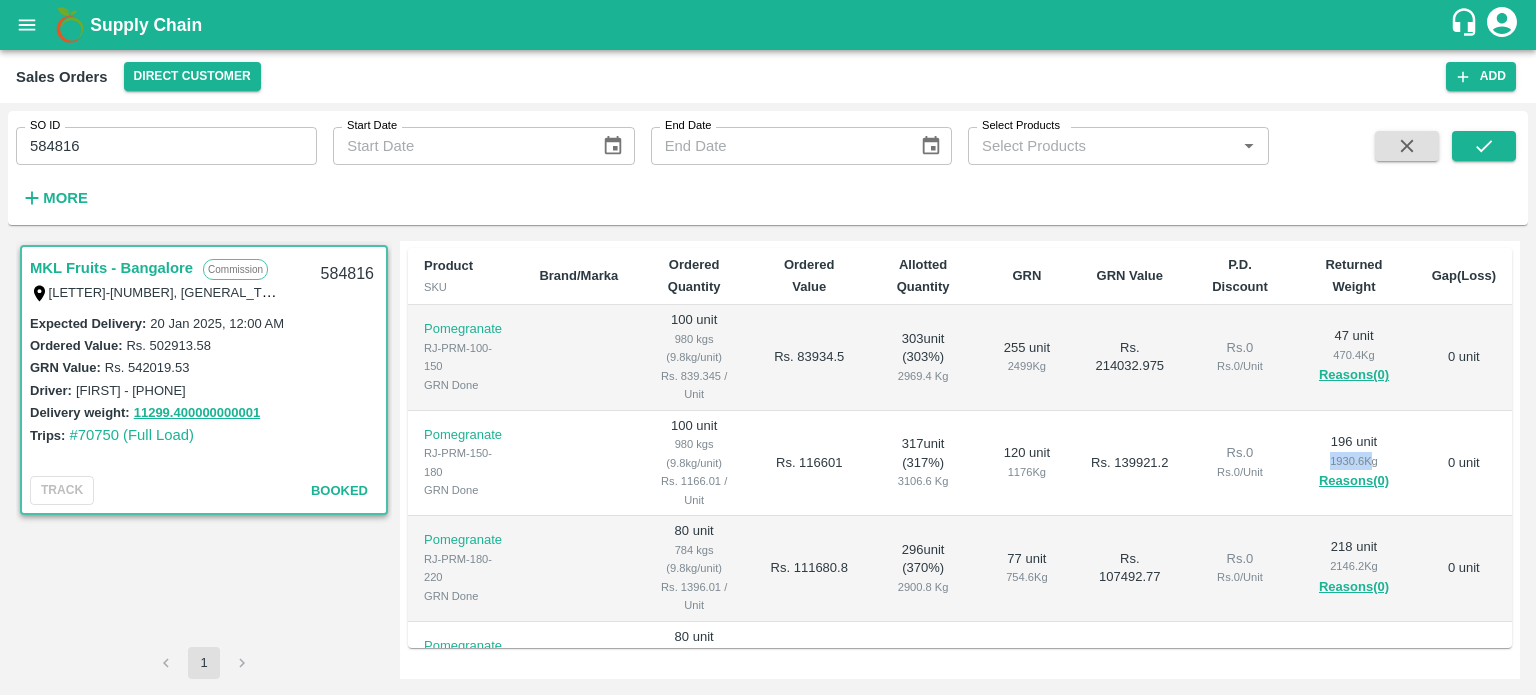 scroll, scrollTop: 0, scrollLeft: 0, axis: both 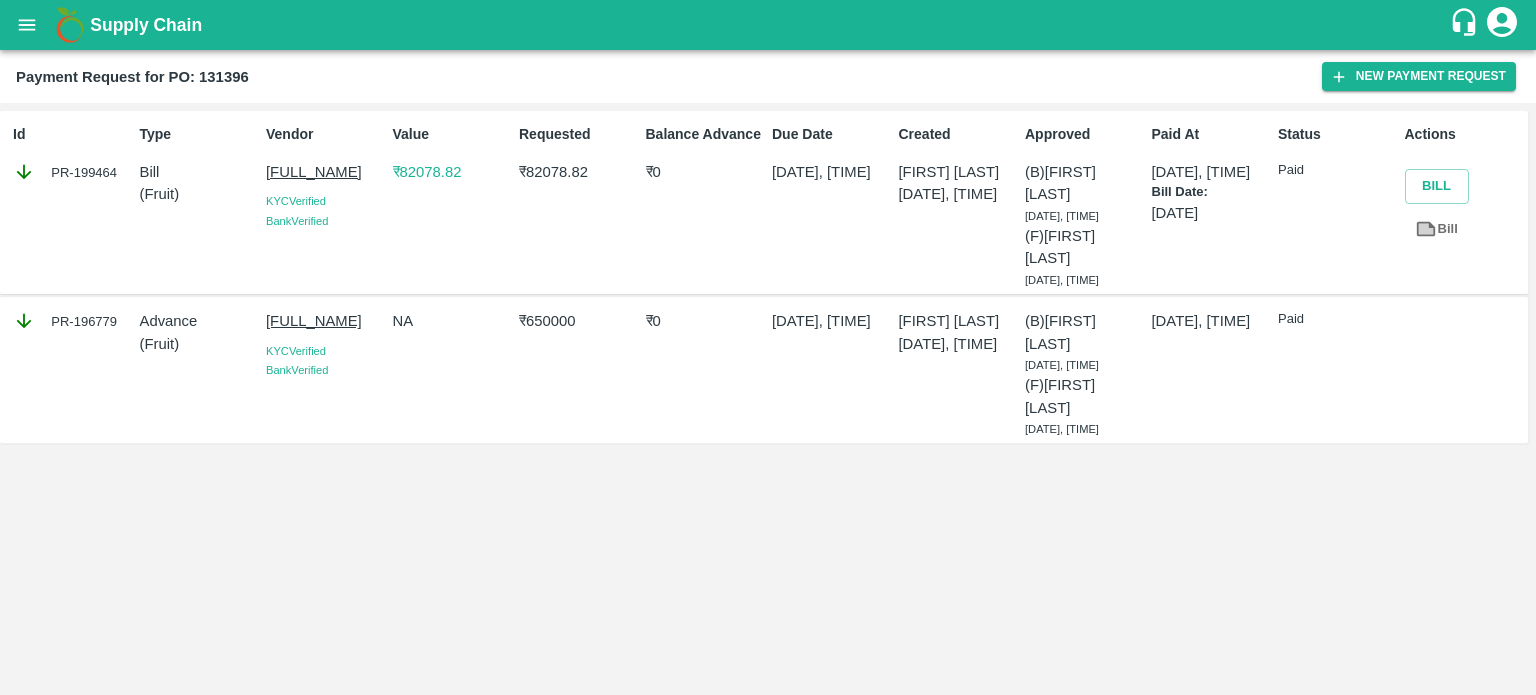 click on "₹  82078.82" at bounding box center (452, 172) 